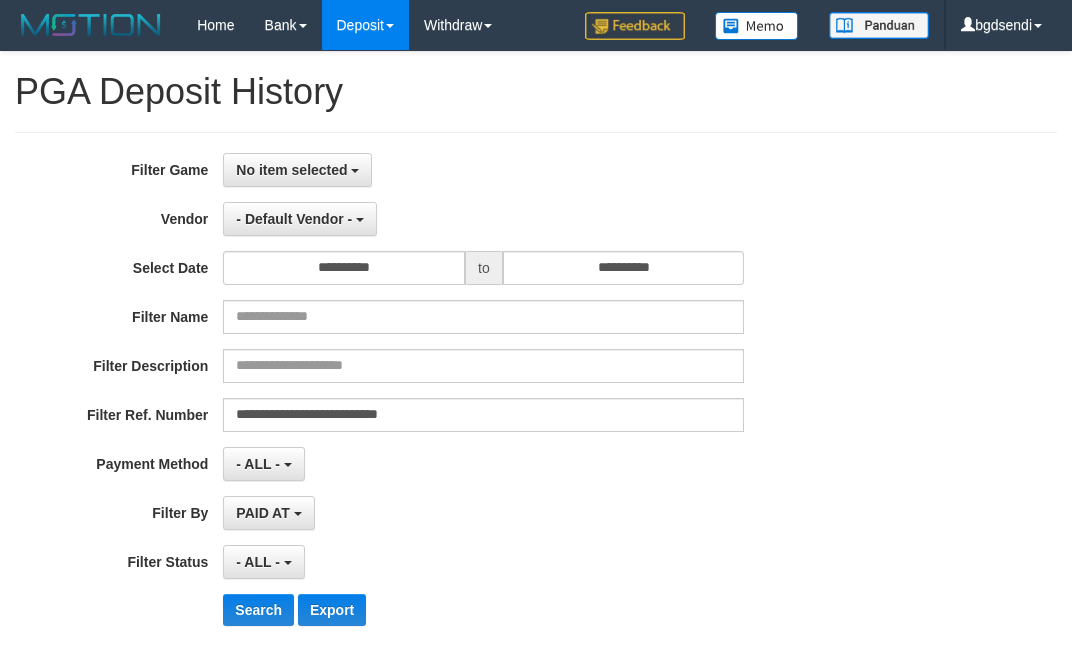 select on "**********" 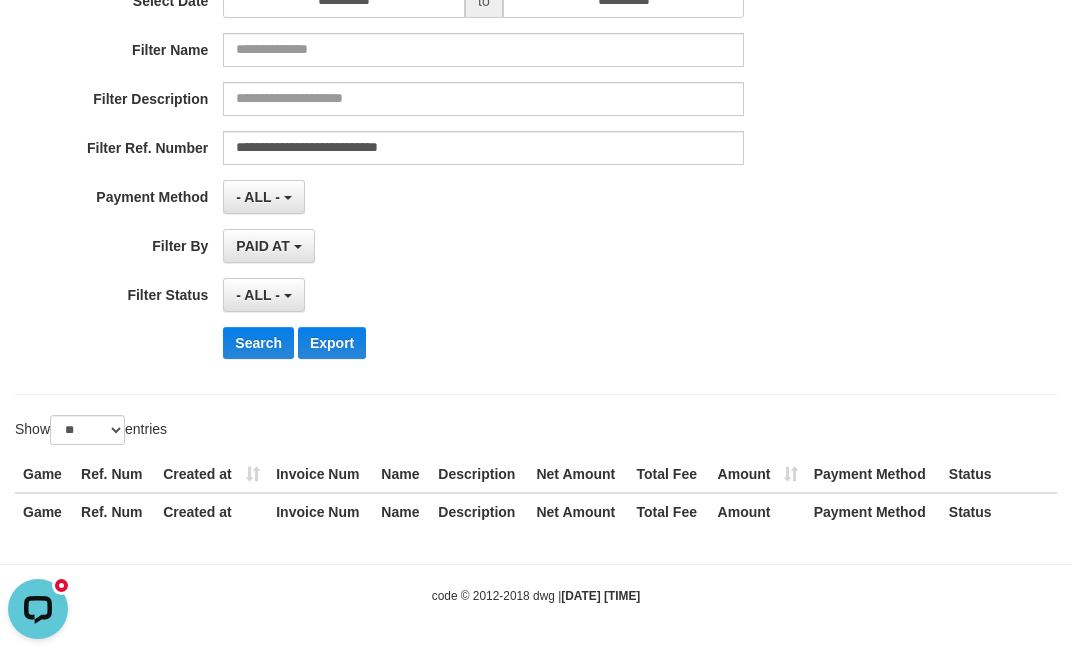 scroll, scrollTop: 0, scrollLeft: 0, axis: both 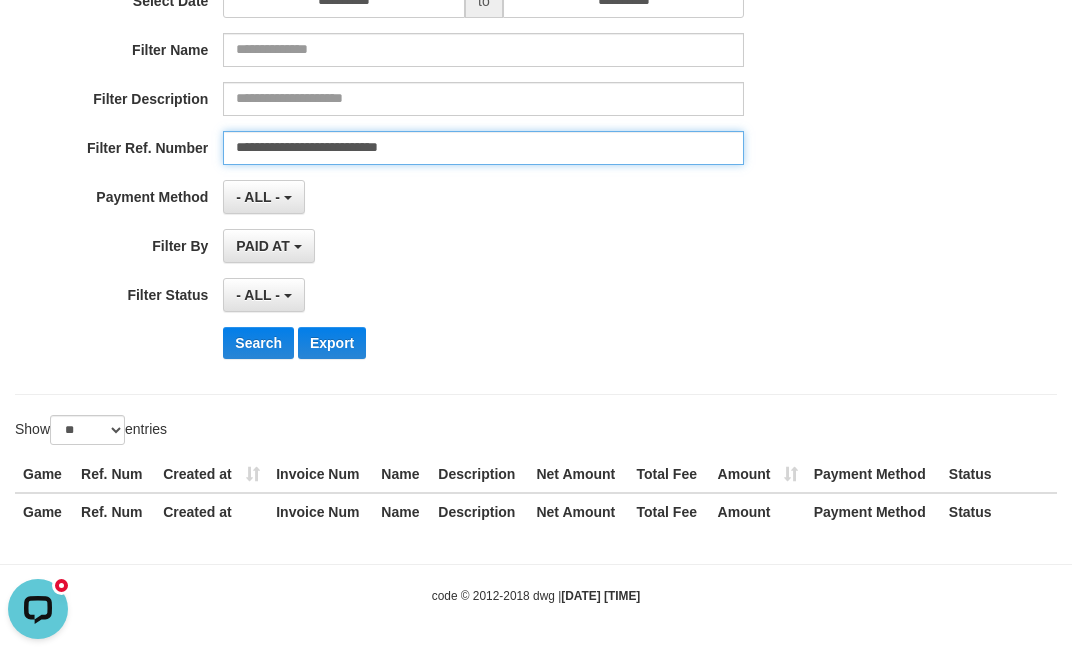 click on "**********" at bounding box center [483, 148] 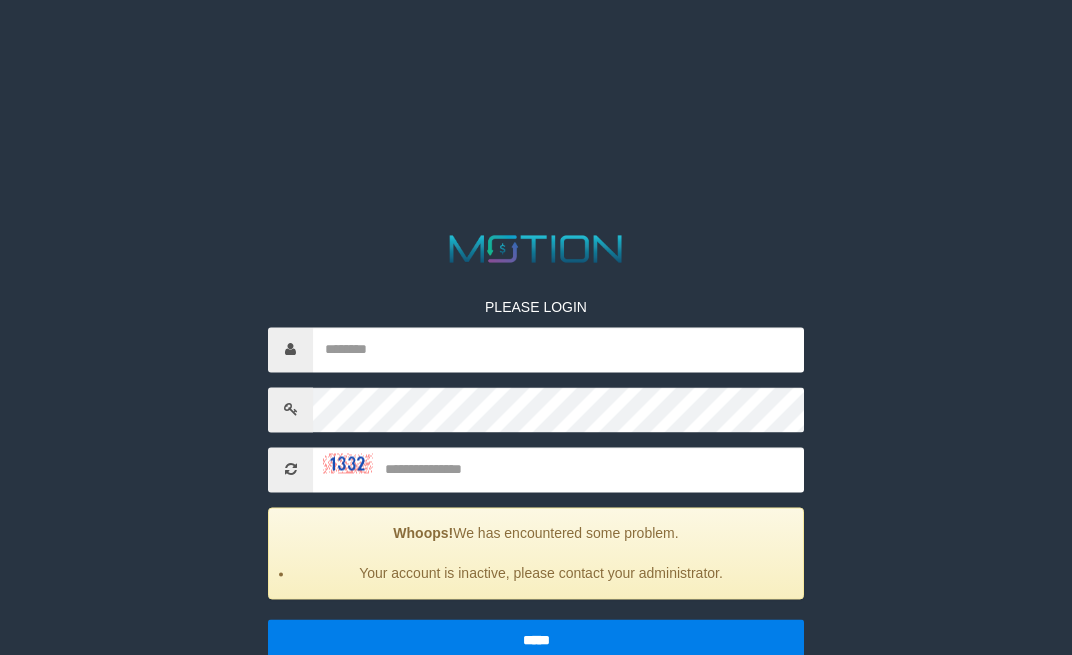 scroll, scrollTop: 0, scrollLeft: 0, axis: both 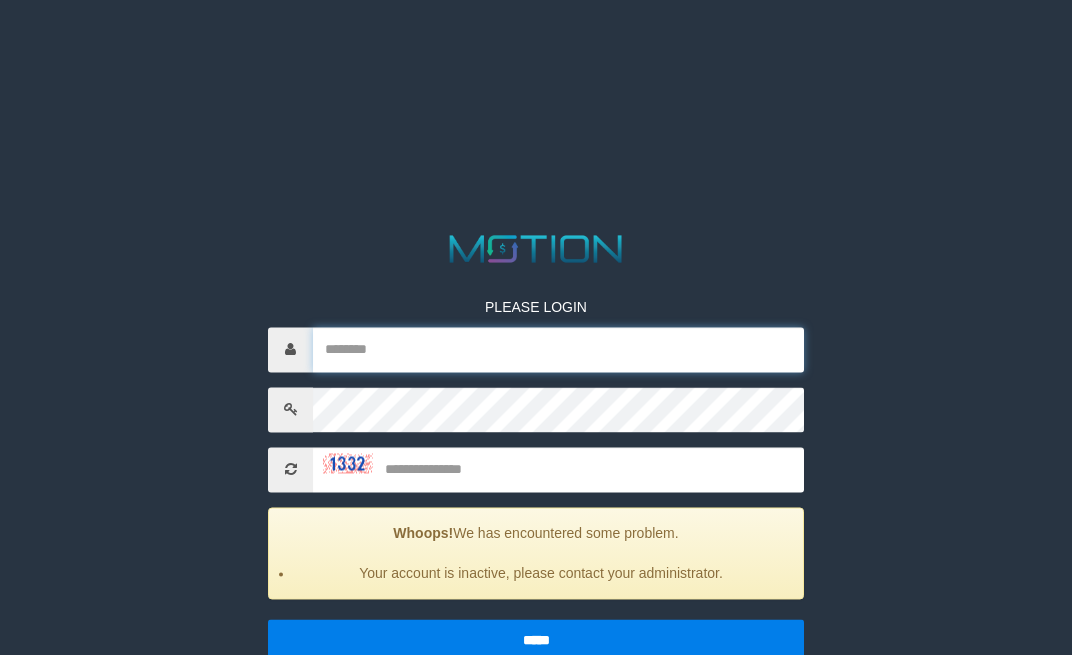 click at bounding box center (558, 349) 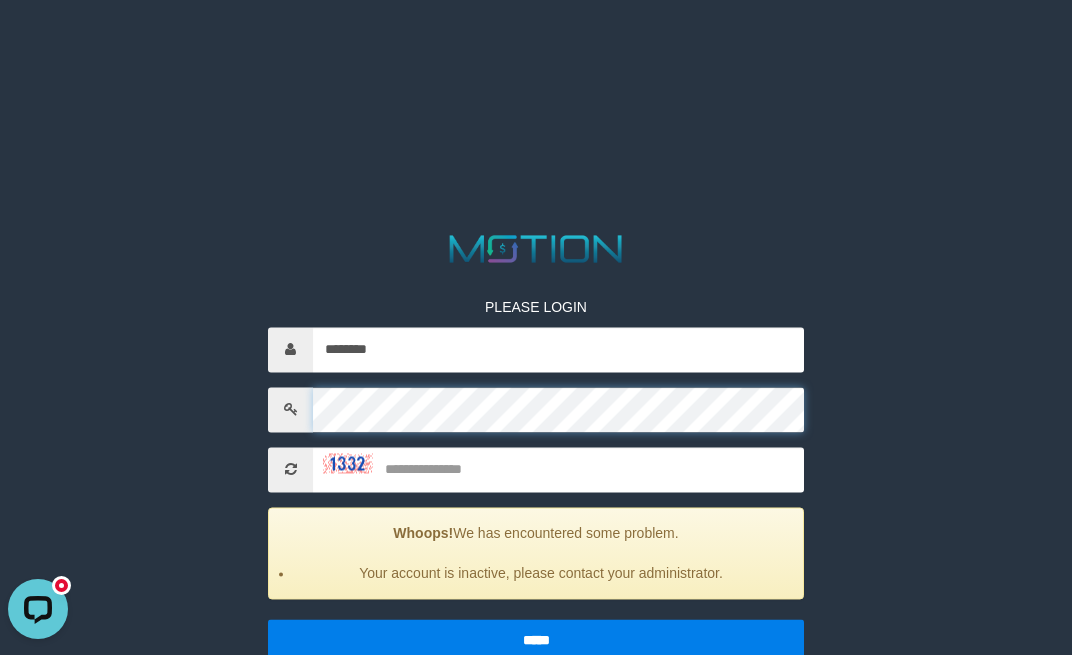 scroll, scrollTop: 0, scrollLeft: 0, axis: both 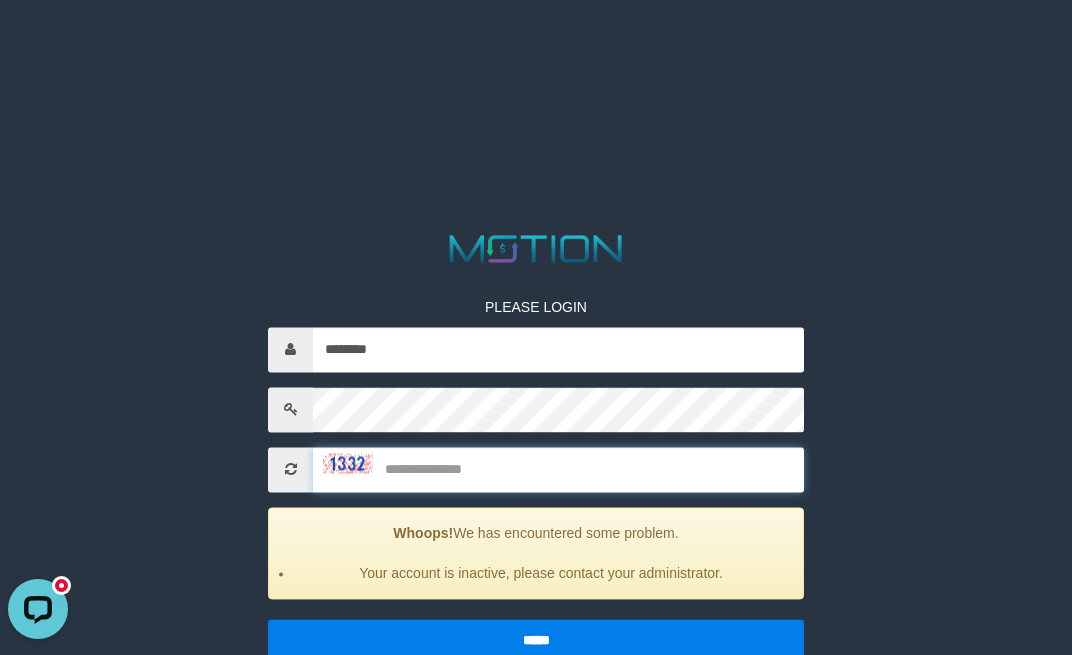 click at bounding box center [558, 469] 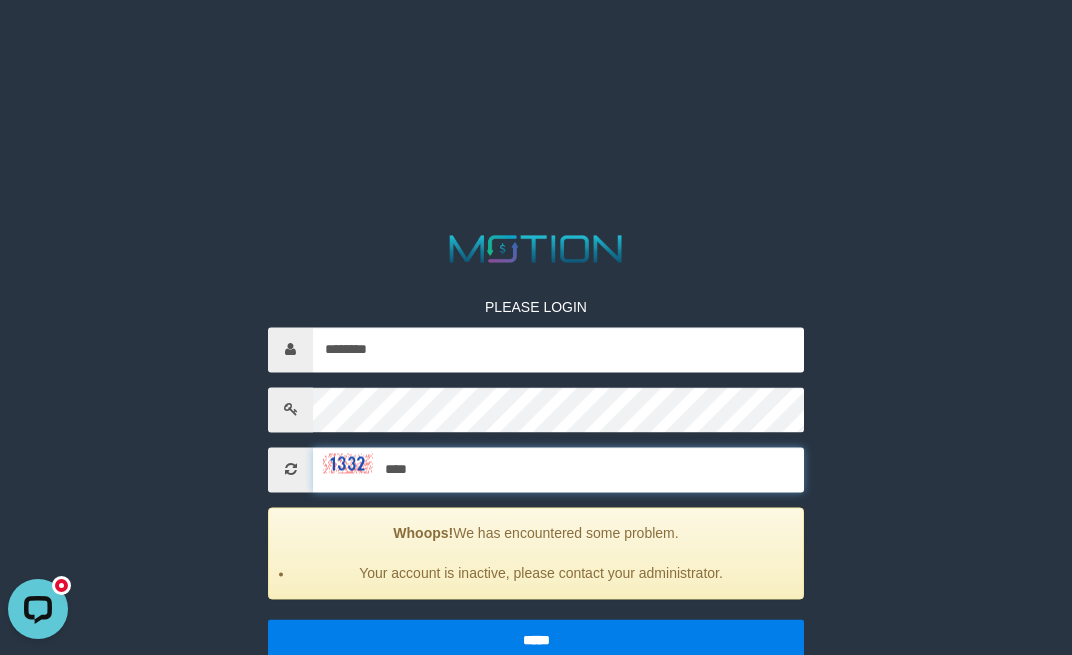 type on "****" 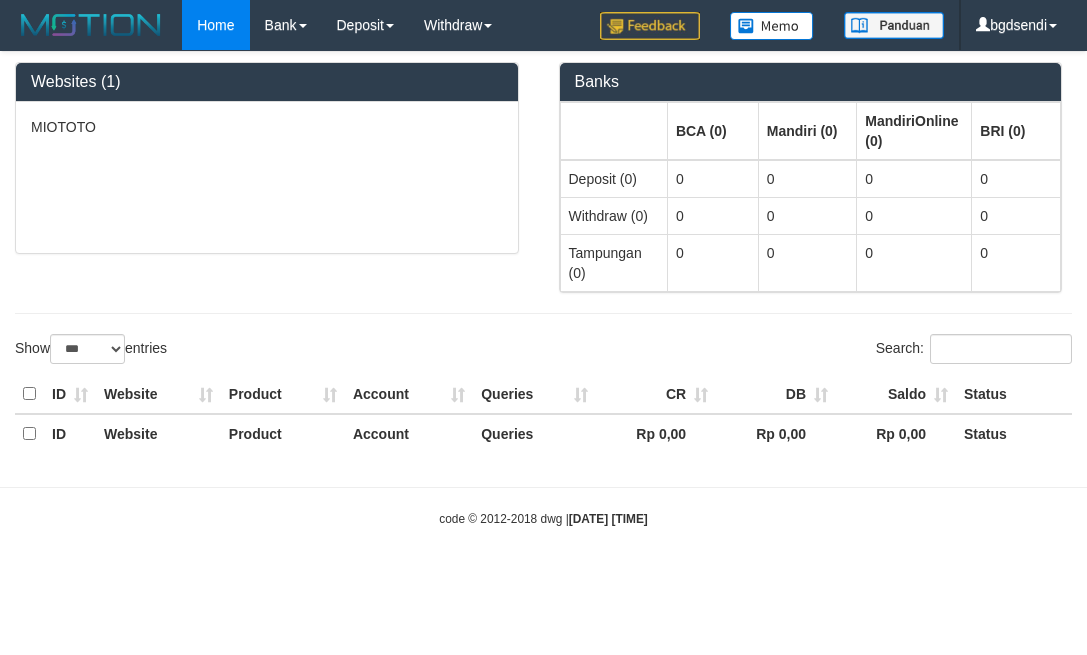 select on "***" 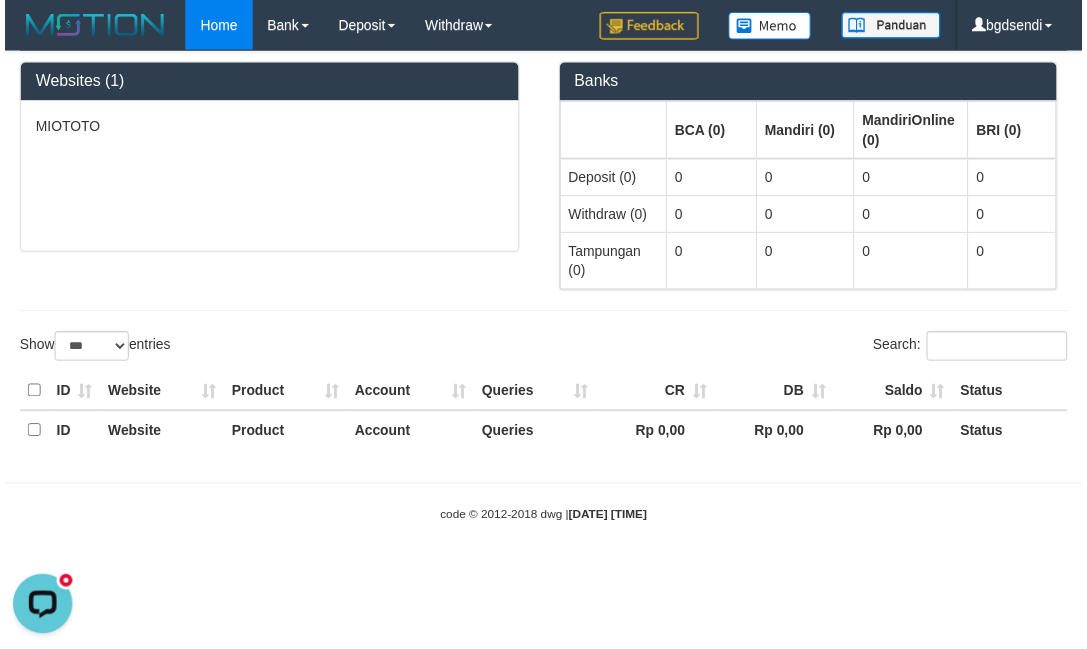 scroll, scrollTop: 0, scrollLeft: 0, axis: both 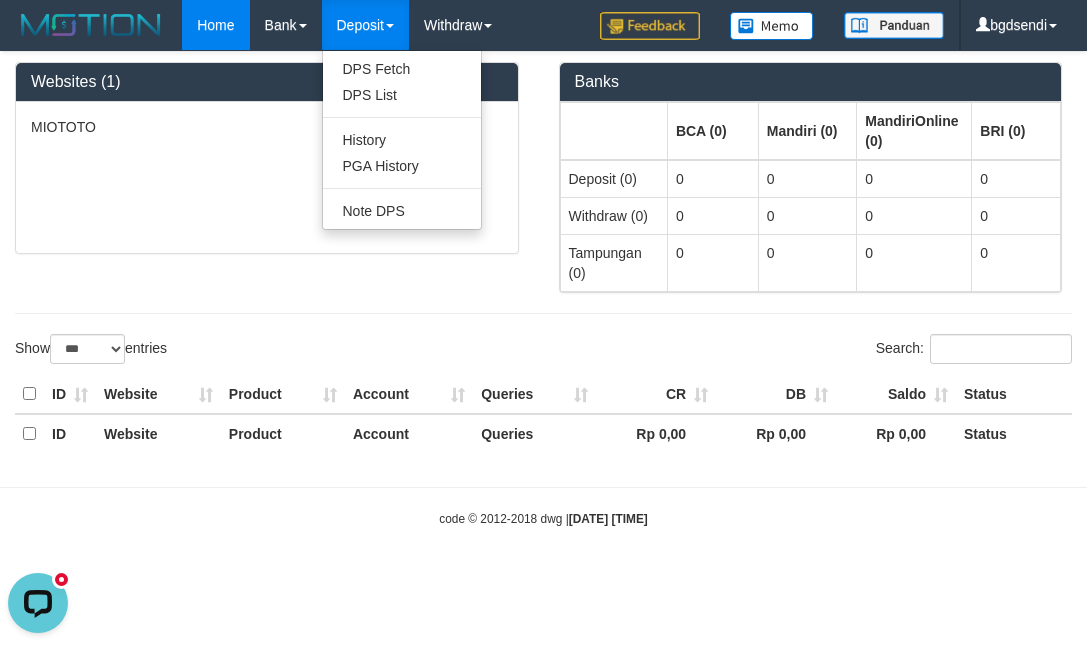 click on "Deposit" at bounding box center (365, 25) 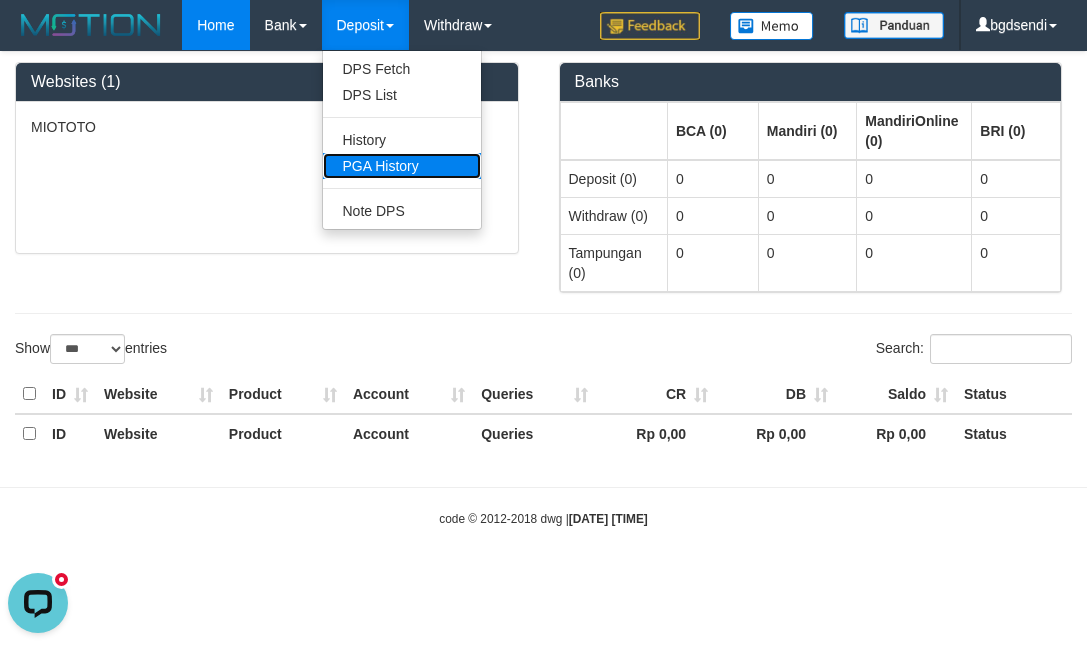 click on "PGA History" at bounding box center (402, 166) 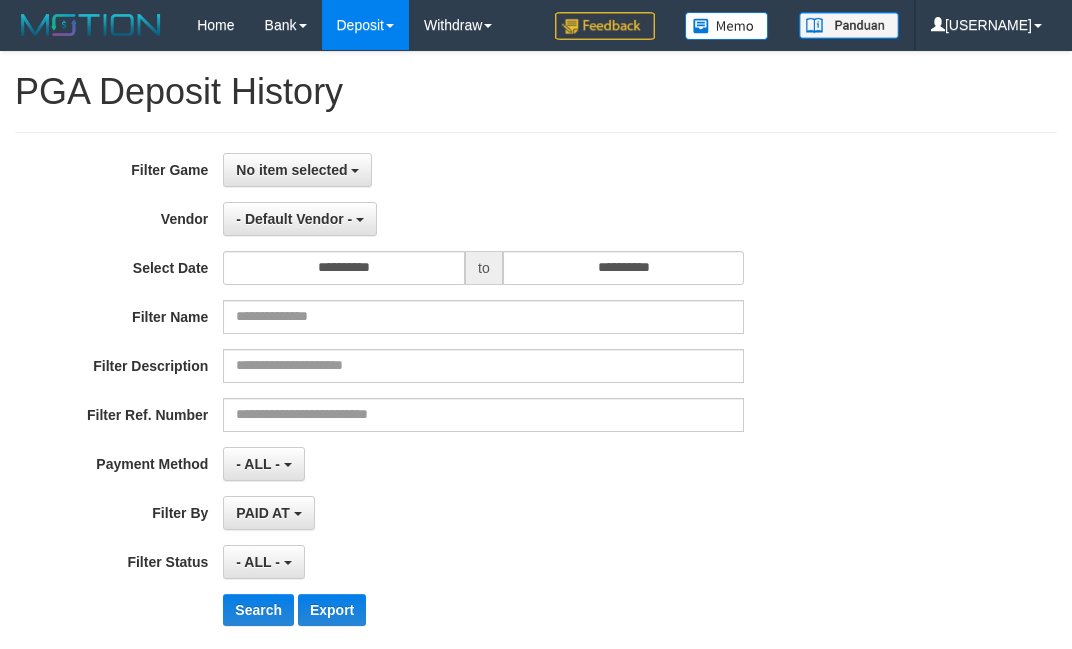 select 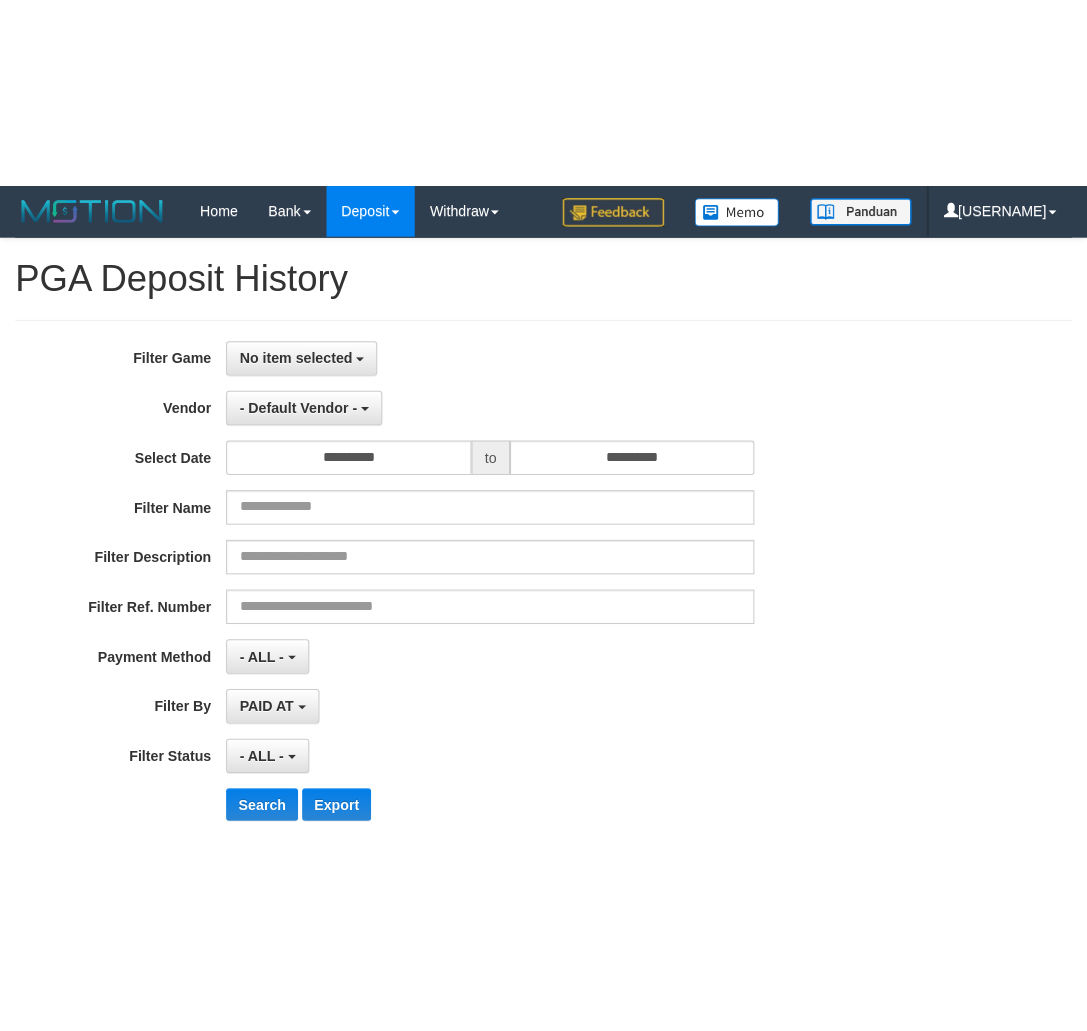 scroll, scrollTop: 0, scrollLeft: 0, axis: both 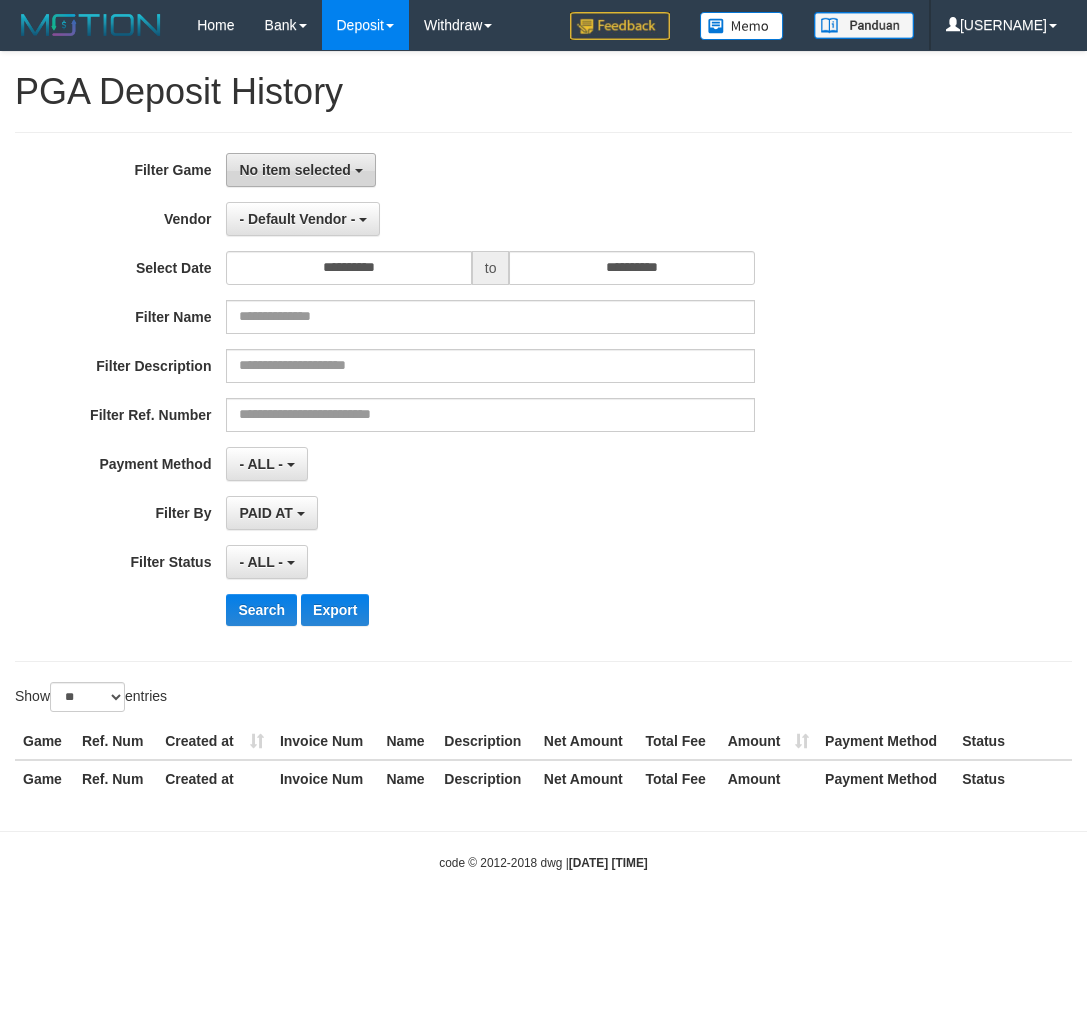click on "No item selected" at bounding box center (300, 170) 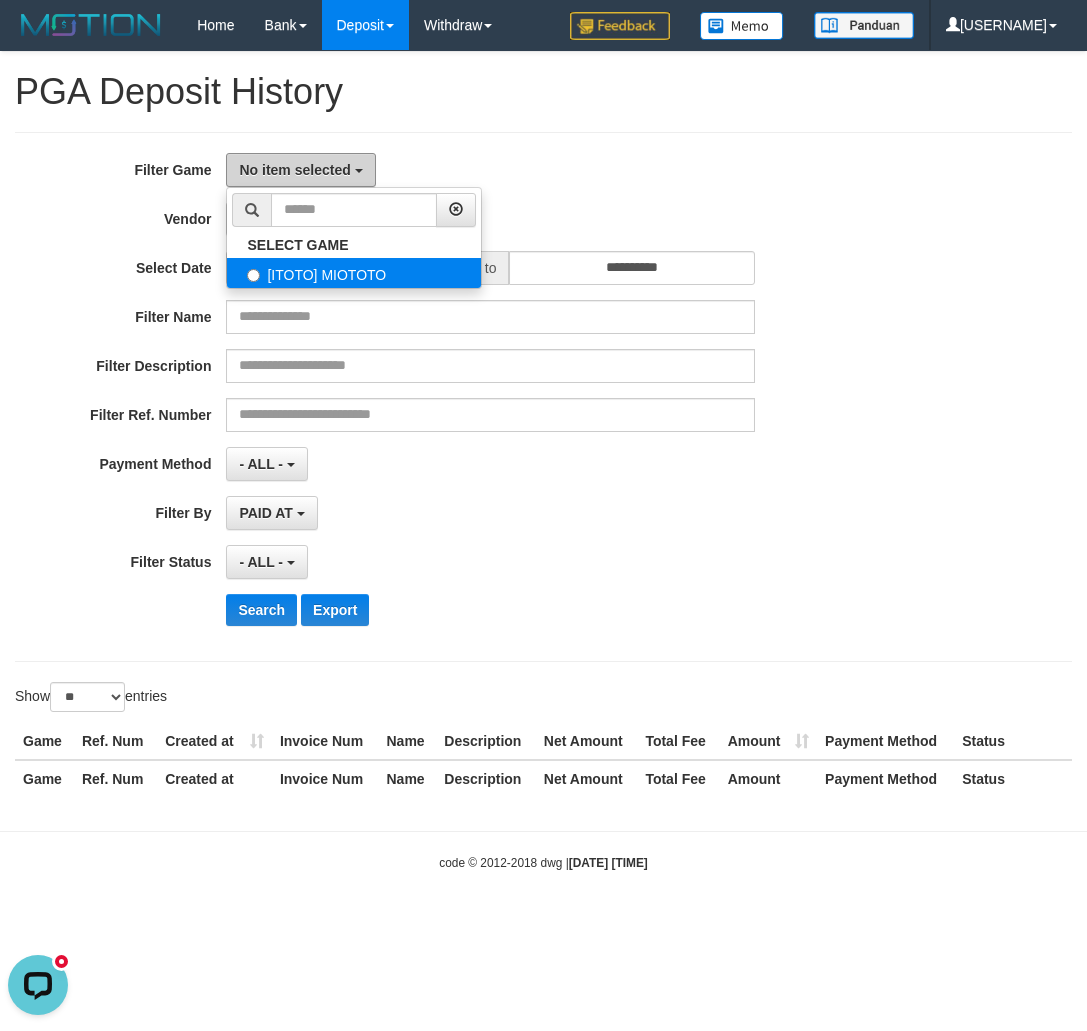 scroll, scrollTop: 0, scrollLeft: 0, axis: both 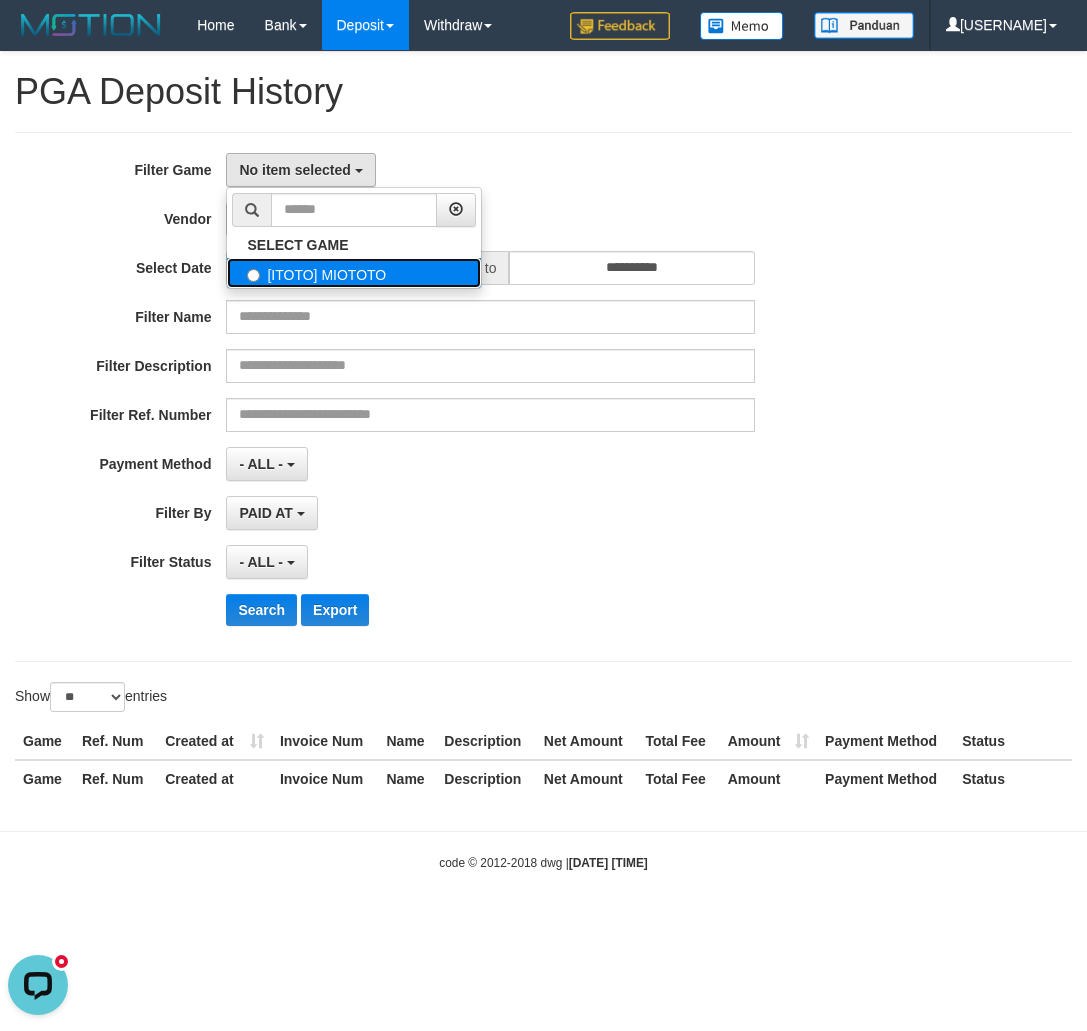 click on "[ITOTO] MIOTOTO" at bounding box center (354, 273) 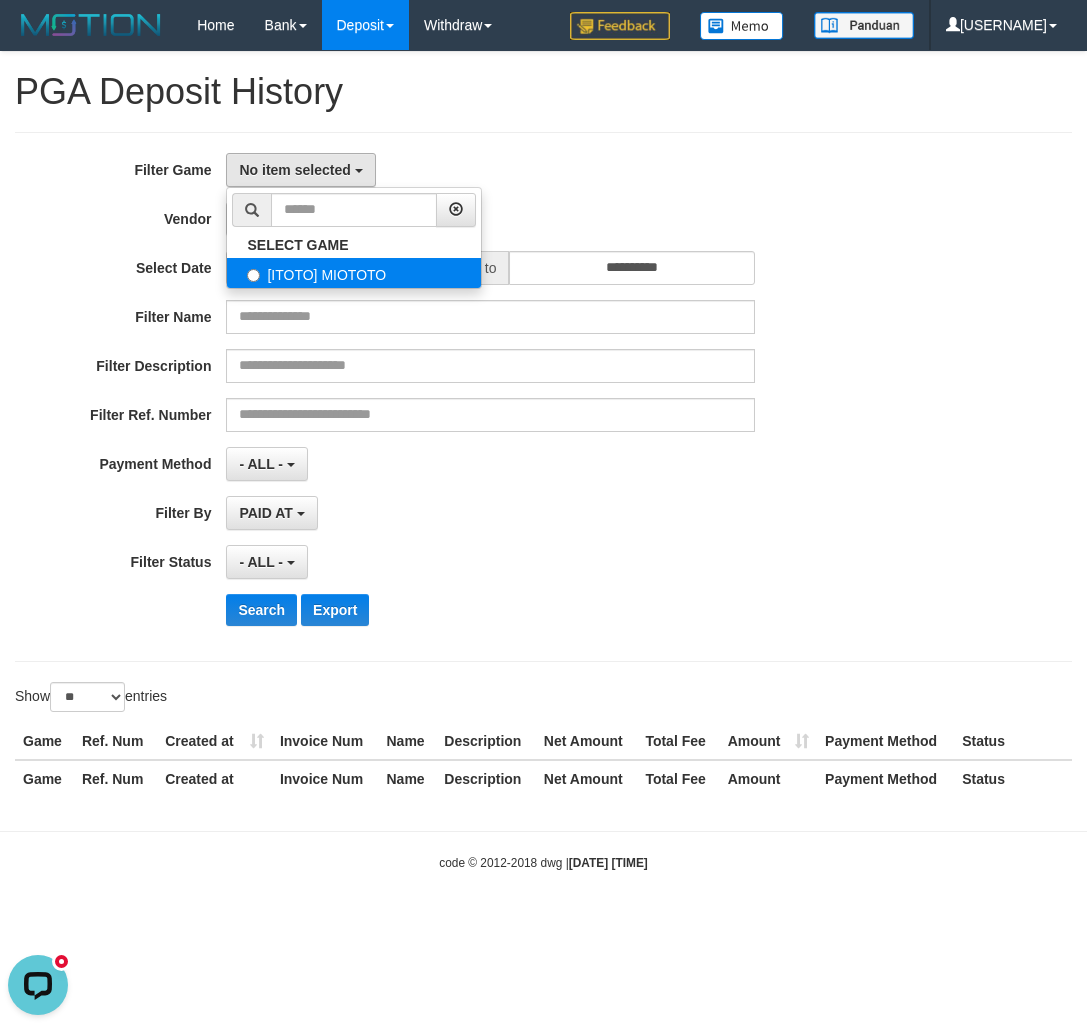 select on "****" 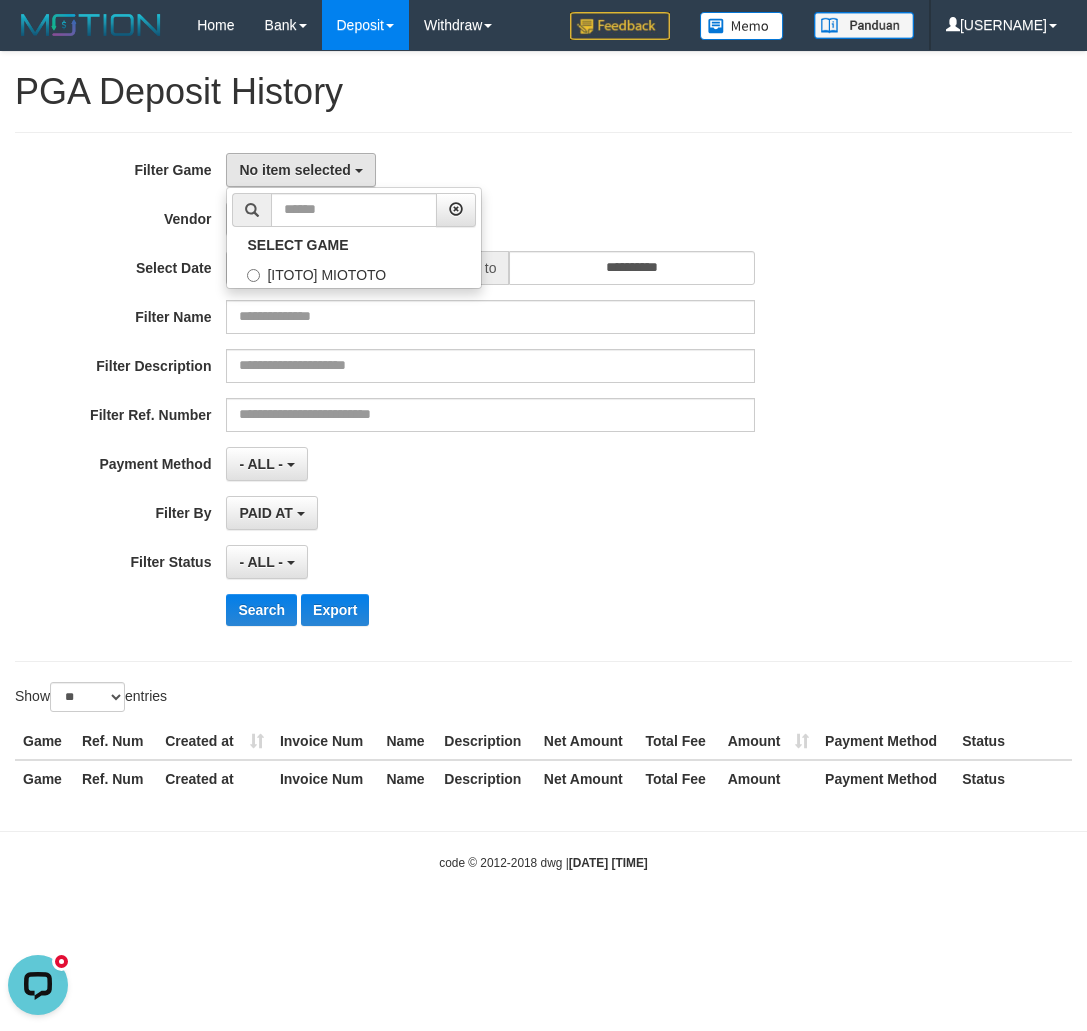 scroll, scrollTop: 18, scrollLeft: 0, axis: vertical 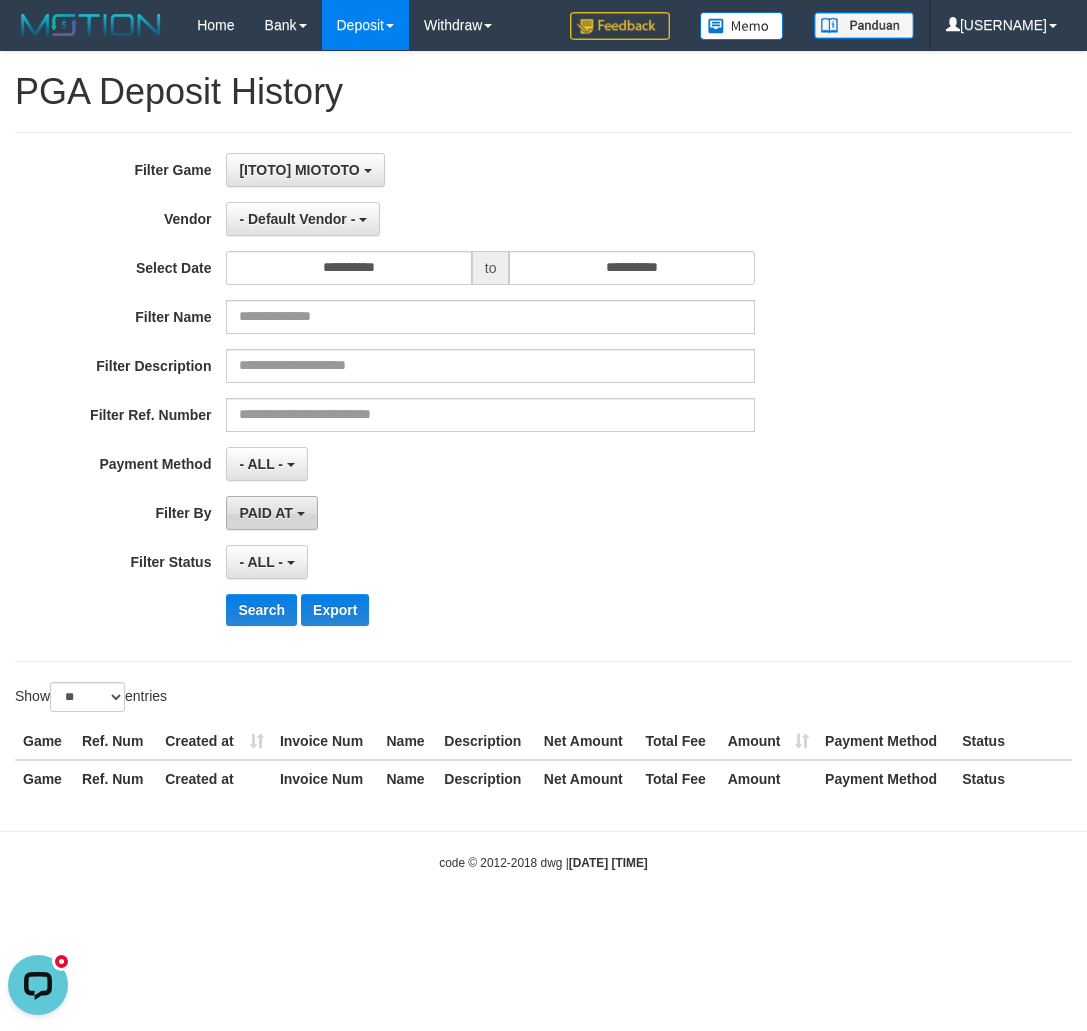 click on "PAID AT" at bounding box center (265, 513) 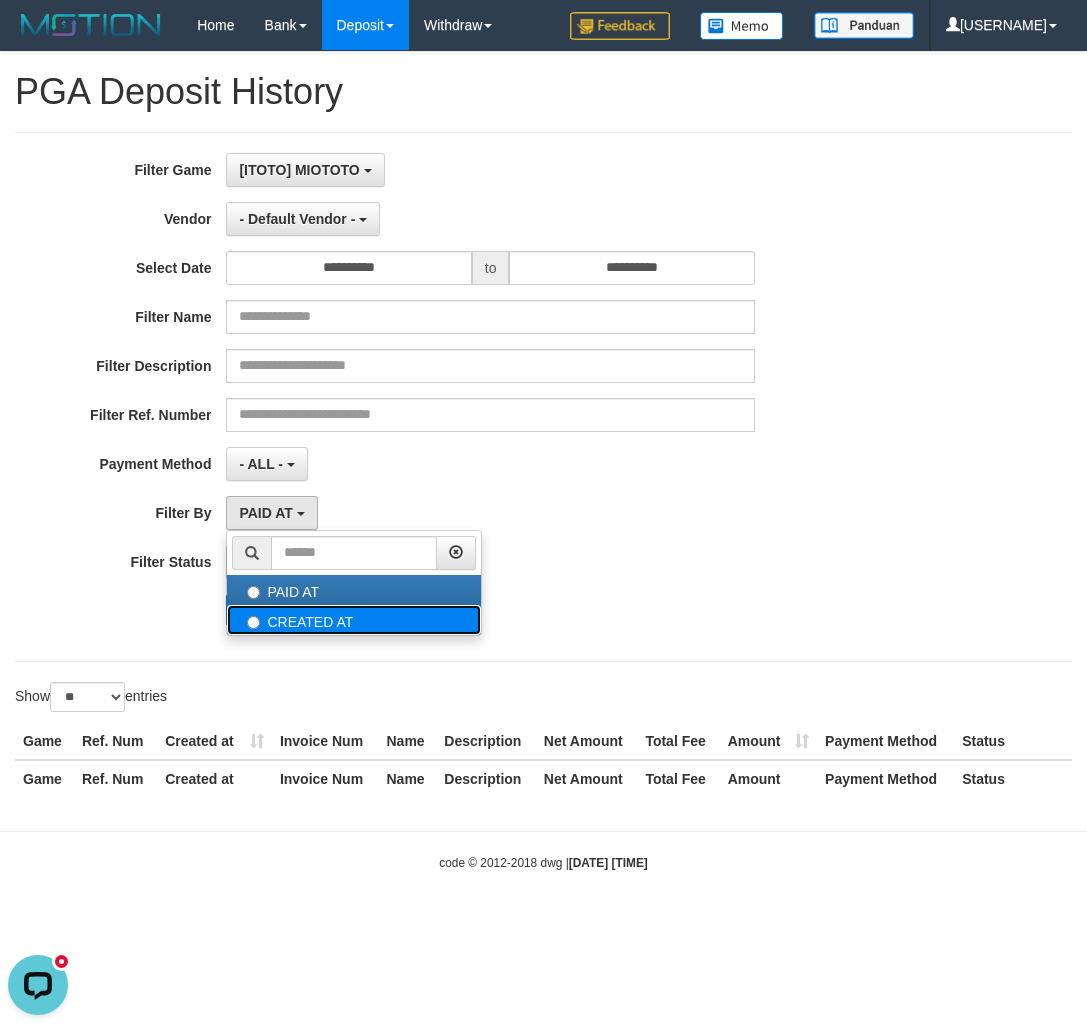 click on "CREATED AT" at bounding box center (354, 620) 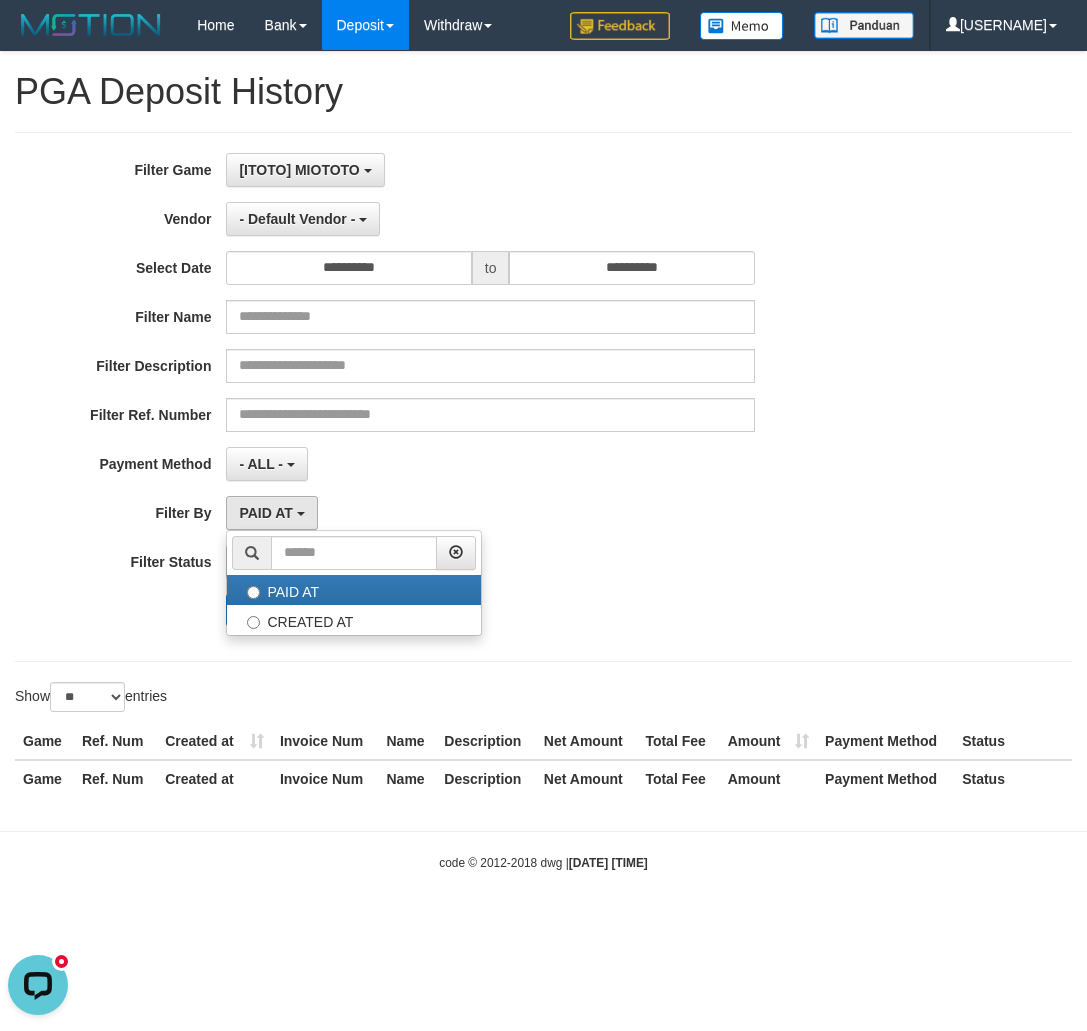 select on "*" 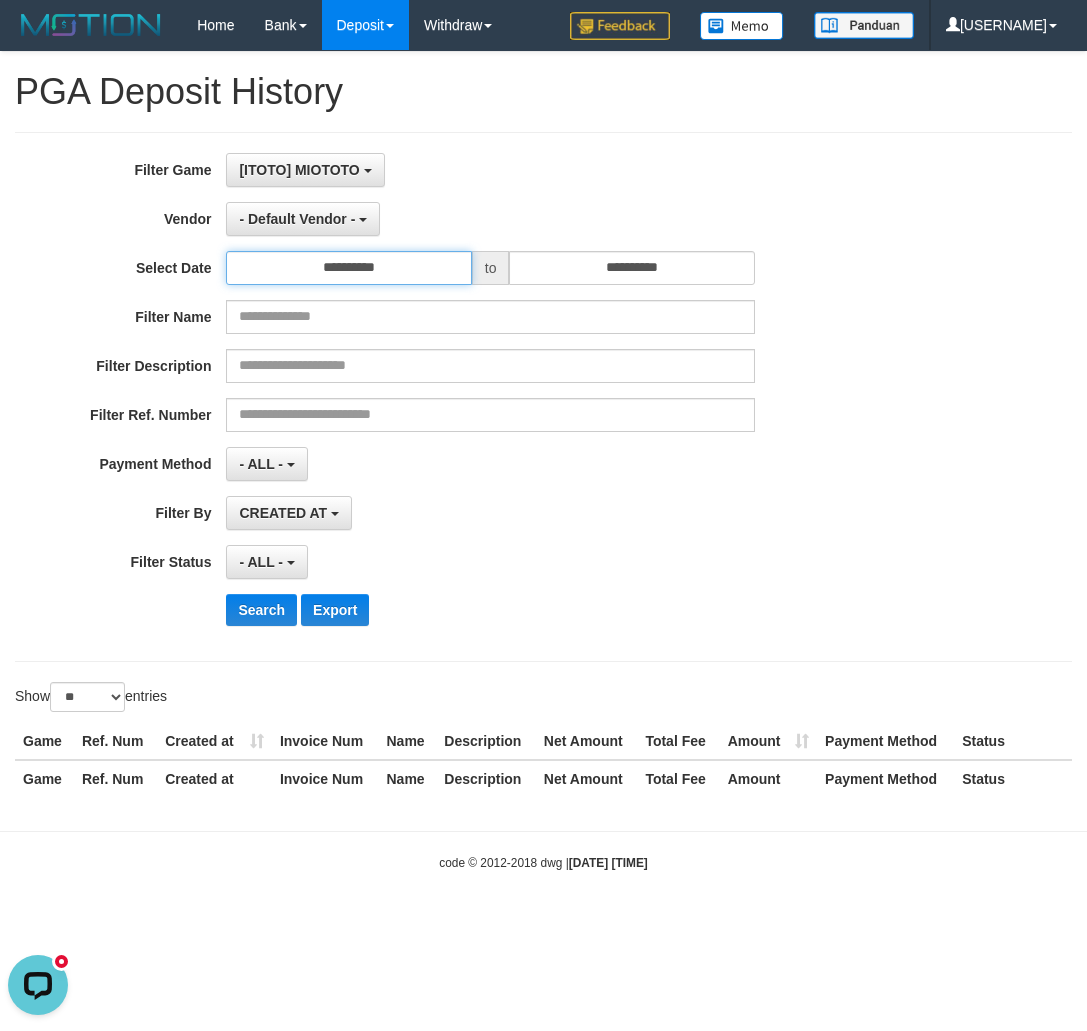click on "**********" at bounding box center [348, 268] 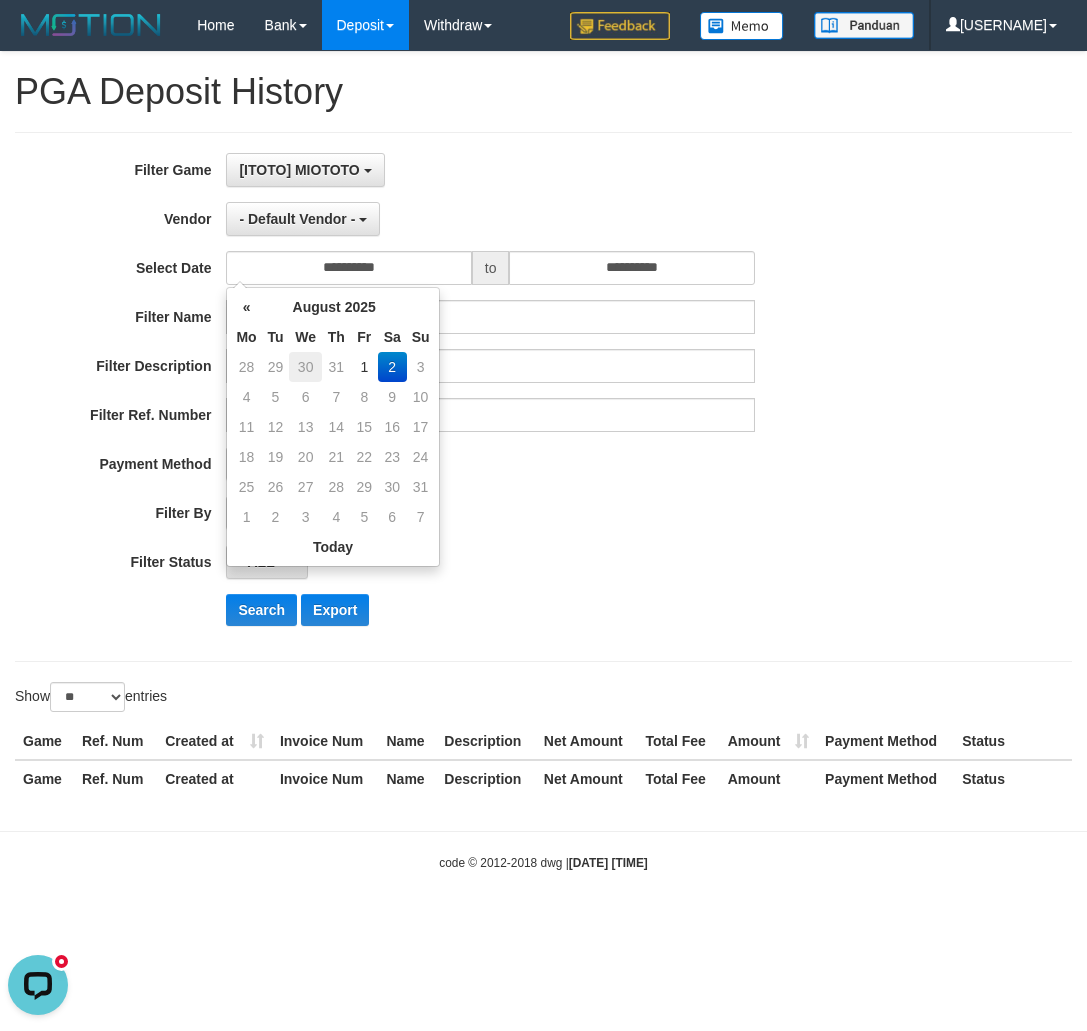 click on "30" at bounding box center [305, 367] 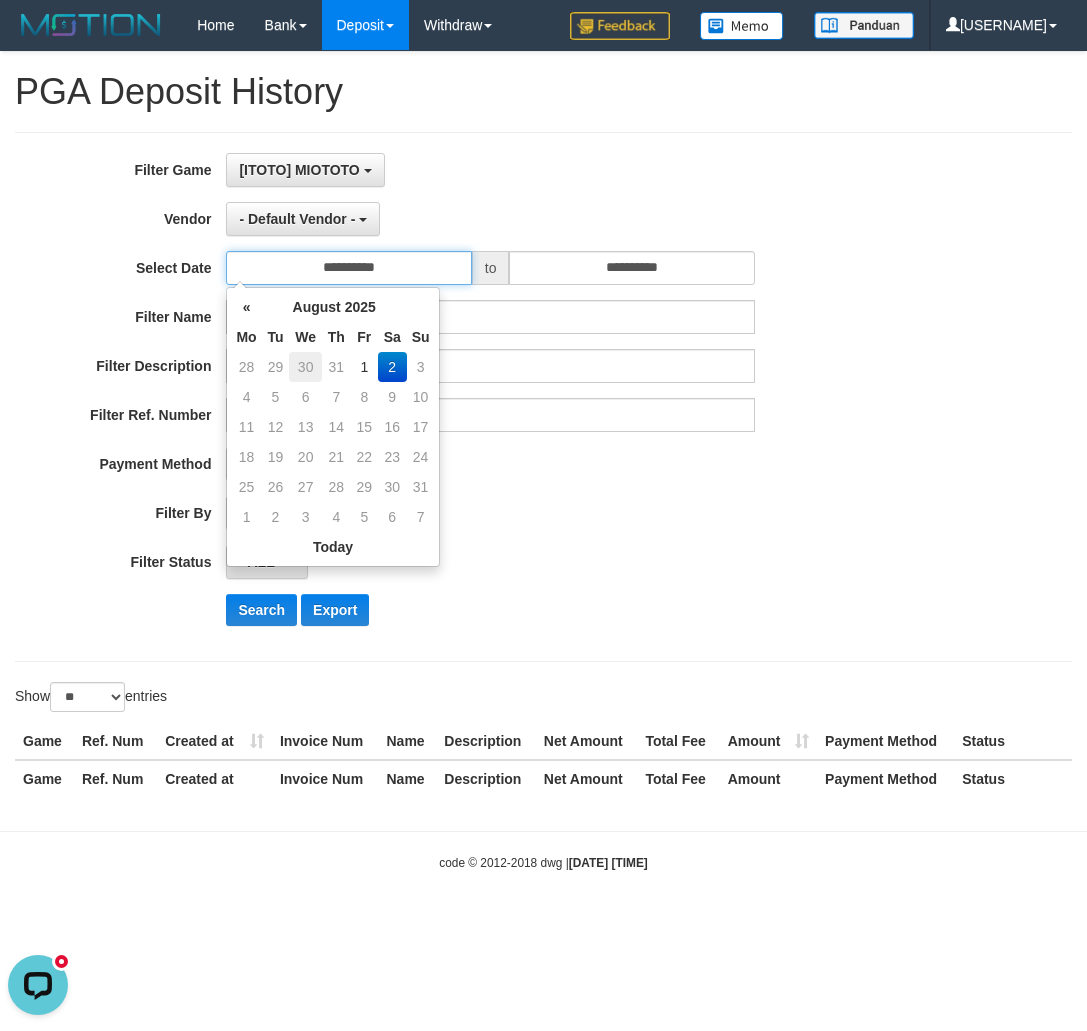 type on "**********" 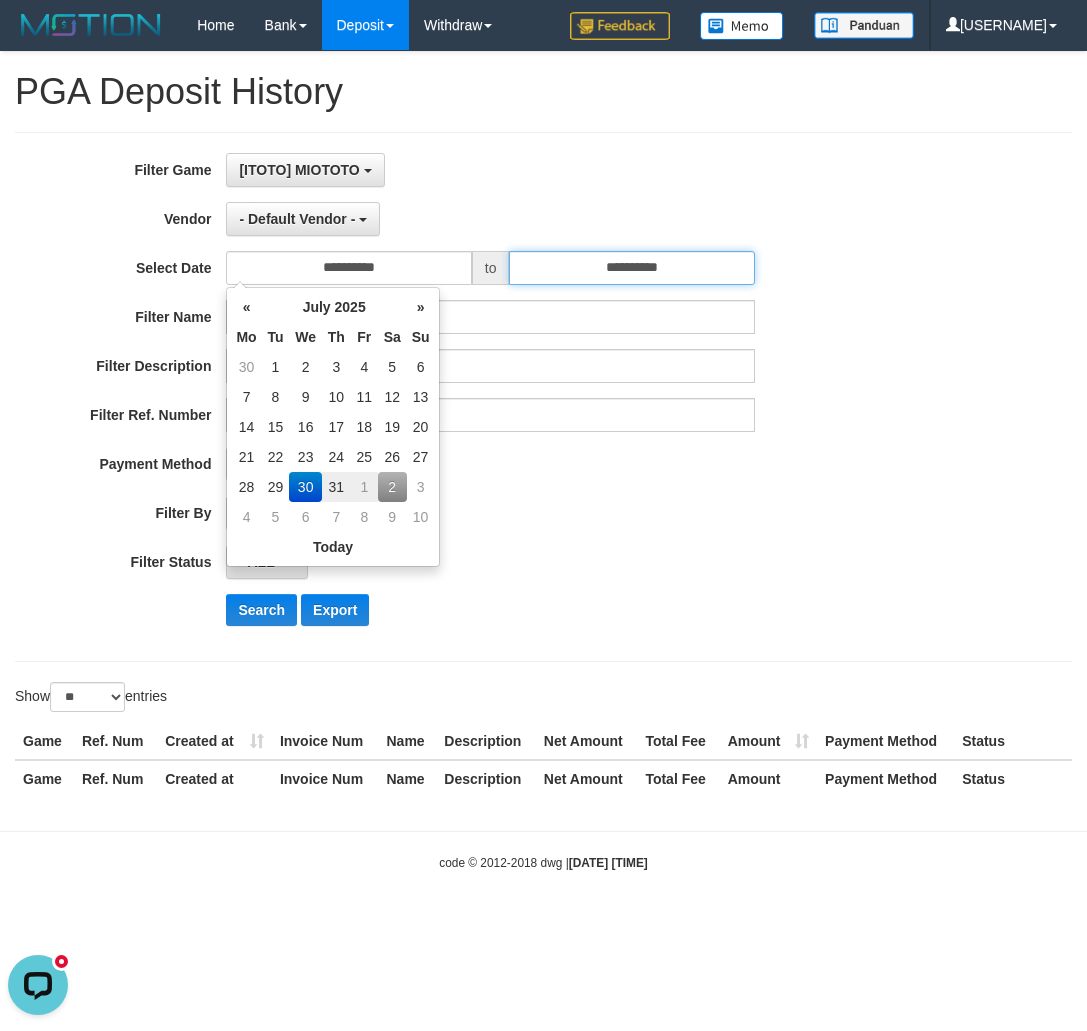 click on "**********" at bounding box center (631, 268) 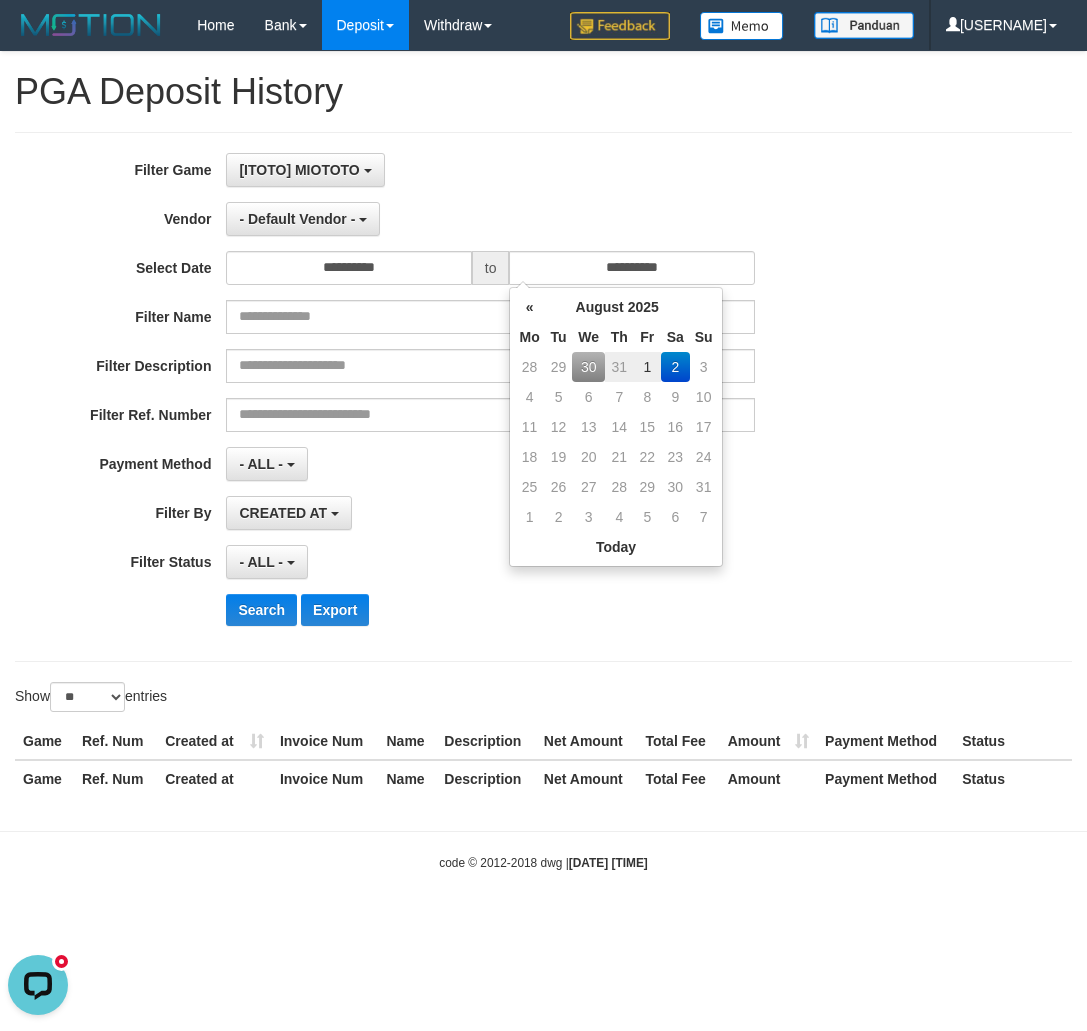 click on "30" at bounding box center (588, 367) 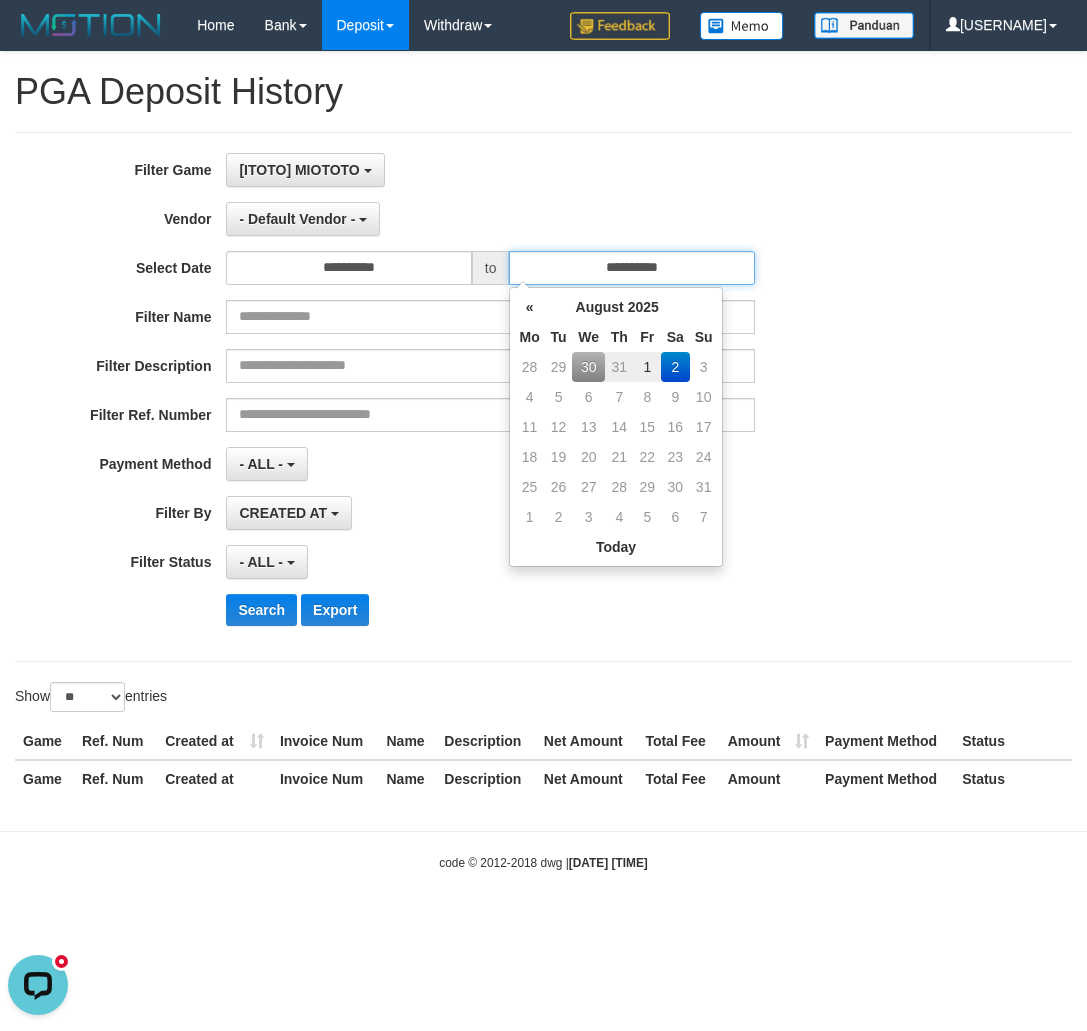 type on "**********" 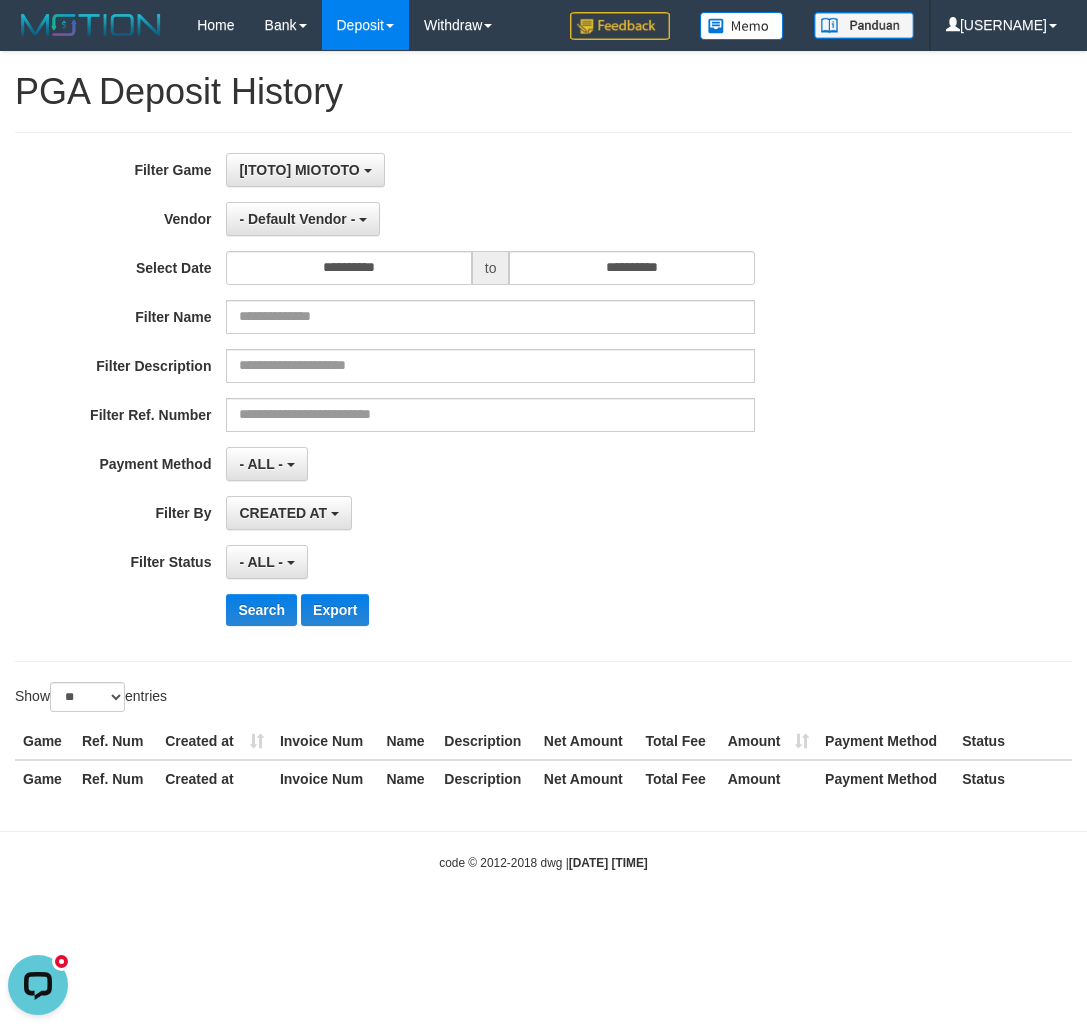 drag, startPoint x: 579, startPoint y: 694, endPoint x: 583, endPoint y: 605, distance: 89.08984 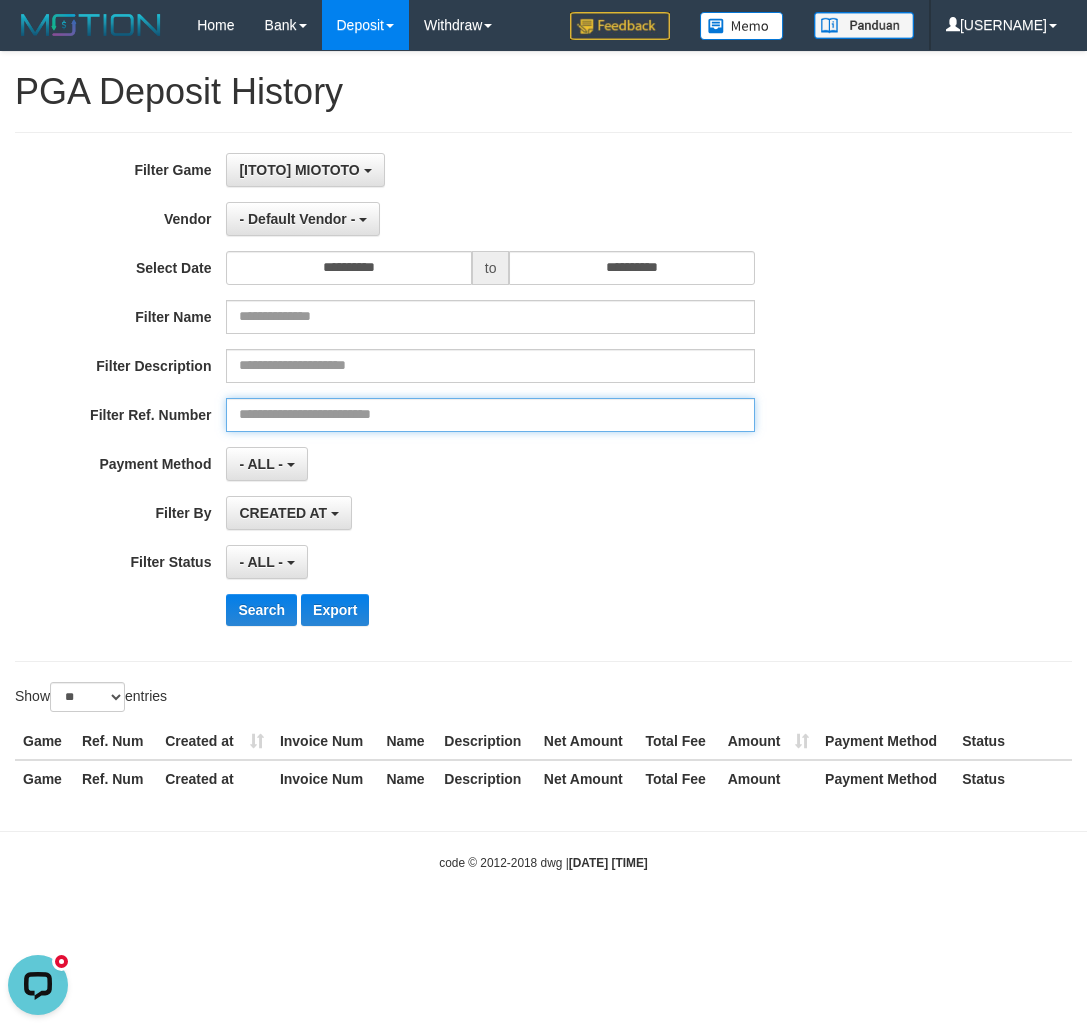 click at bounding box center [490, 415] 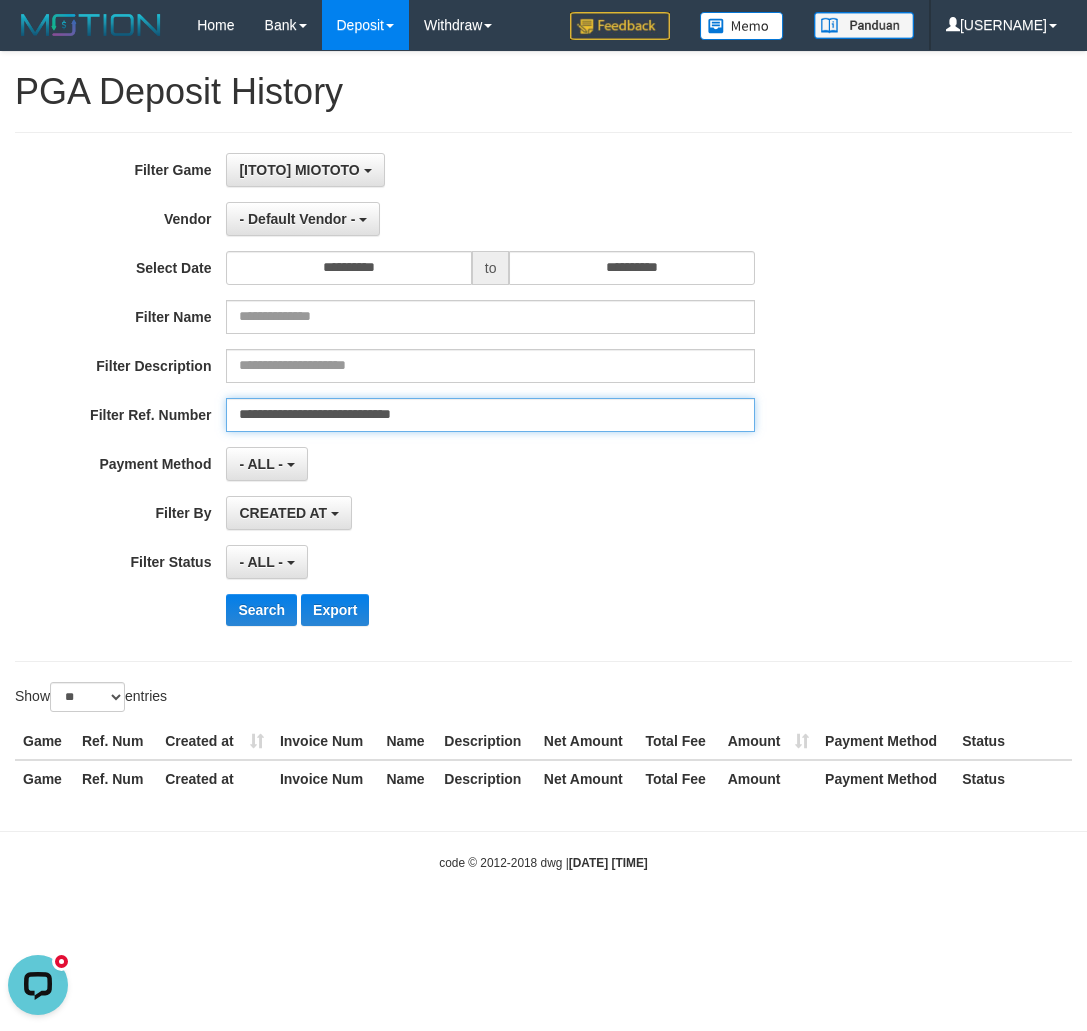 type on "**********" 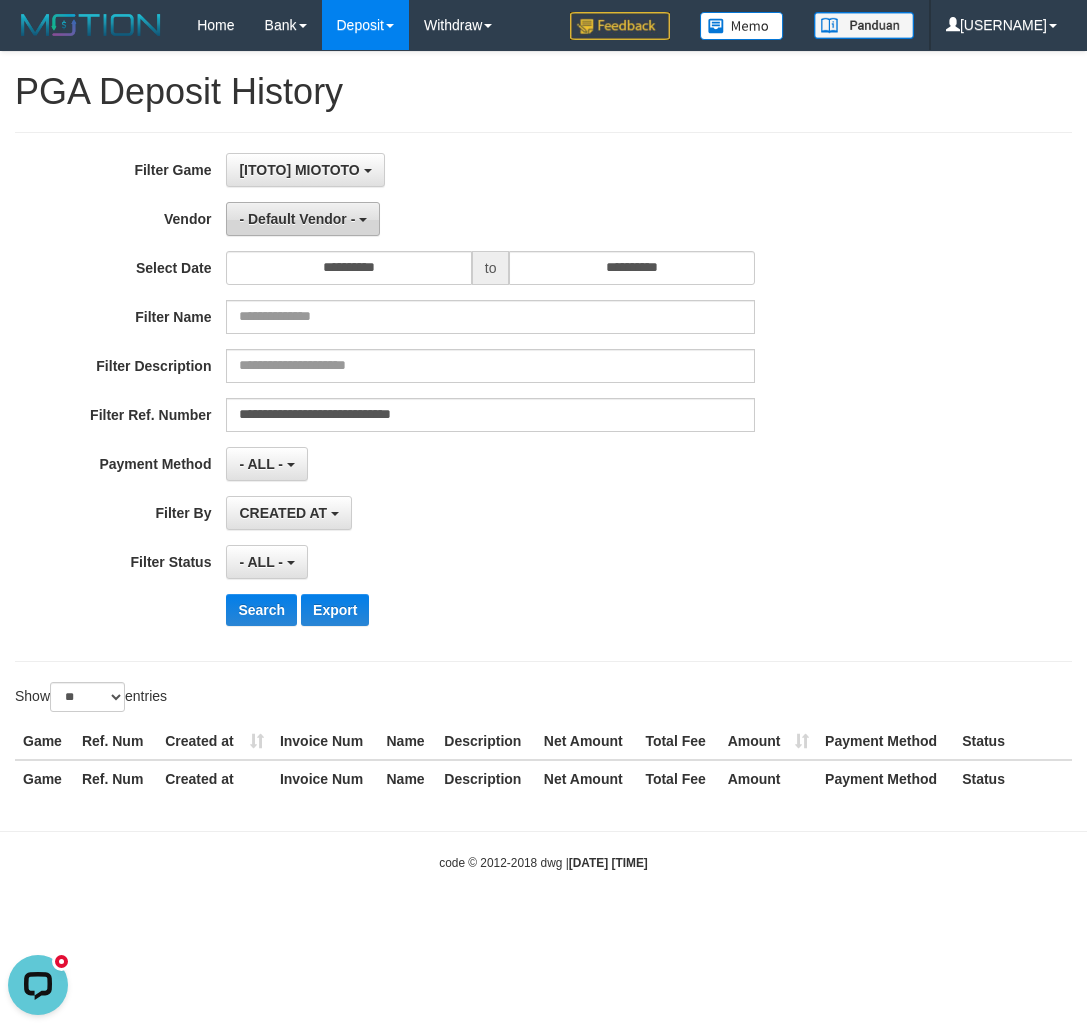 click on "- Default Vendor -" at bounding box center (303, 219) 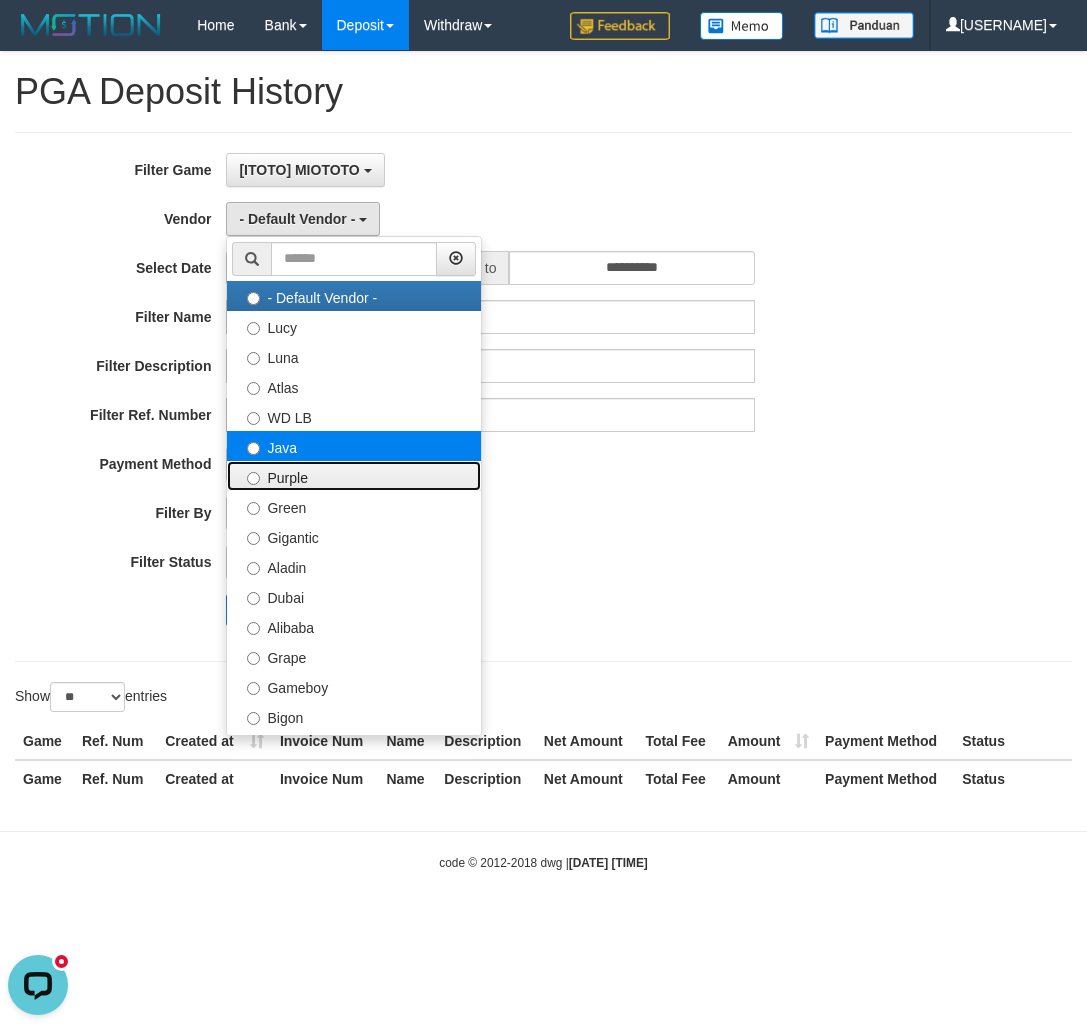 drag, startPoint x: 329, startPoint y: 461, endPoint x: 329, endPoint y: 448, distance: 13 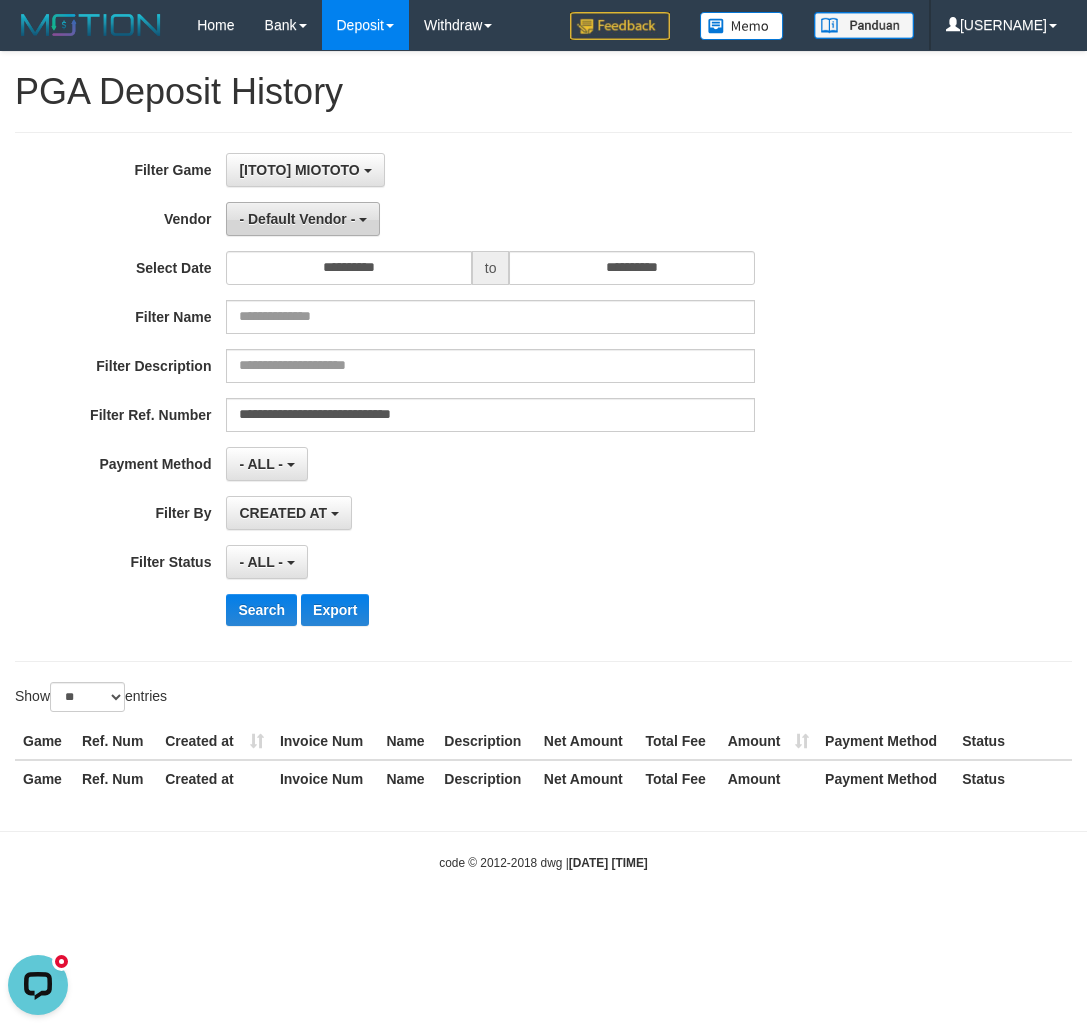 click on "- Default Vendor -" at bounding box center [297, 219] 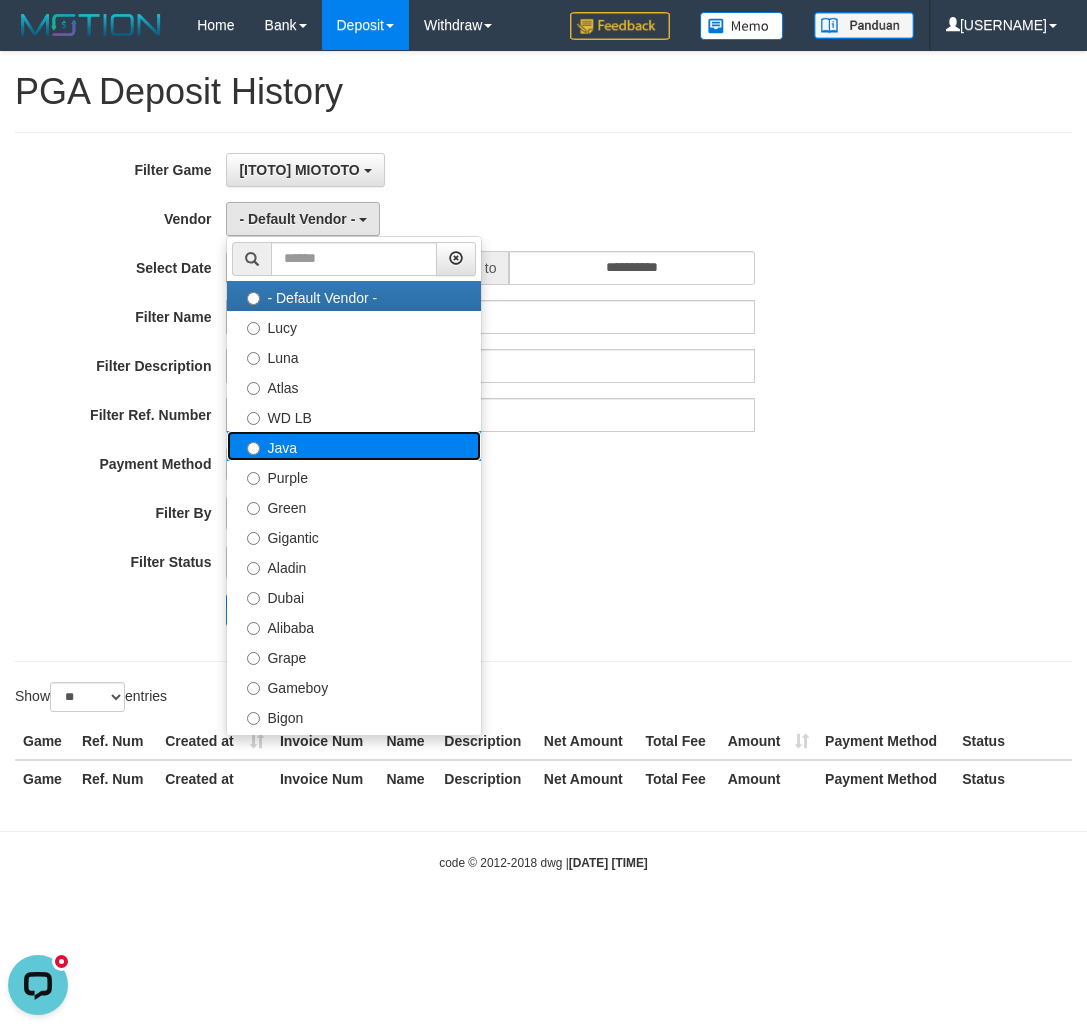 click on "Java" at bounding box center (354, 446) 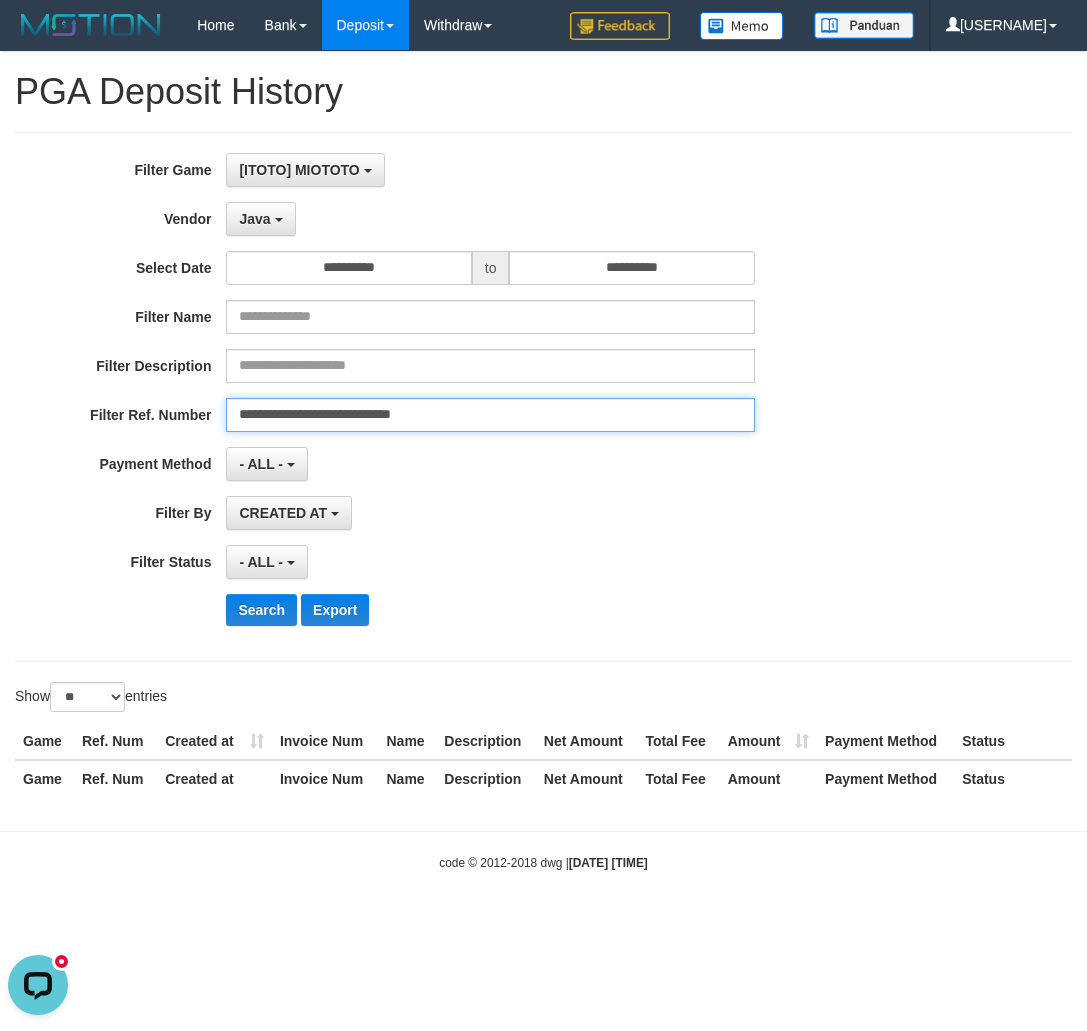 click on "**********" at bounding box center [490, 415] 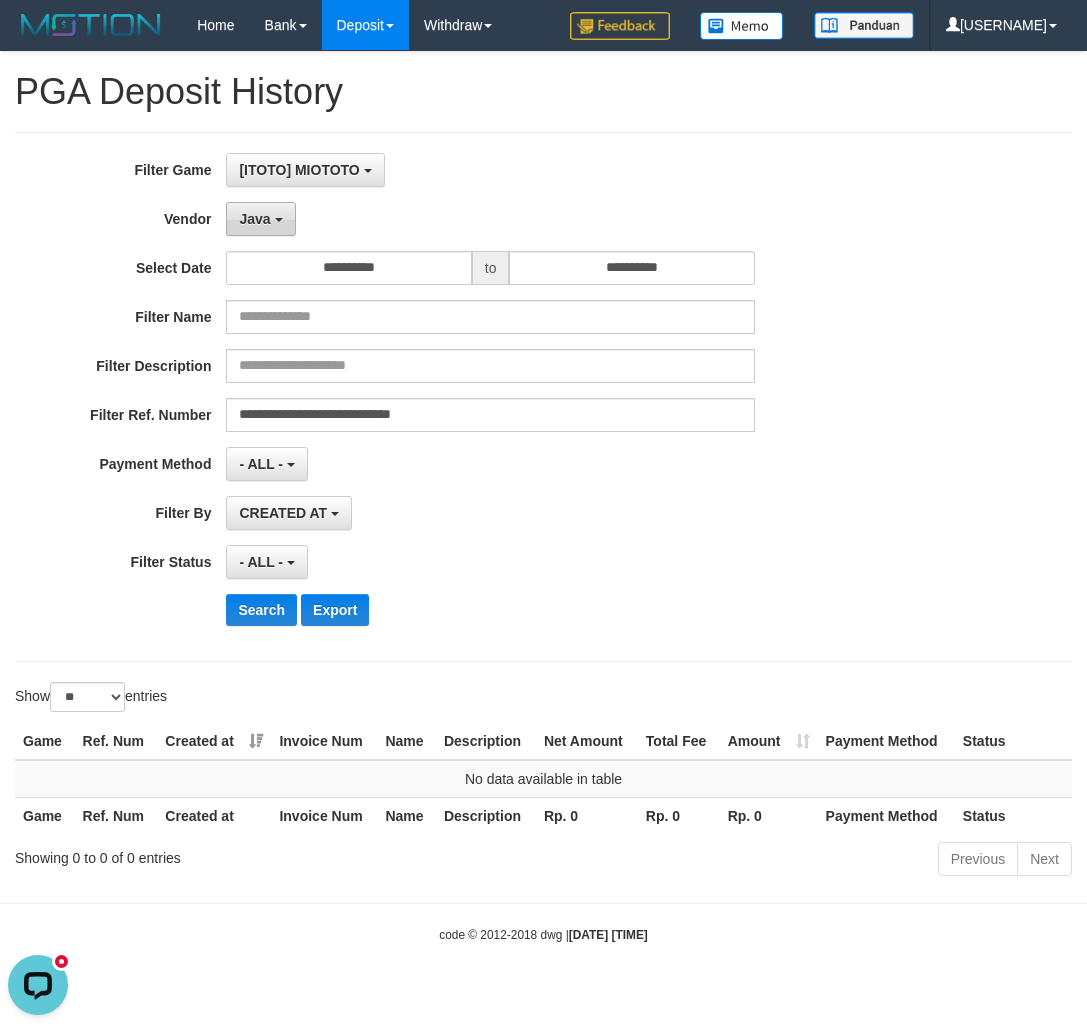 click on "Java" at bounding box center (260, 219) 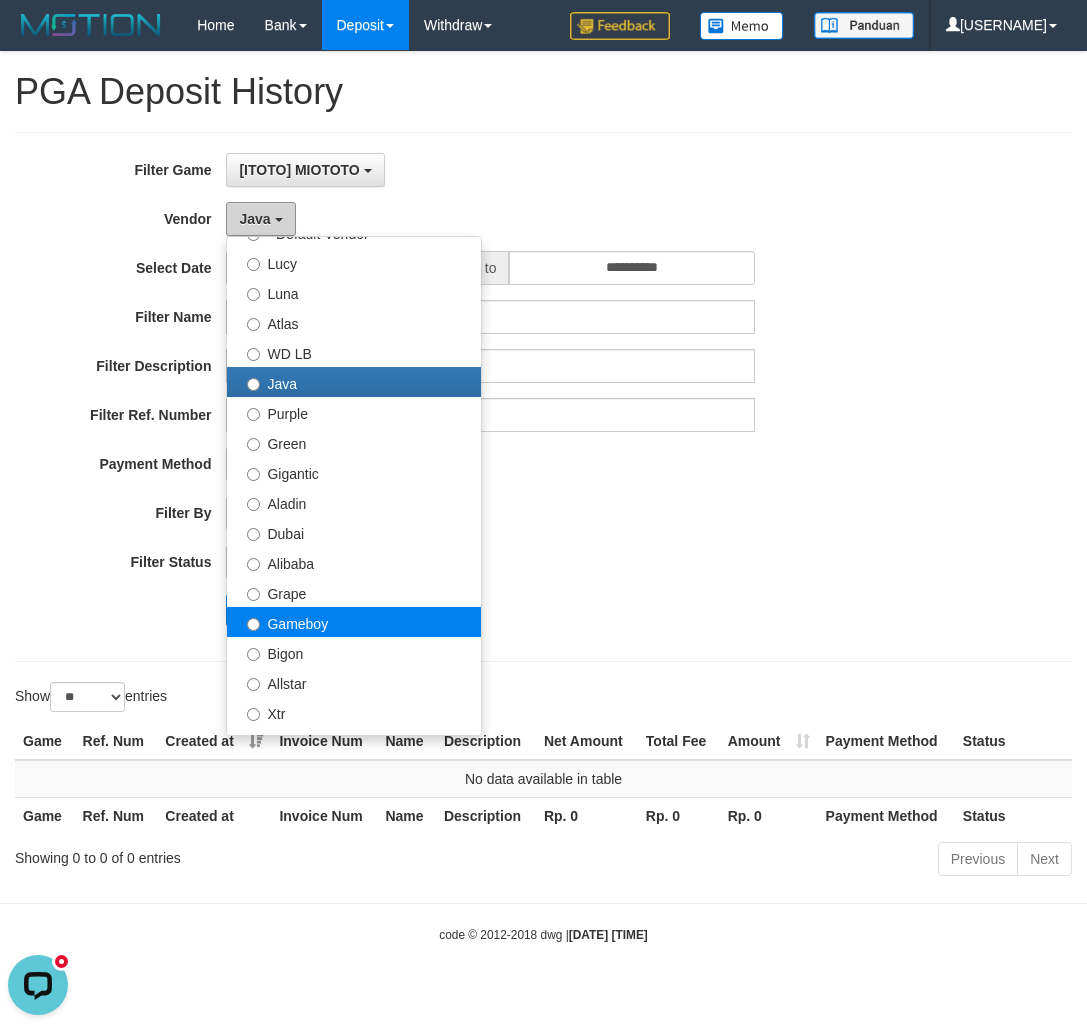 scroll, scrollTop: 100, scrollLeft: 0, axis: vertical 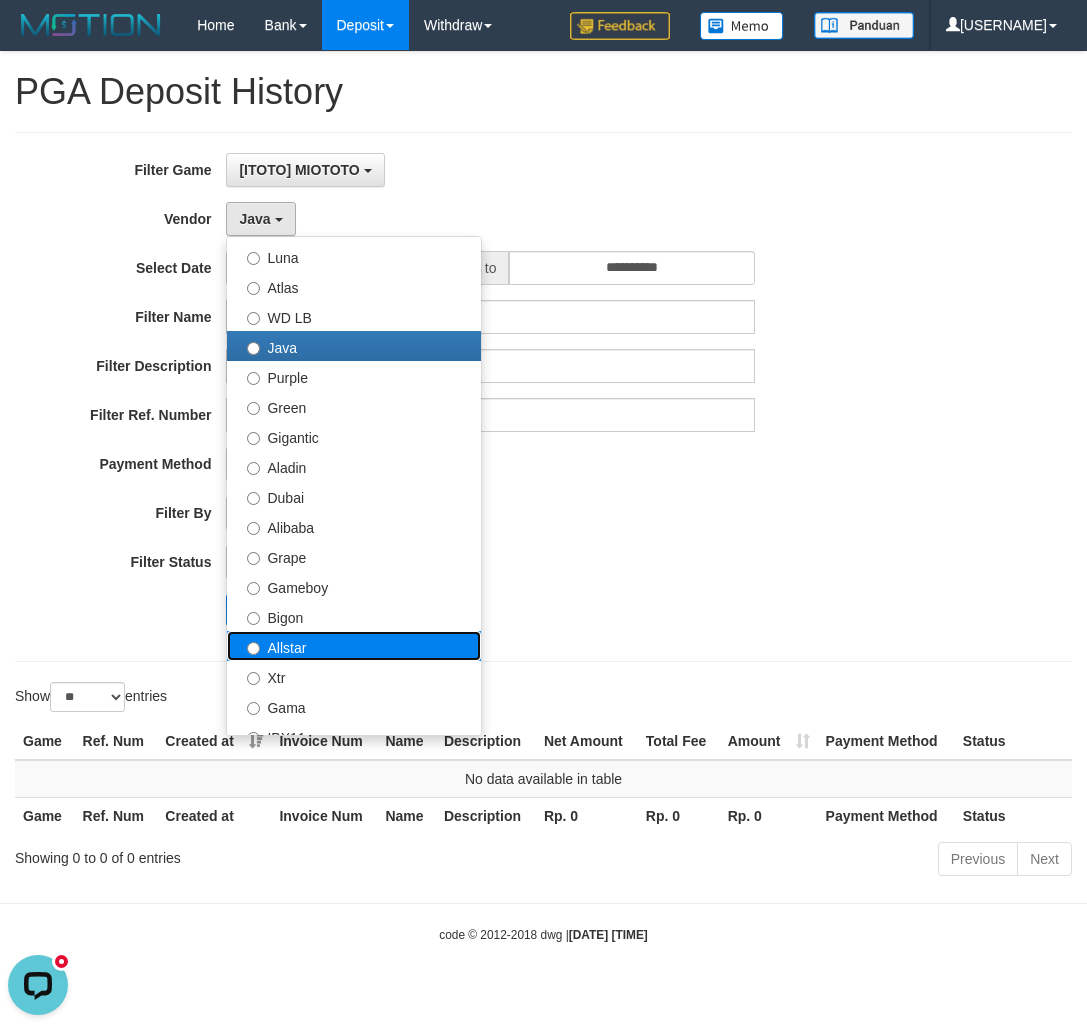 click on "Allstar" at bounding box center (354, 646) 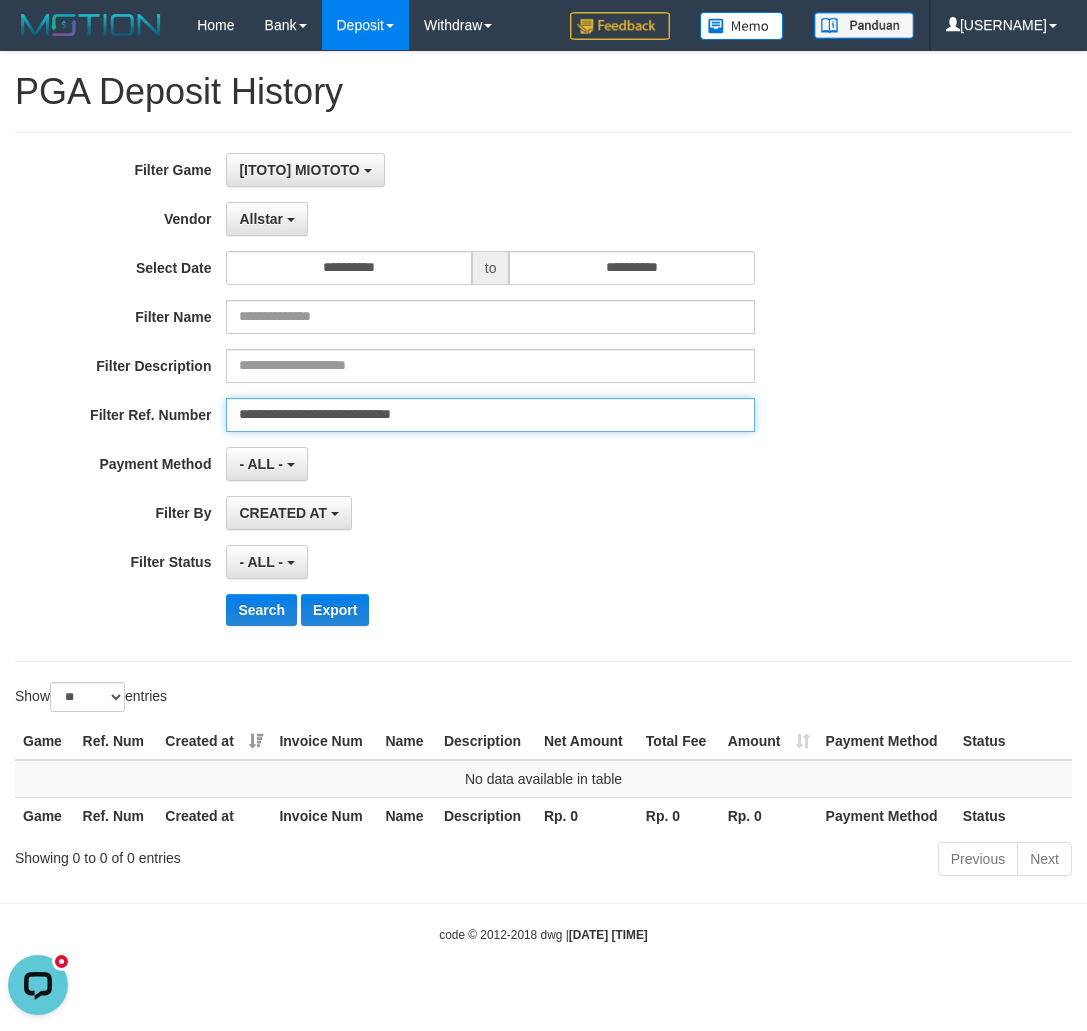 click on "**********" at bounding box center [490, 415] 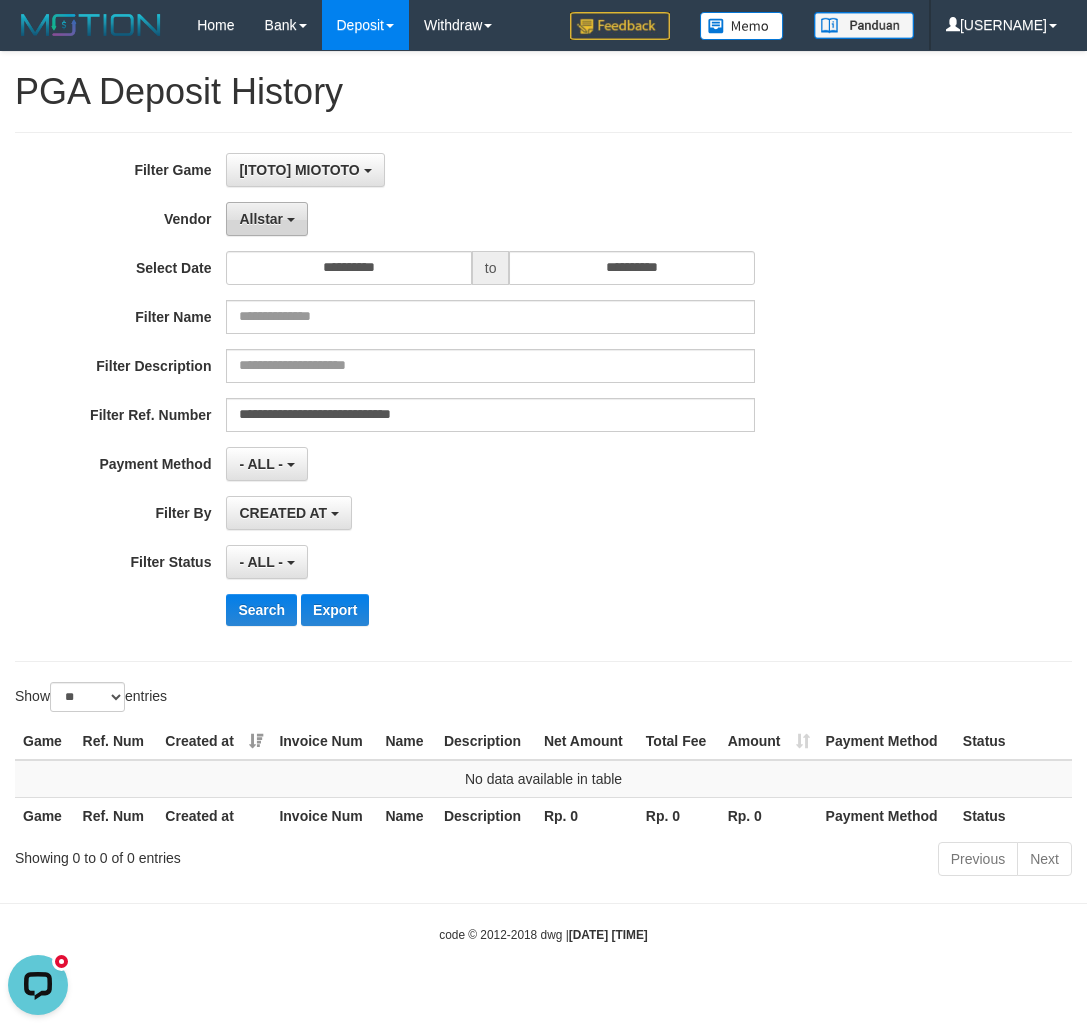 click at bounding box center [291, 220] 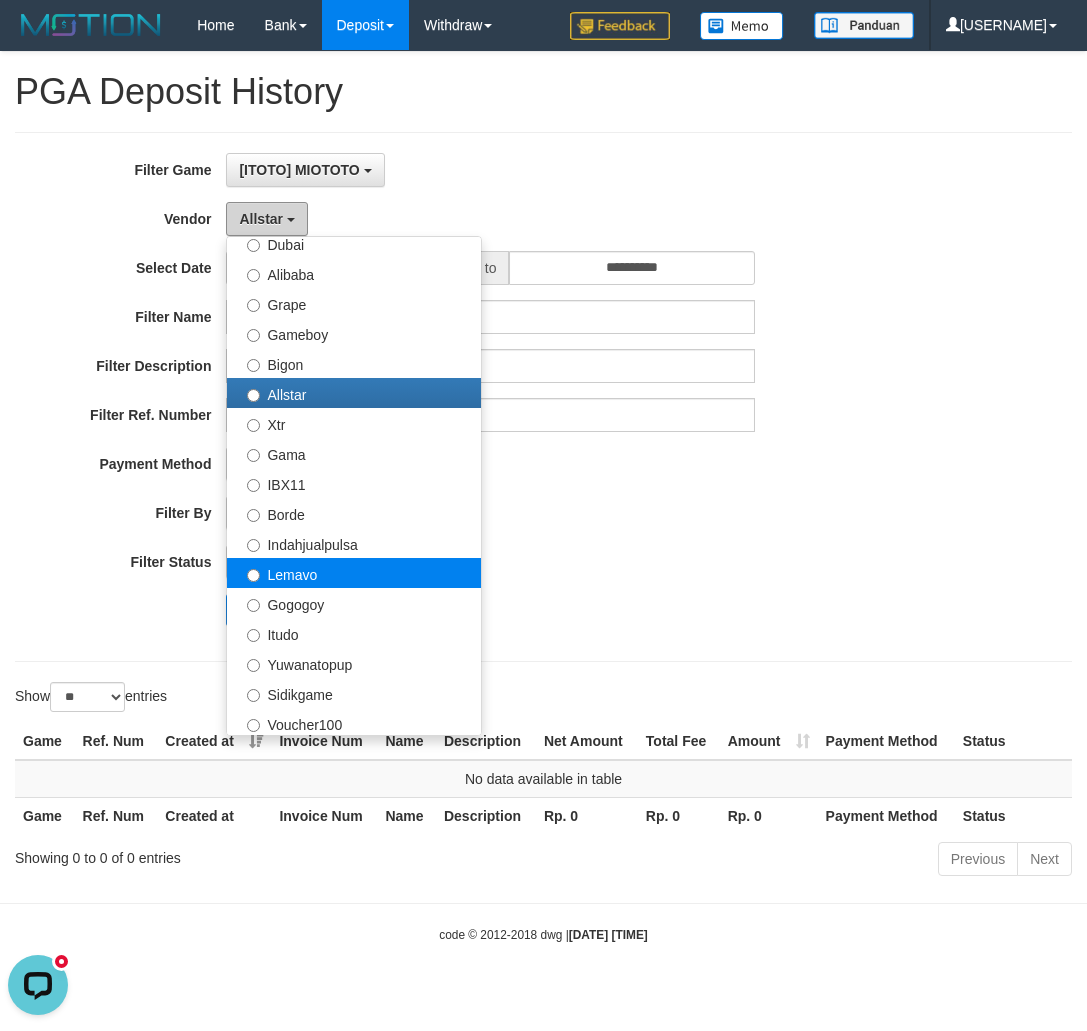 scroll, scrollTop: 400, scrollLeft: 0, axis: vertical 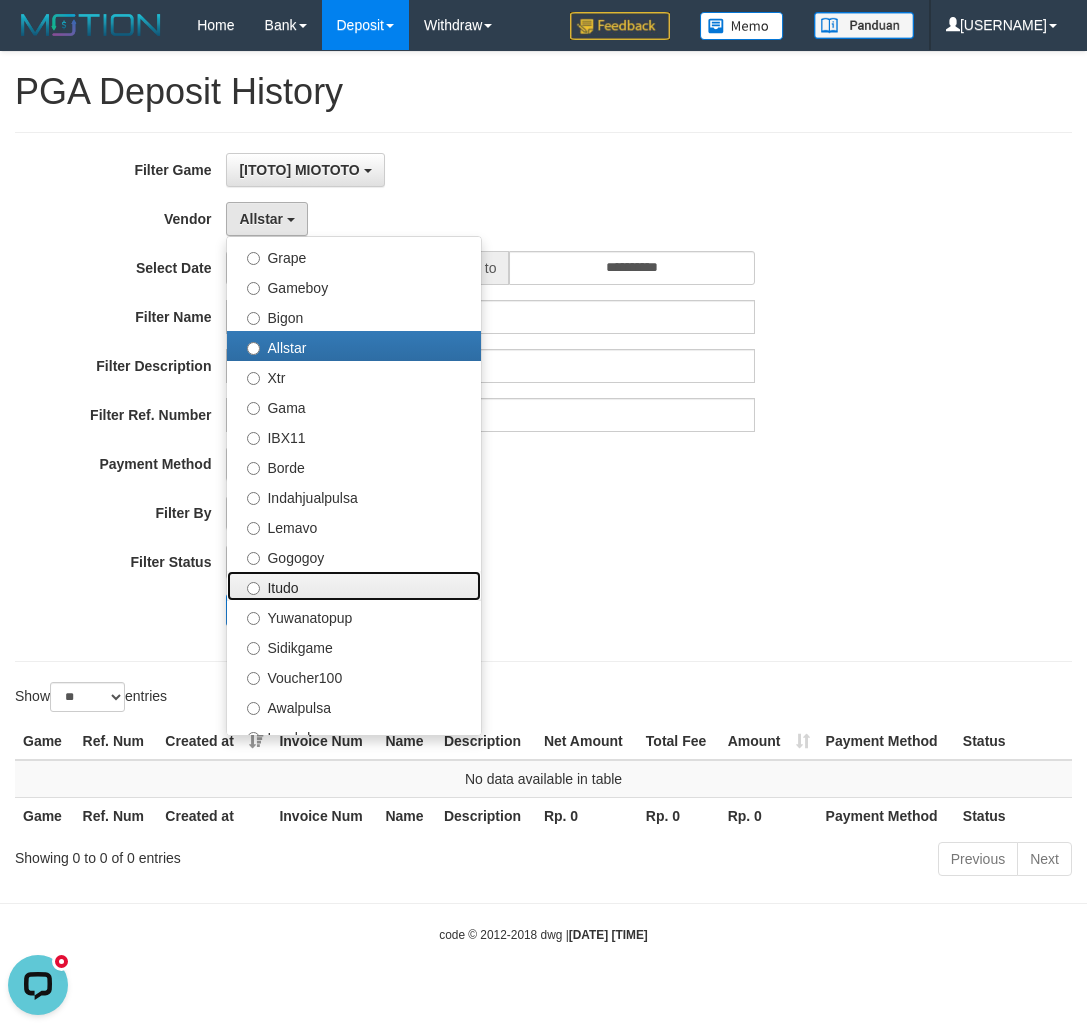 drag, startPoint x: 341, startPoint y: 585, endPoint x: 479, endPoint y: 504, distance: 160.01562 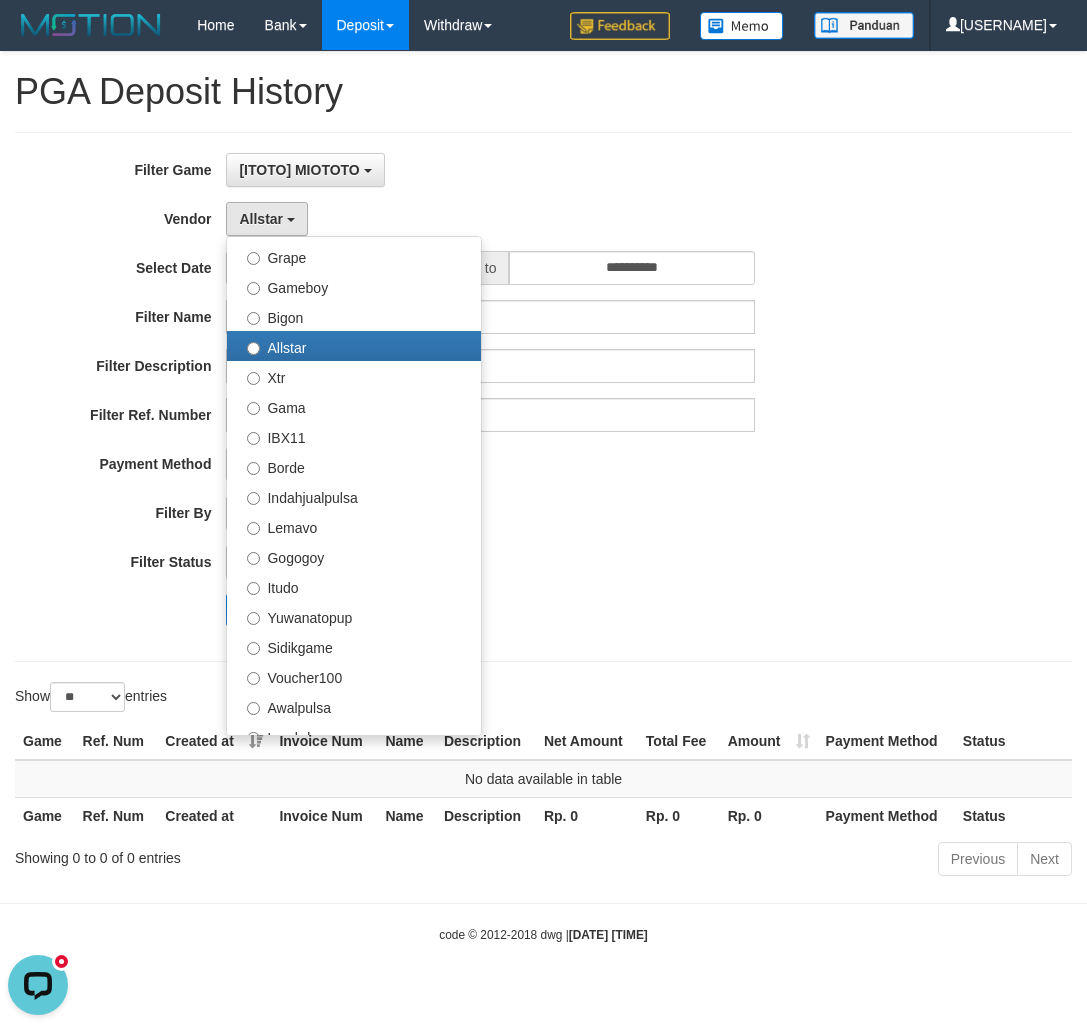 select on "**********" 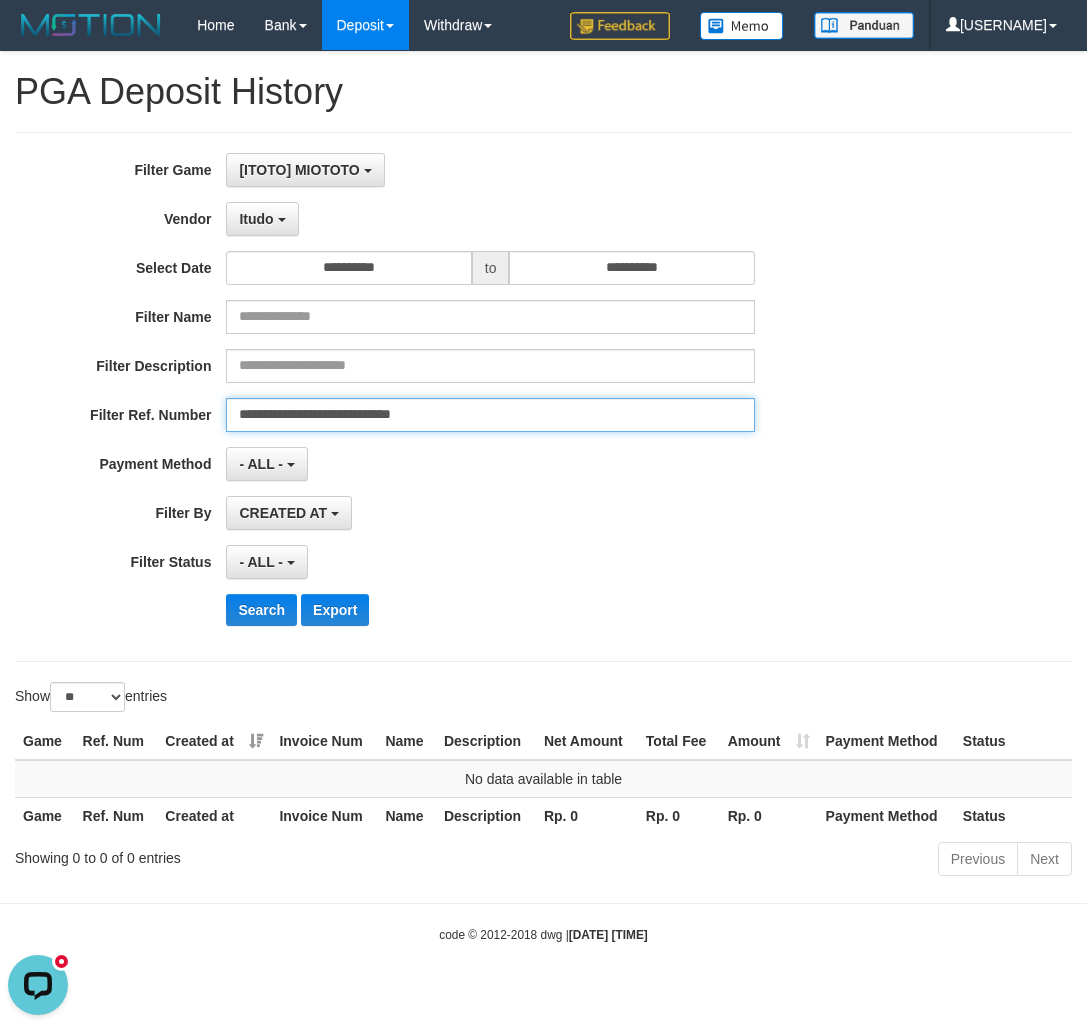 click on "**********" at bounding box center [490, 415] 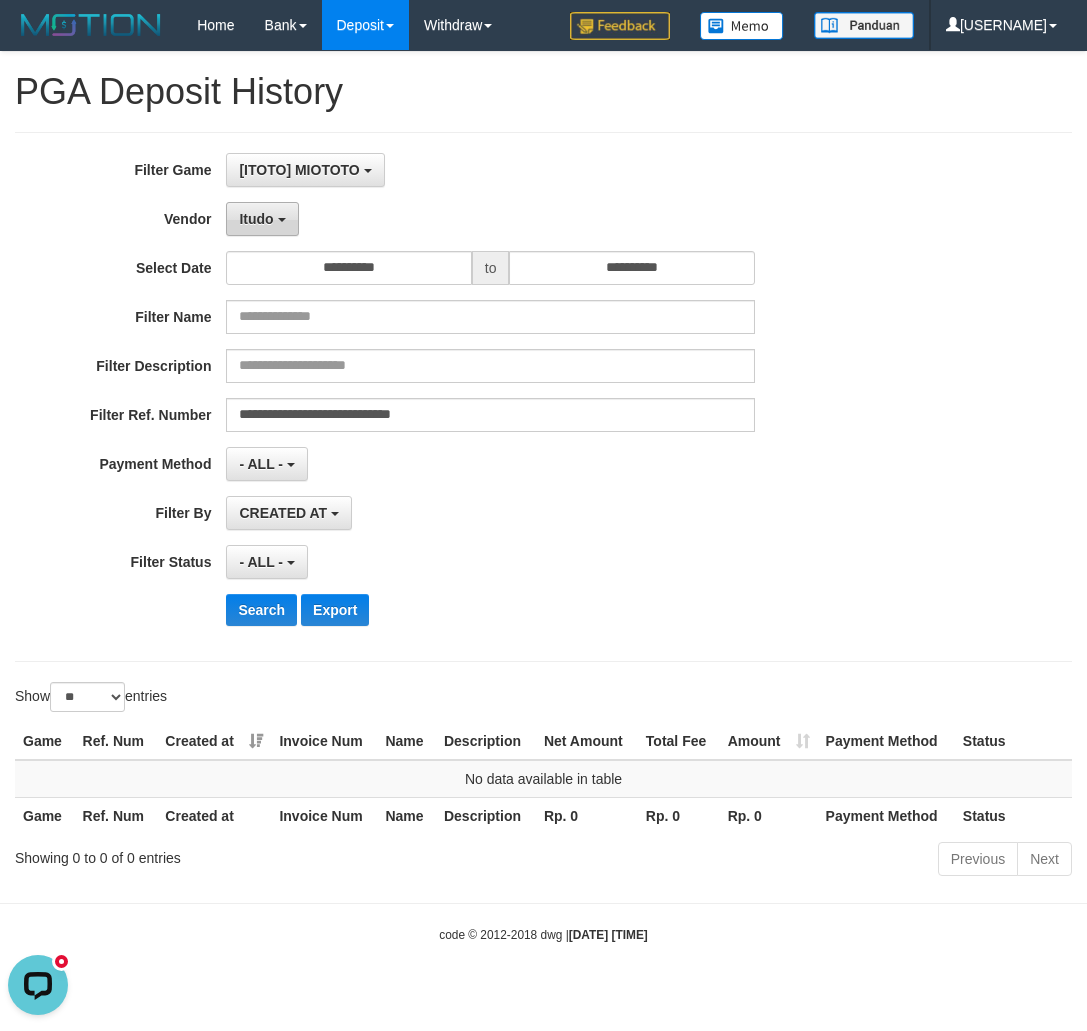 click on "Itudo" at bounding box center [262, 219] 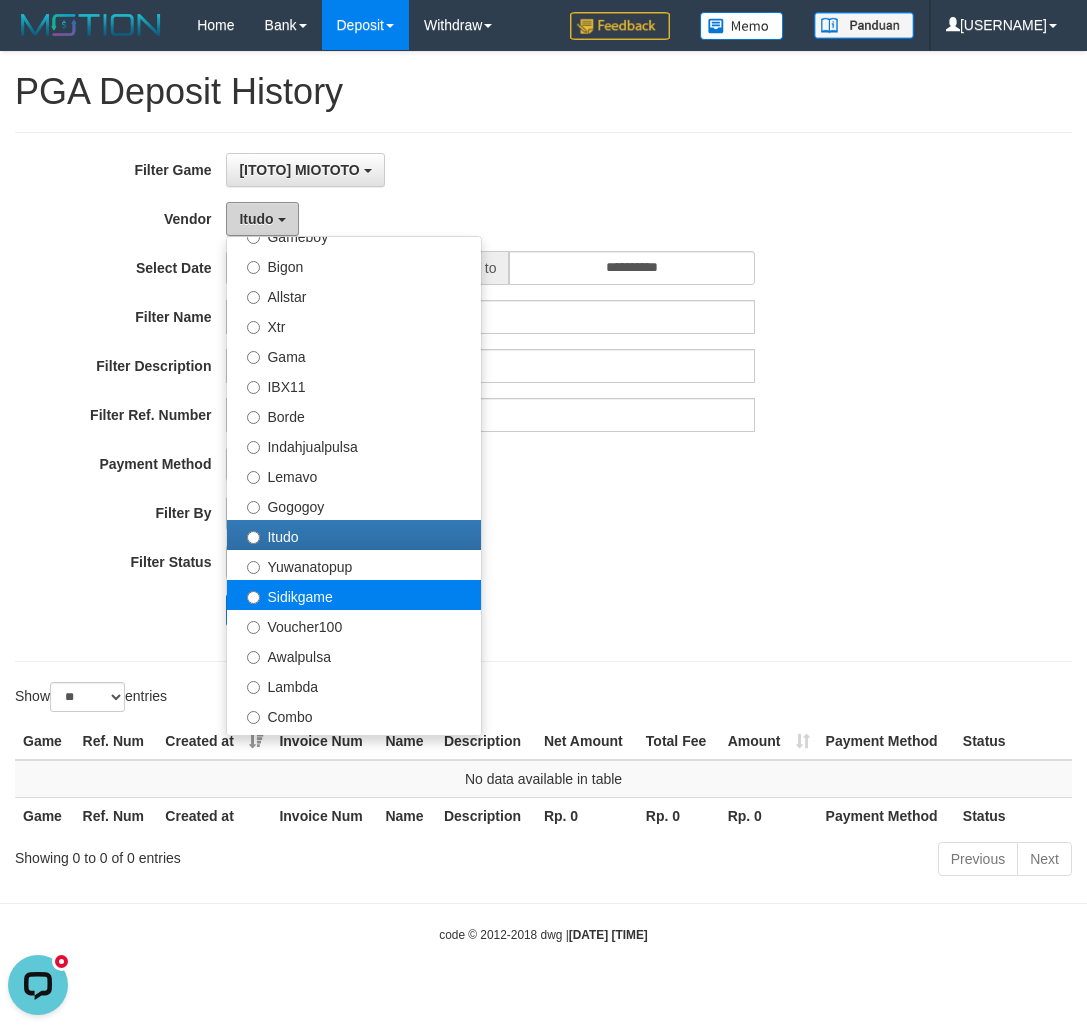 scroll, scrollTop: 500, scrollLeft: 0, axis: vertical 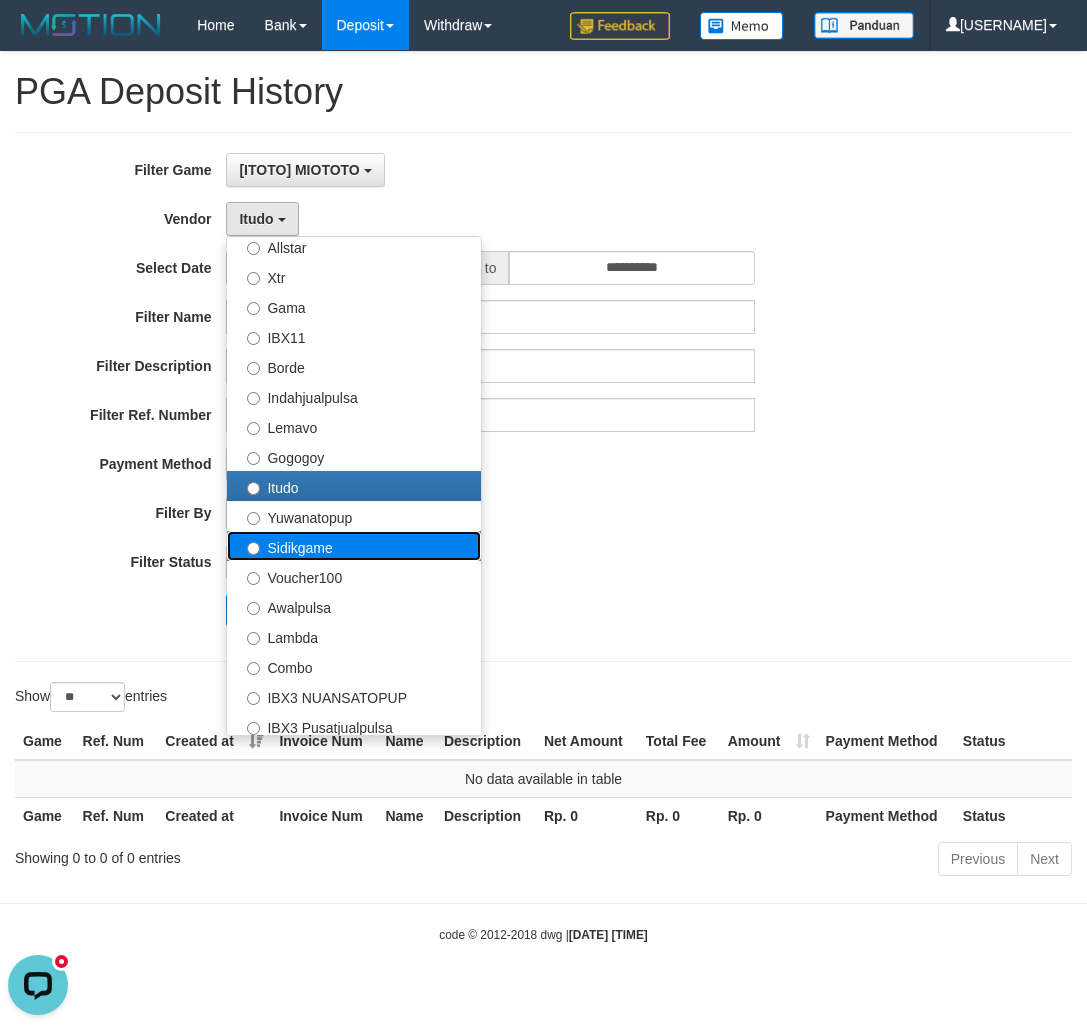 click on "Sidikgame" at bounding box center [354, 546] 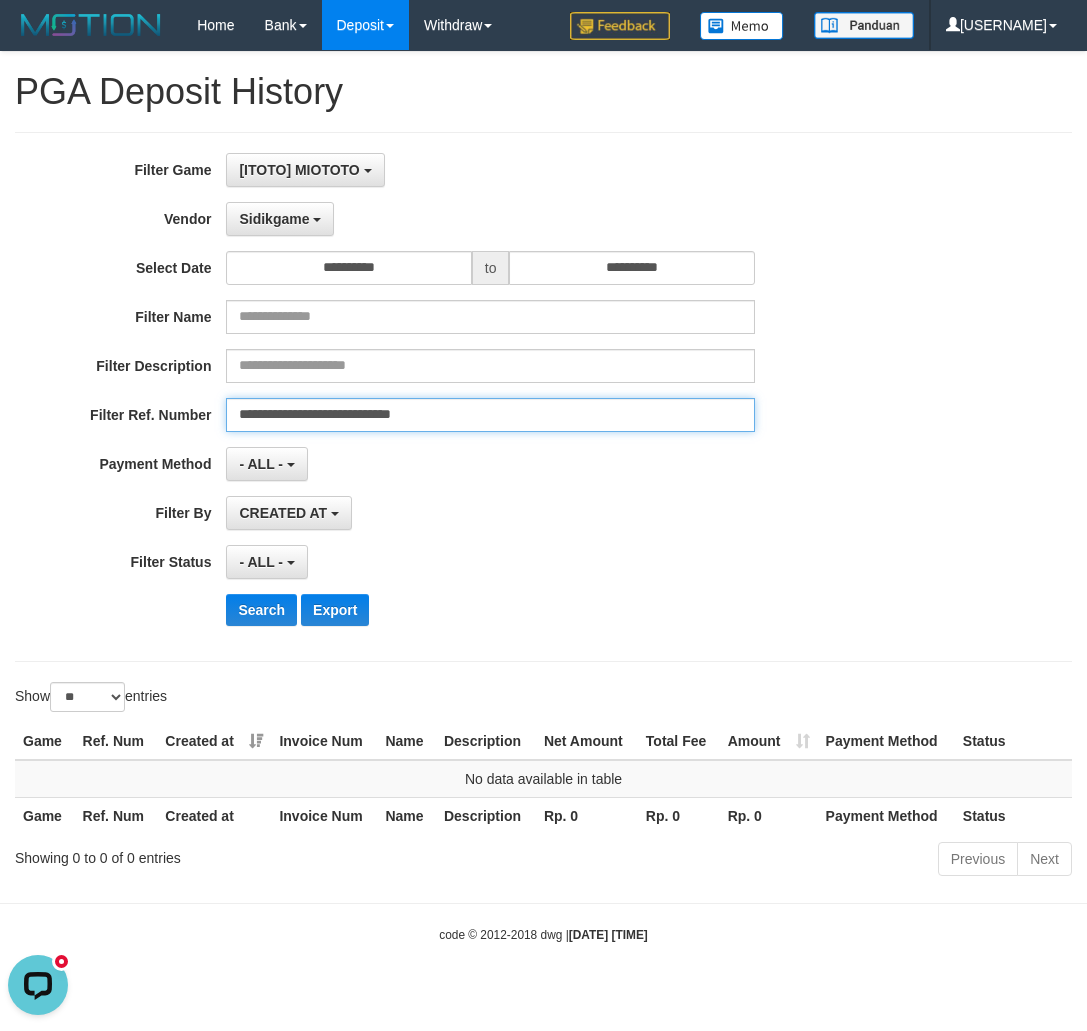 click on "**********" at bounding box center (490, 415) 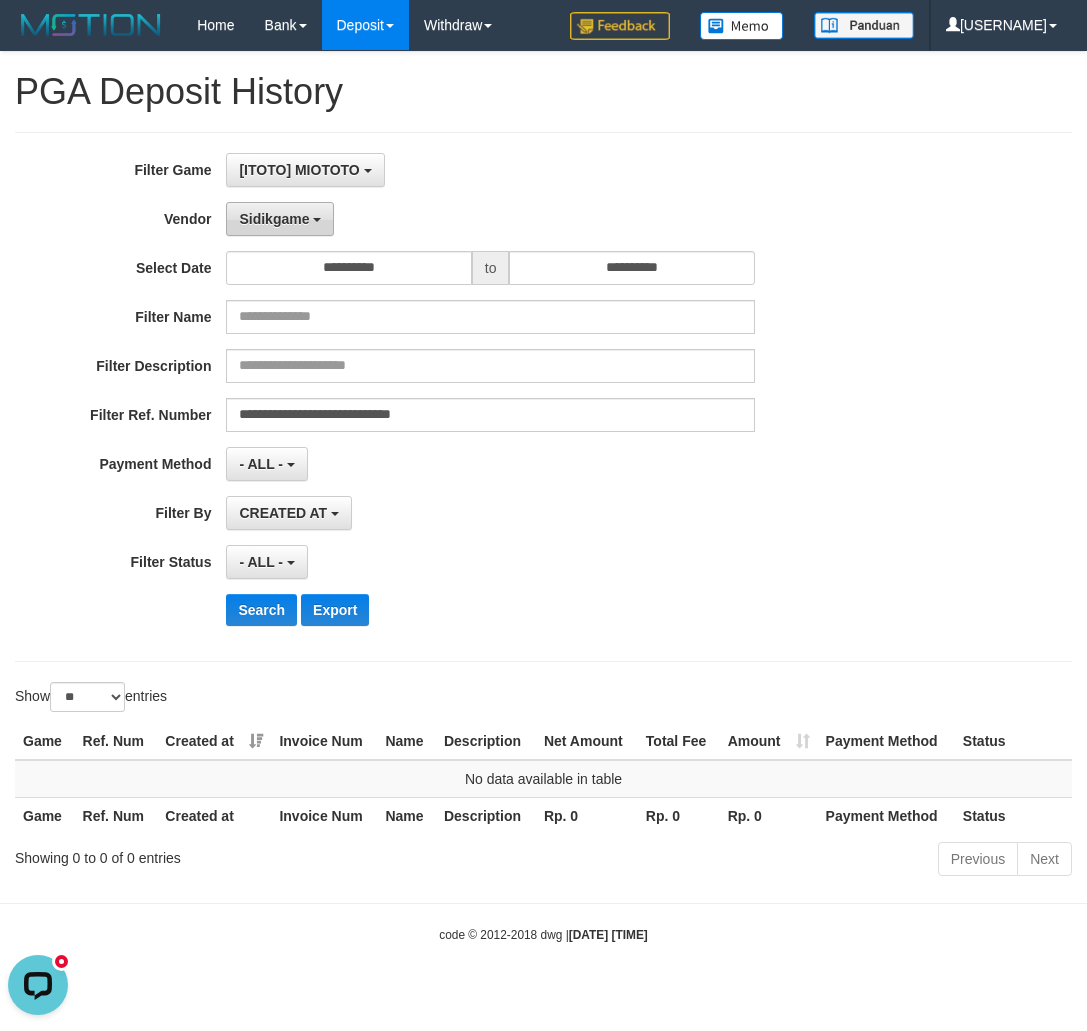 click on "Sidikgame" at bounding box center [274, 219] 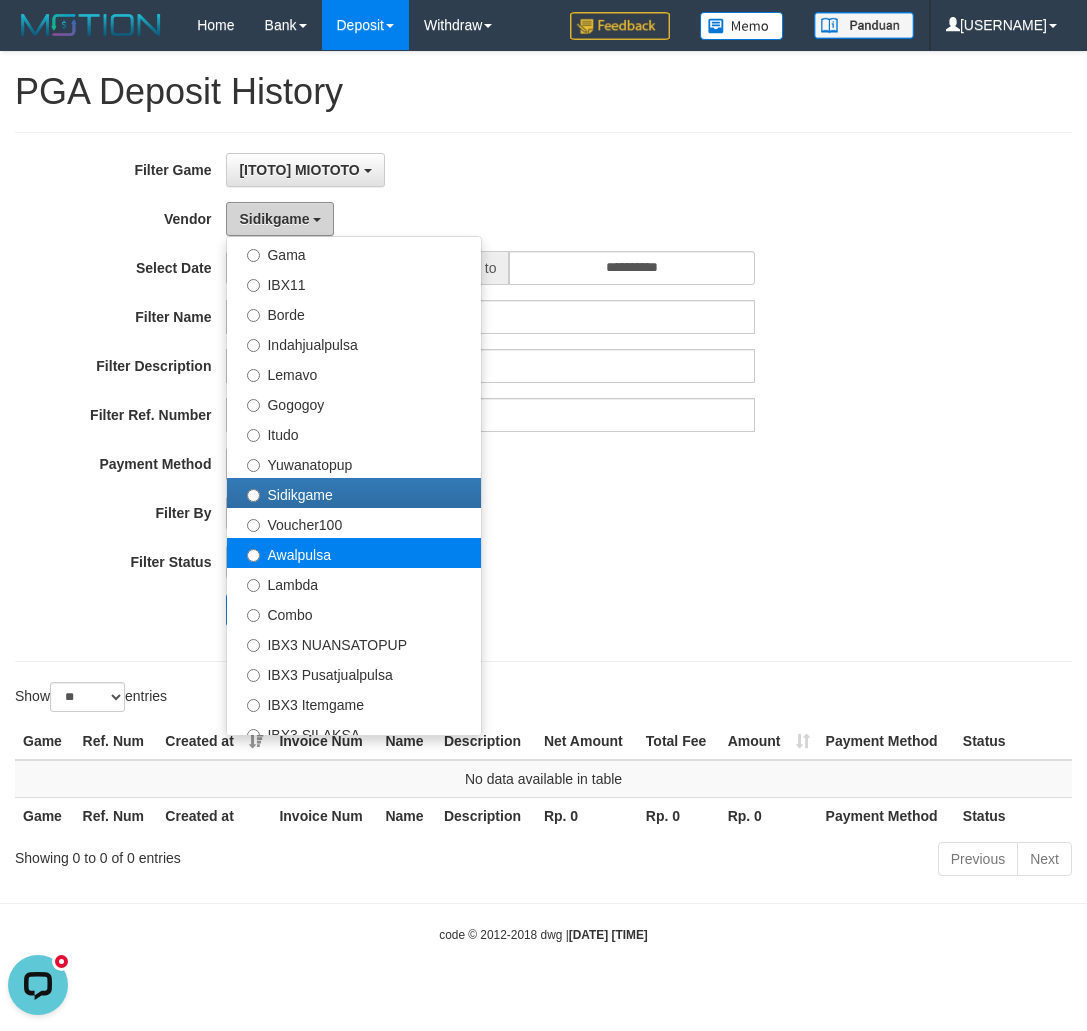 scroll, scrollTop: 600, scrollLeft: 0, axis: vertical 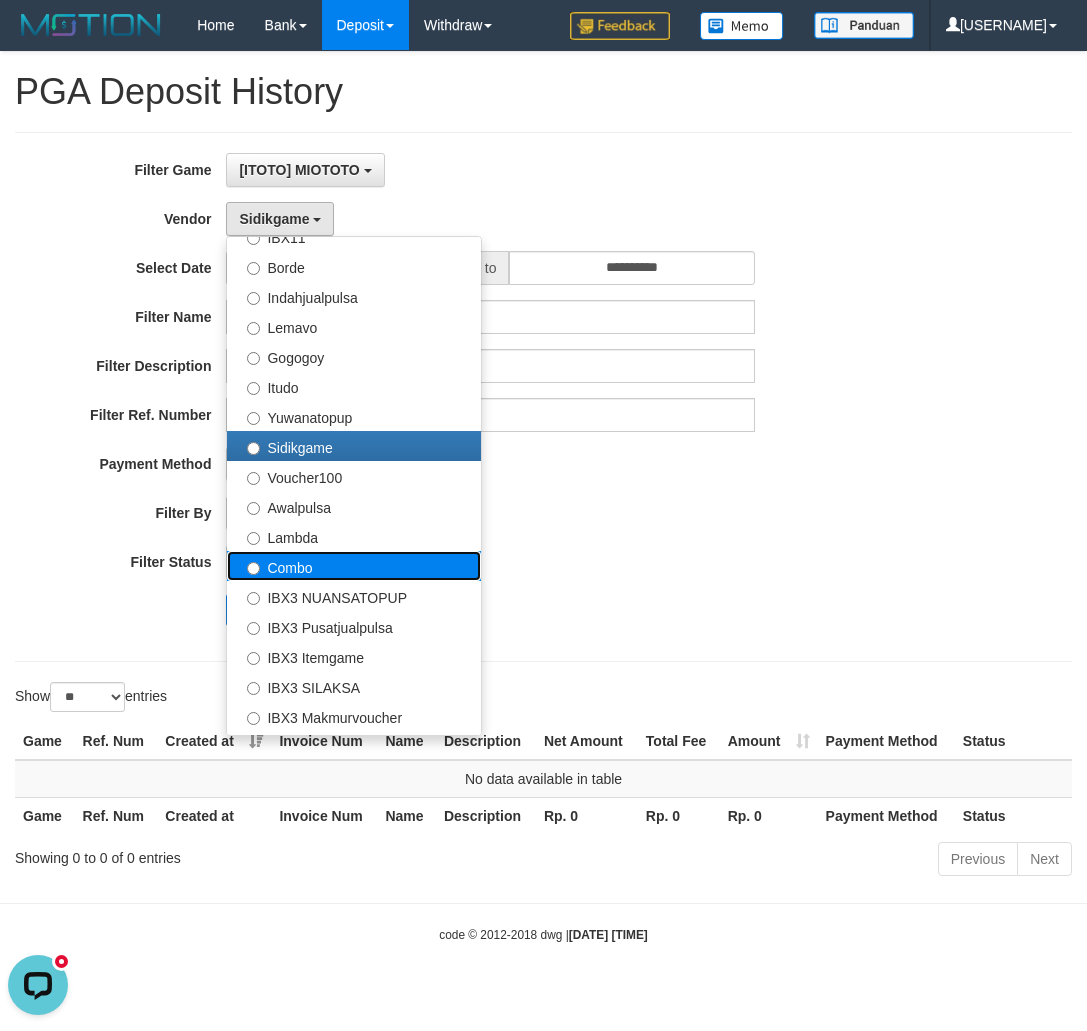 click on "Combo" at bounding box center (354, 566) 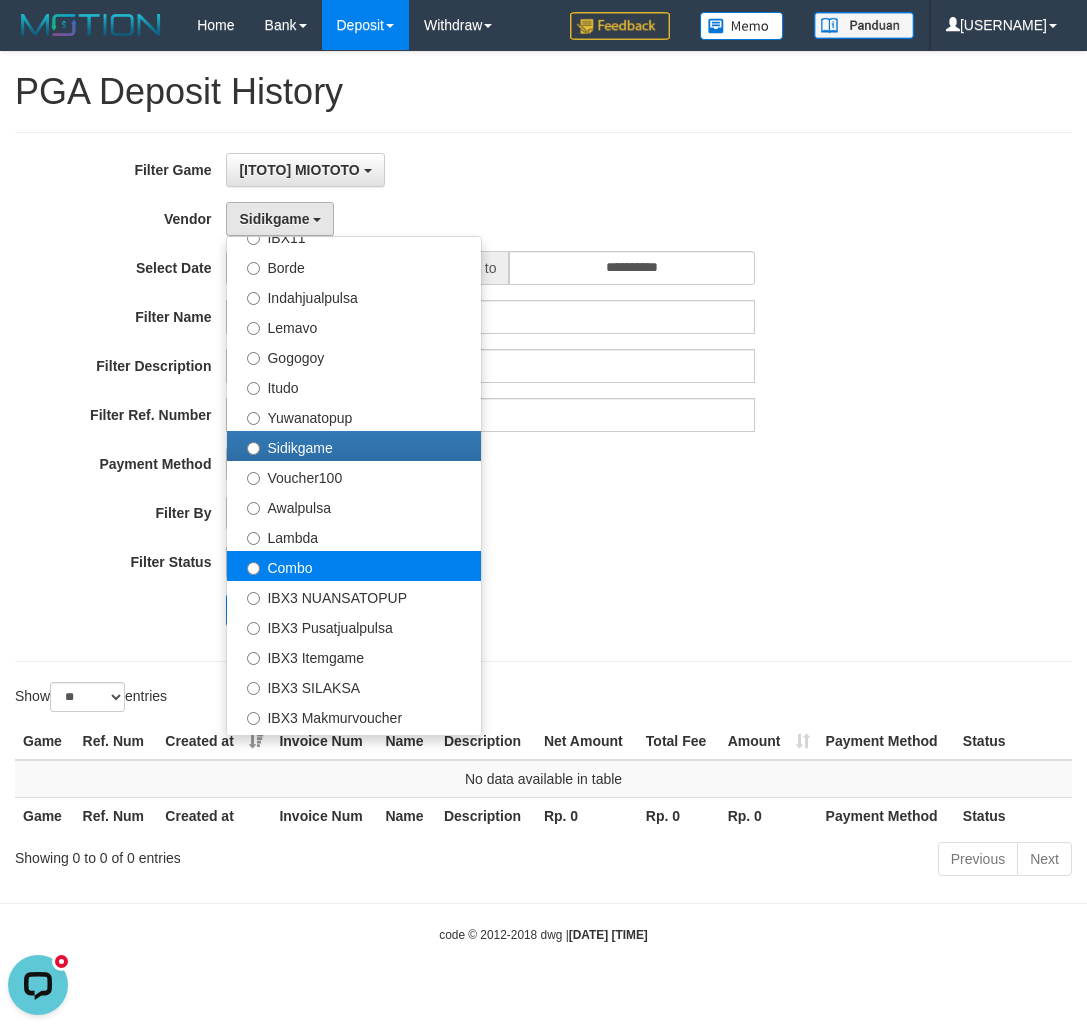 select on "**********" 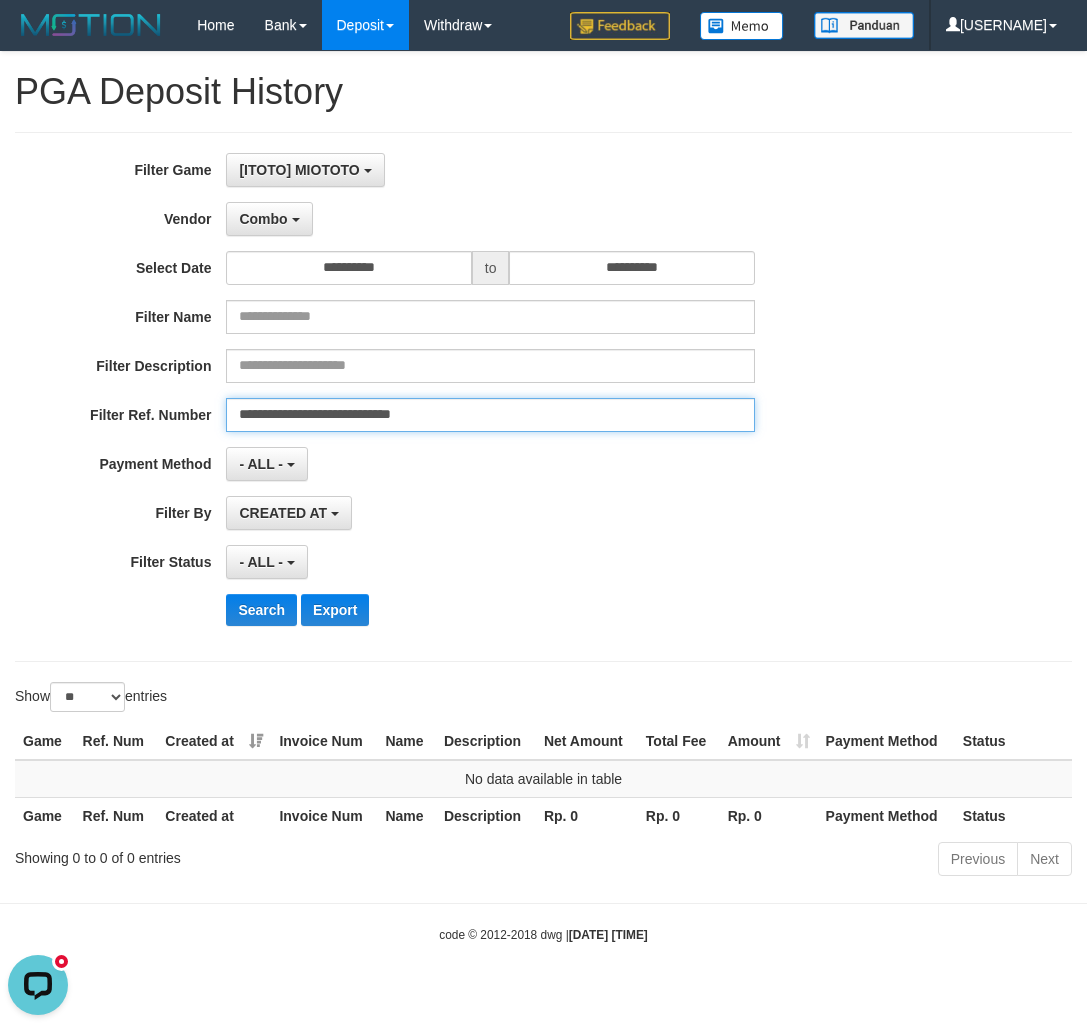 click on "**********" at bounding box center (490, 415) 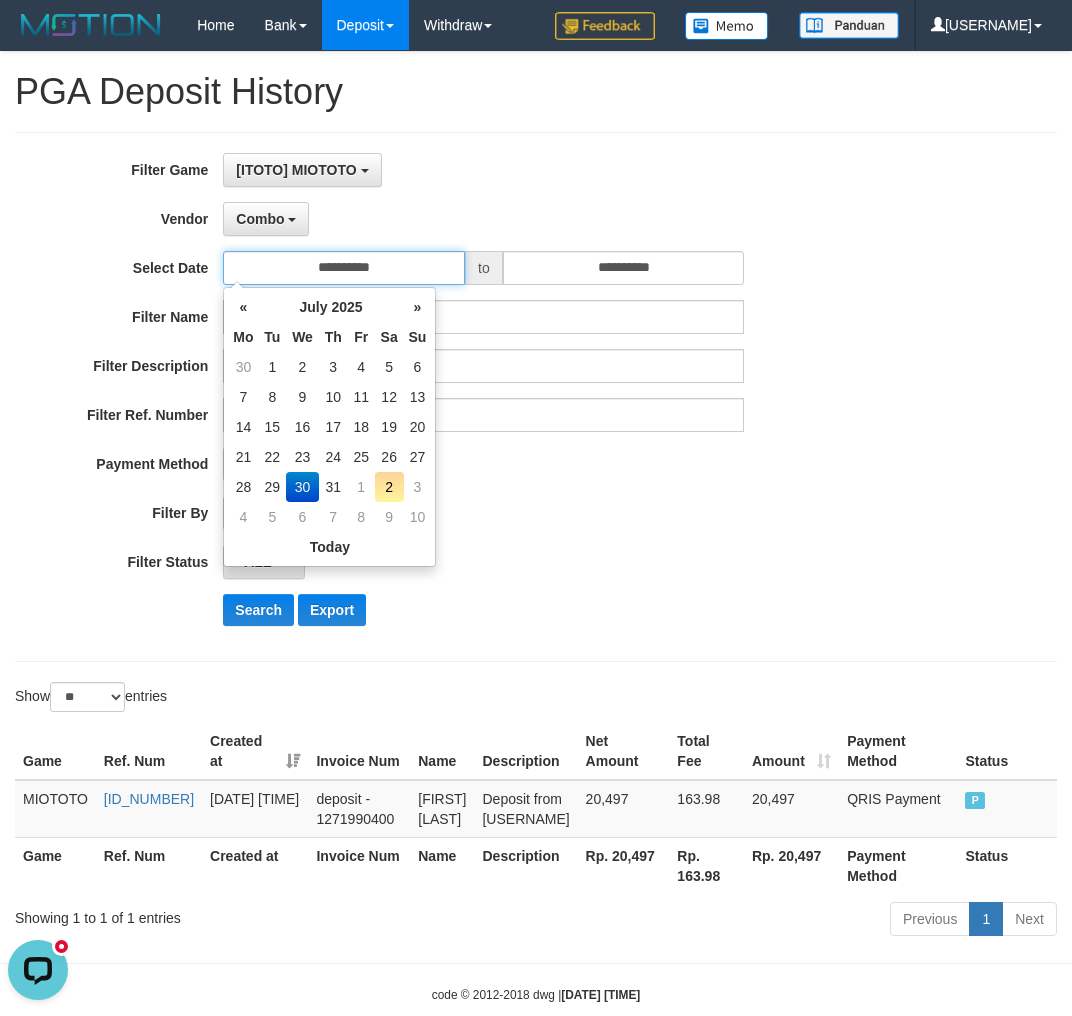 click on "**********" at bounding box center [344, 268] 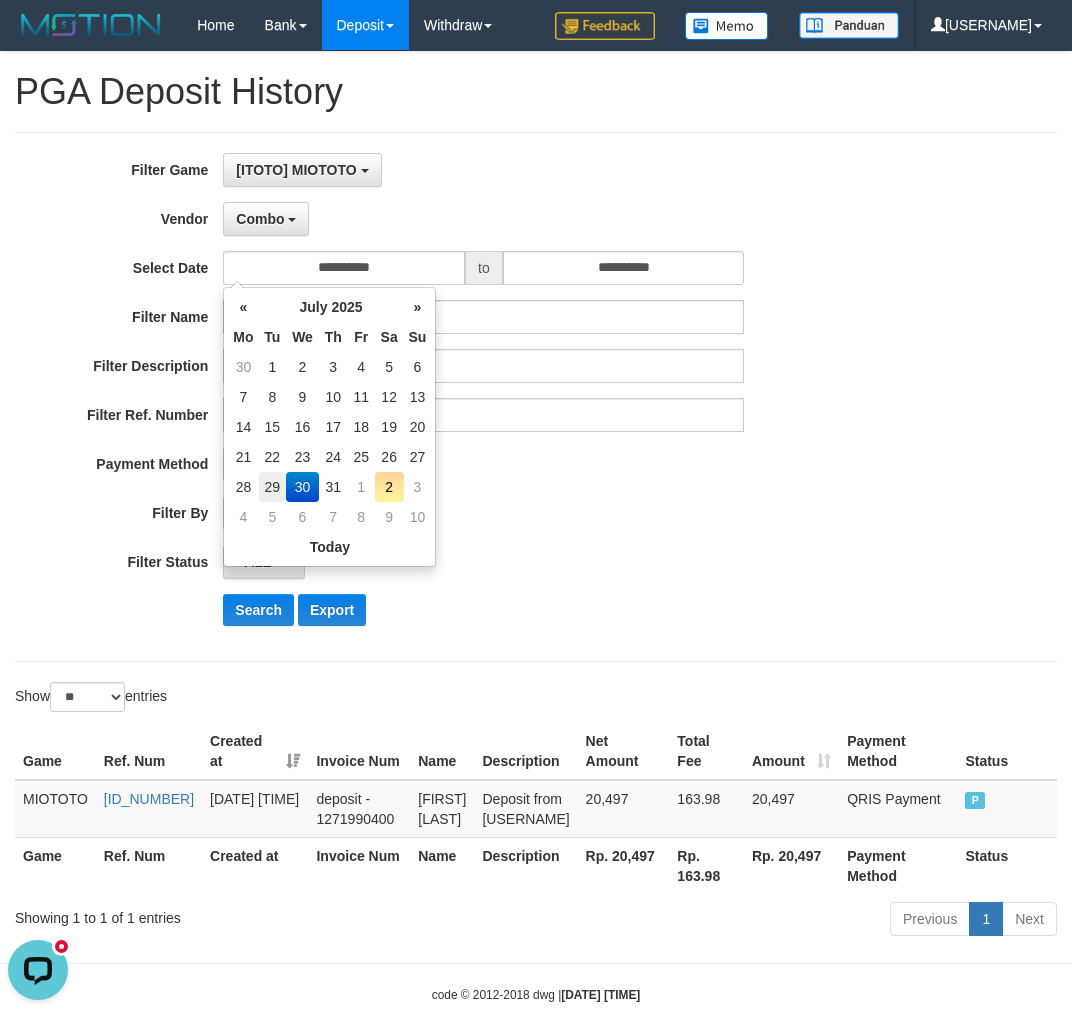 click on "29" at bounding box center [273, 487] 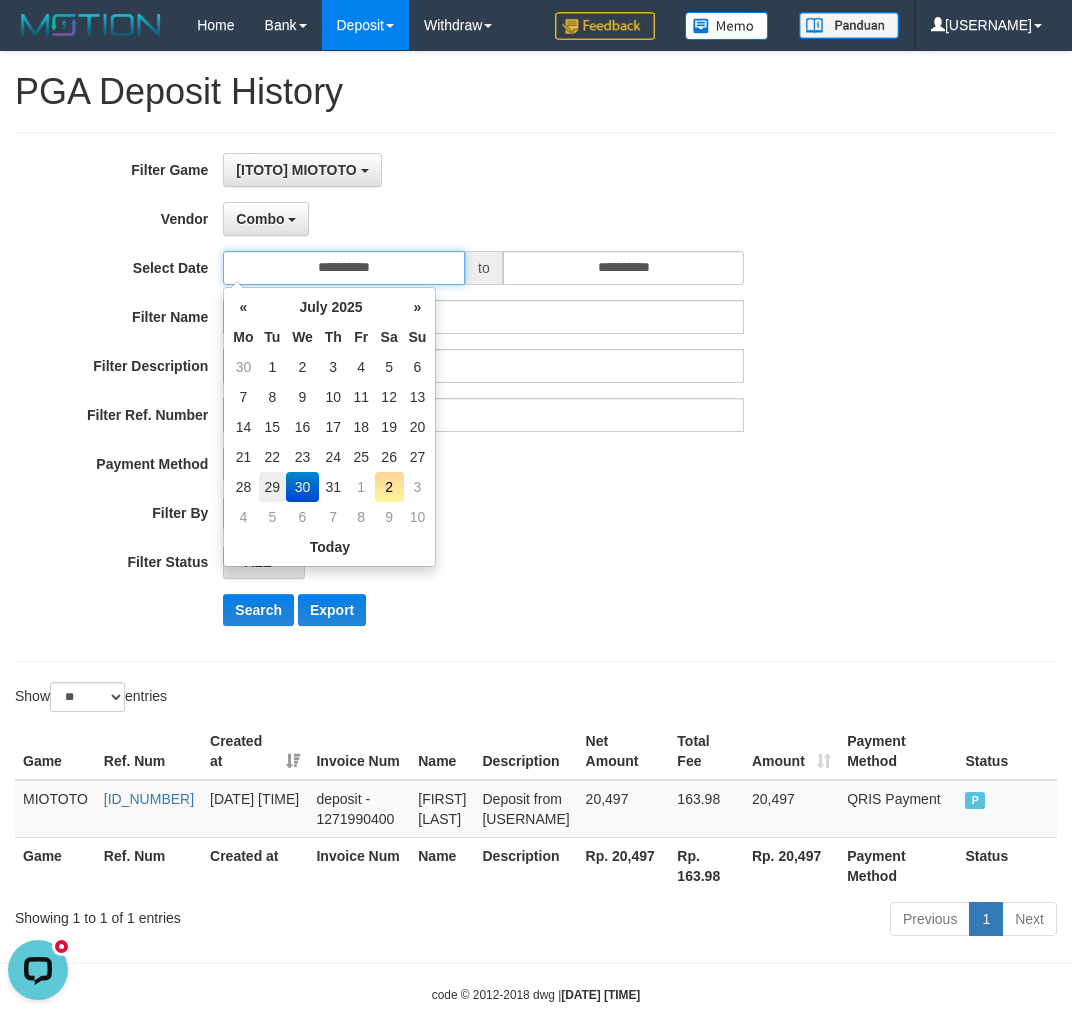 type on "**********" 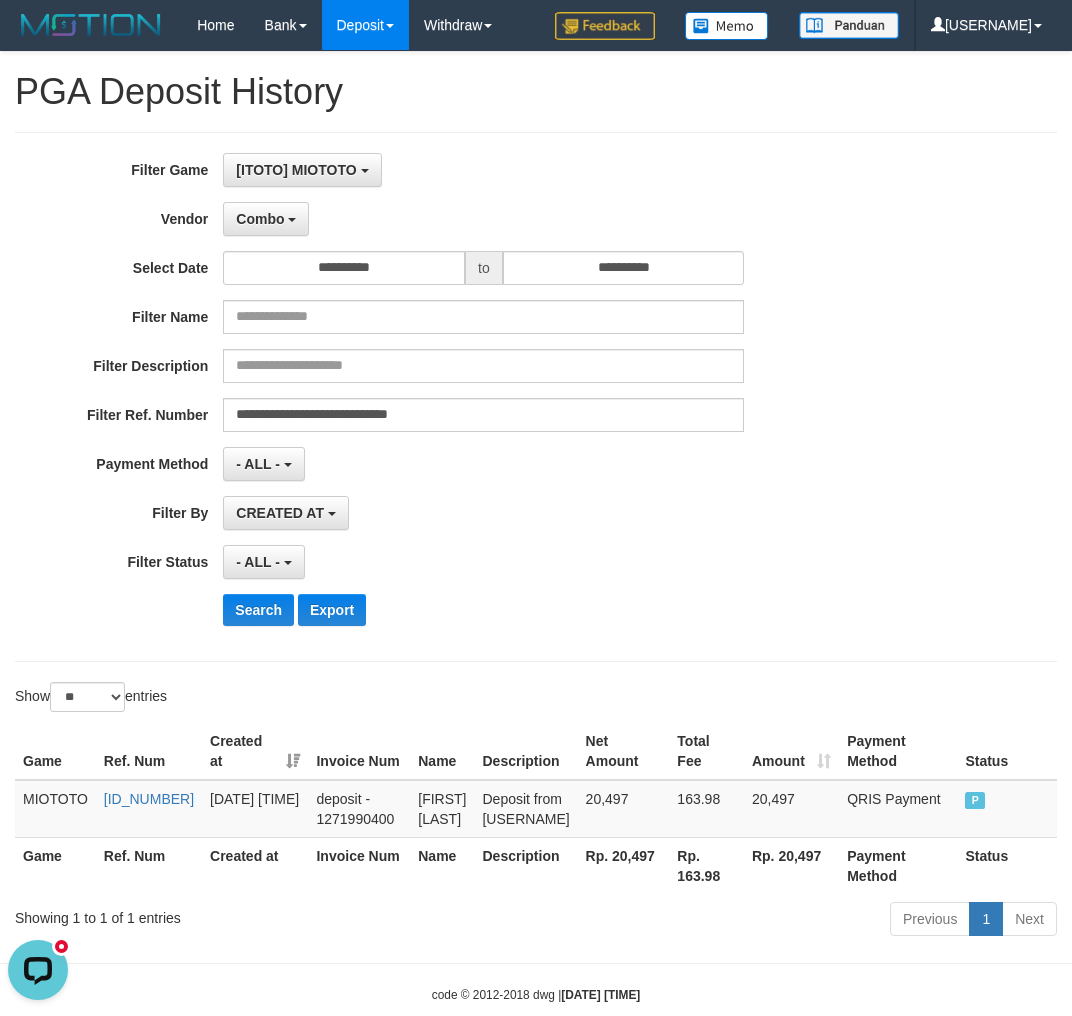 click on "**********" at bounding box center [446, 397] 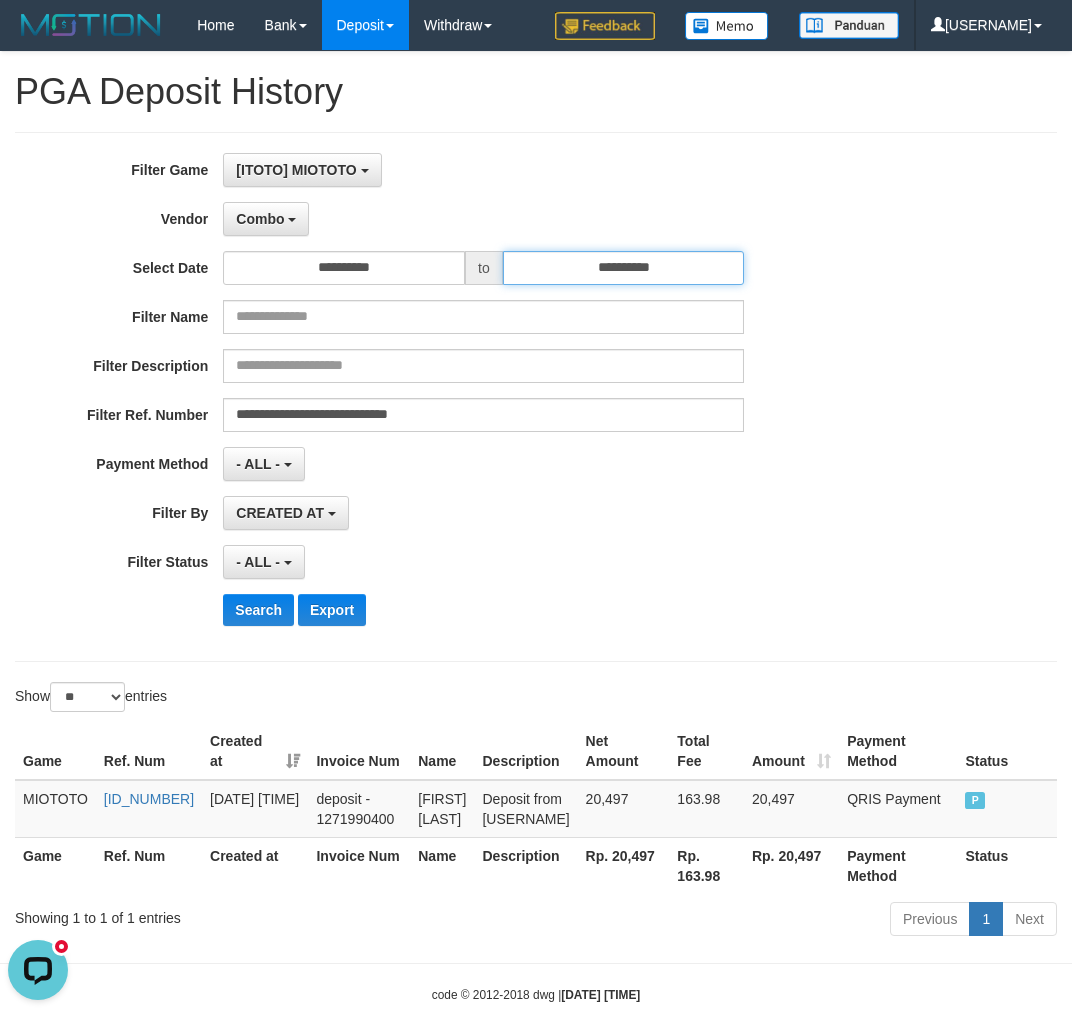 click on "**********" at bounding box center (624, 268) 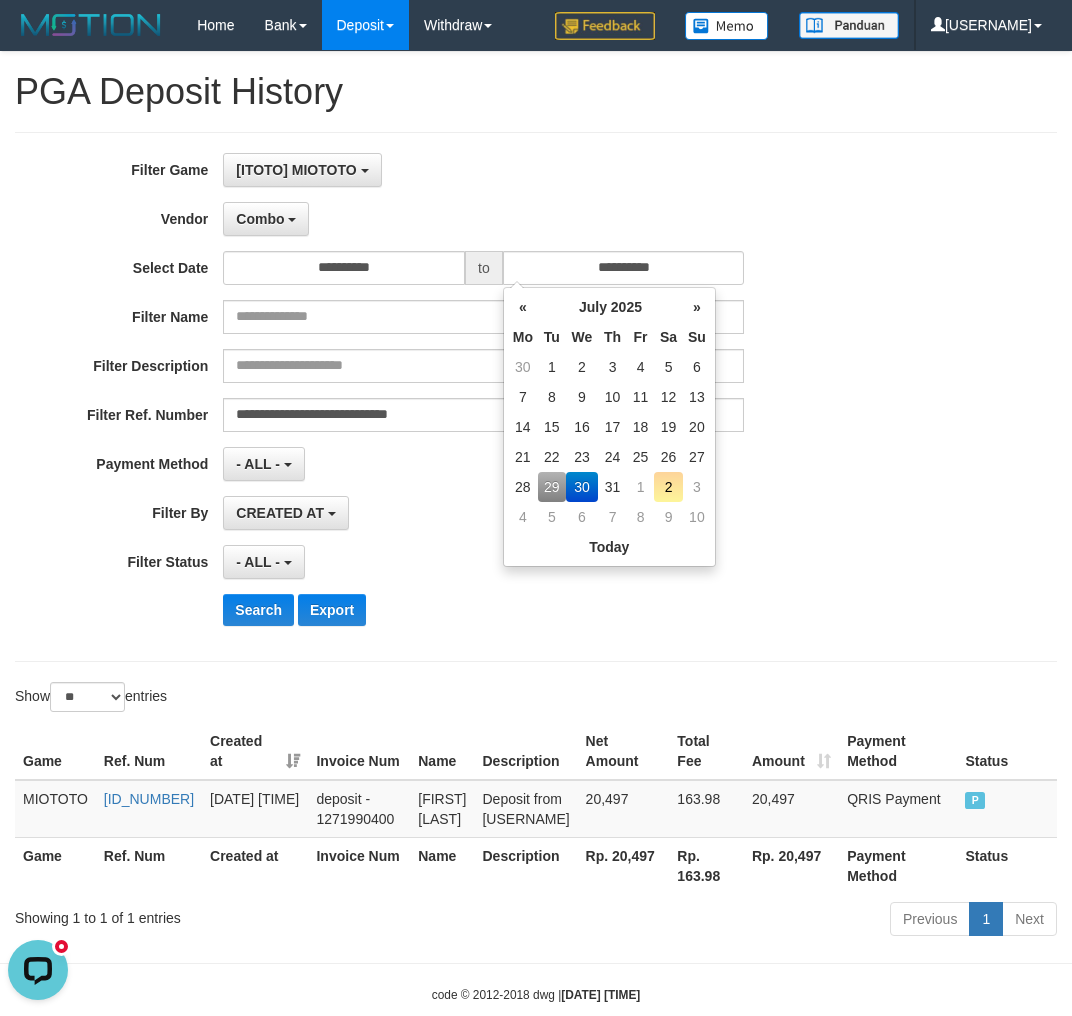 click on "29" at bounding box center (552, 487) 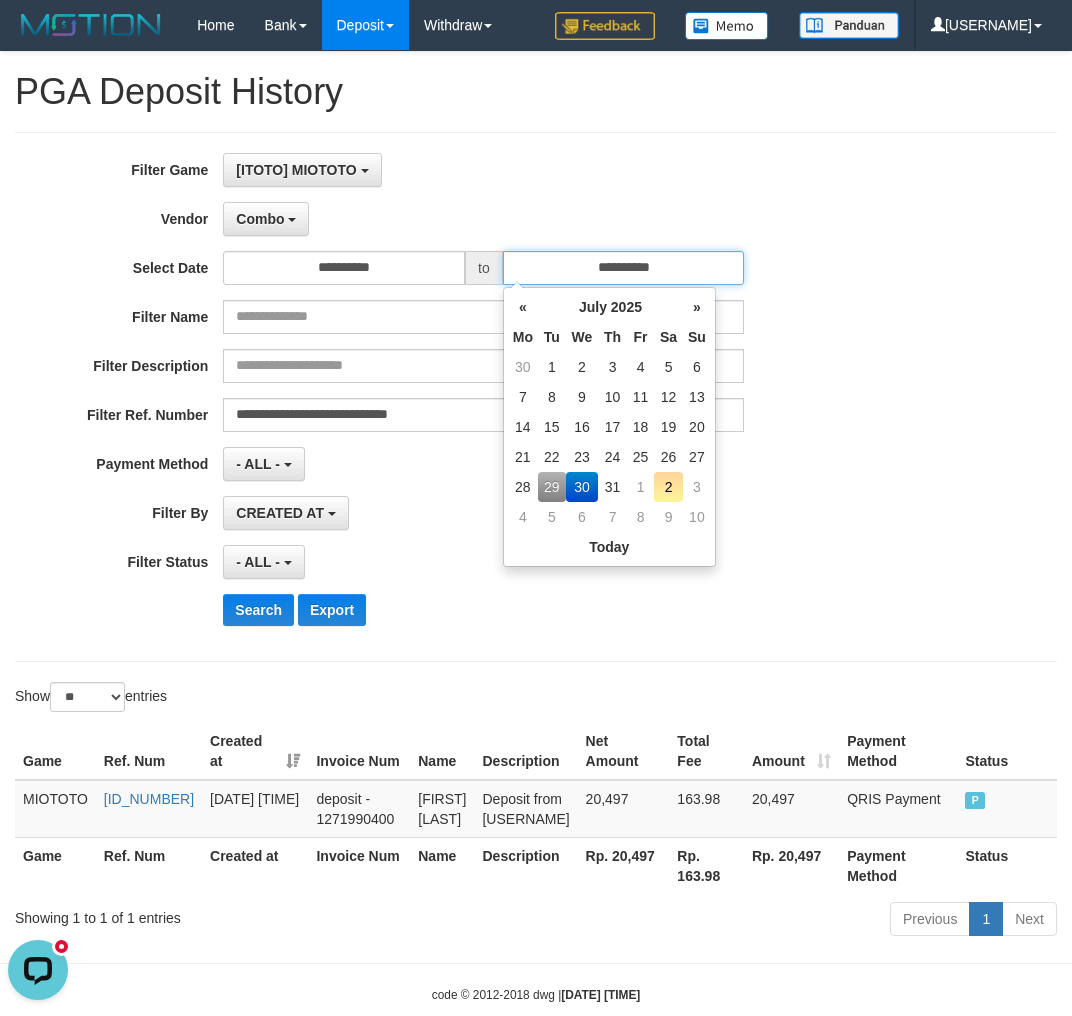 type on "**********" 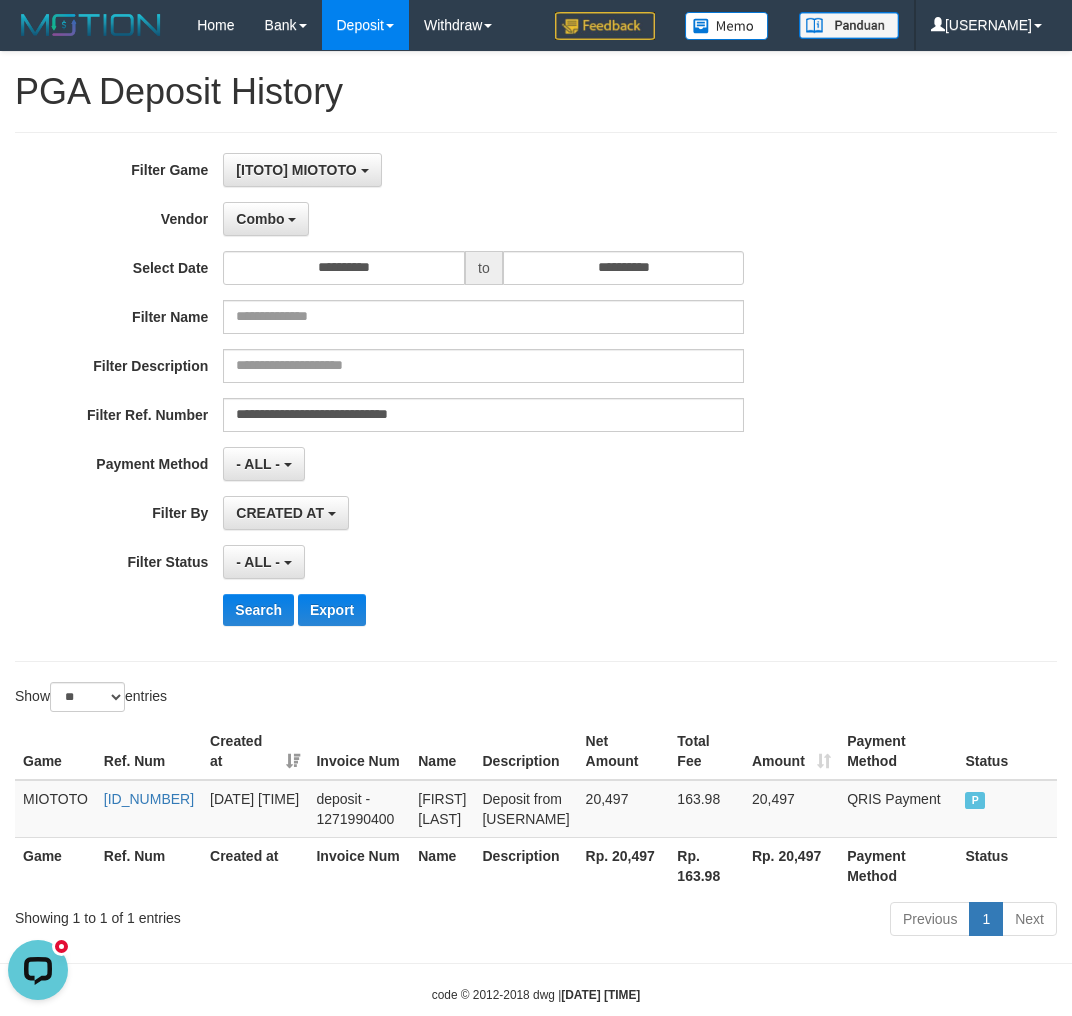 drag, startPoint x: 446, startPoint y: 612, endPoint x: 453, endPoint y: 604, distance: 10.630146 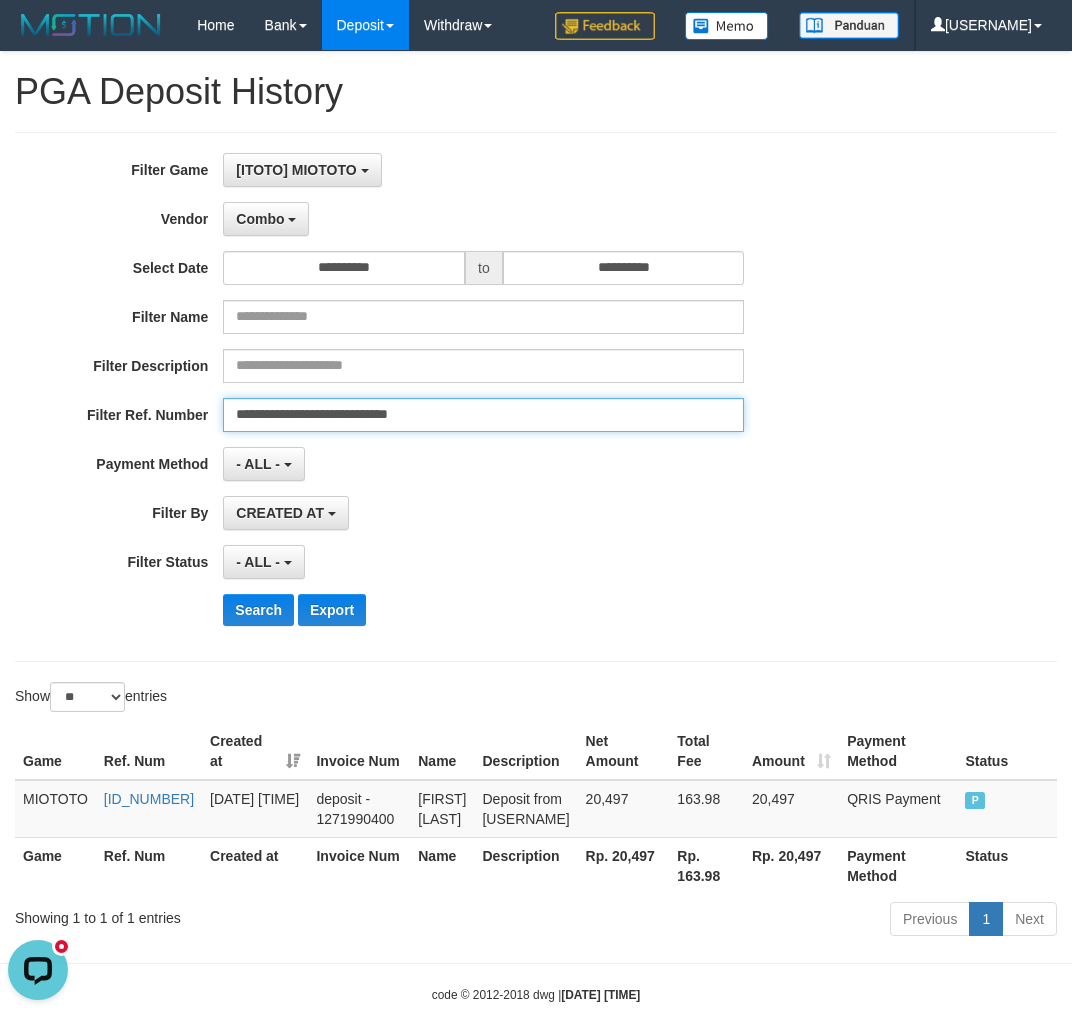 click on "**********" at bounding box center [483, 415] 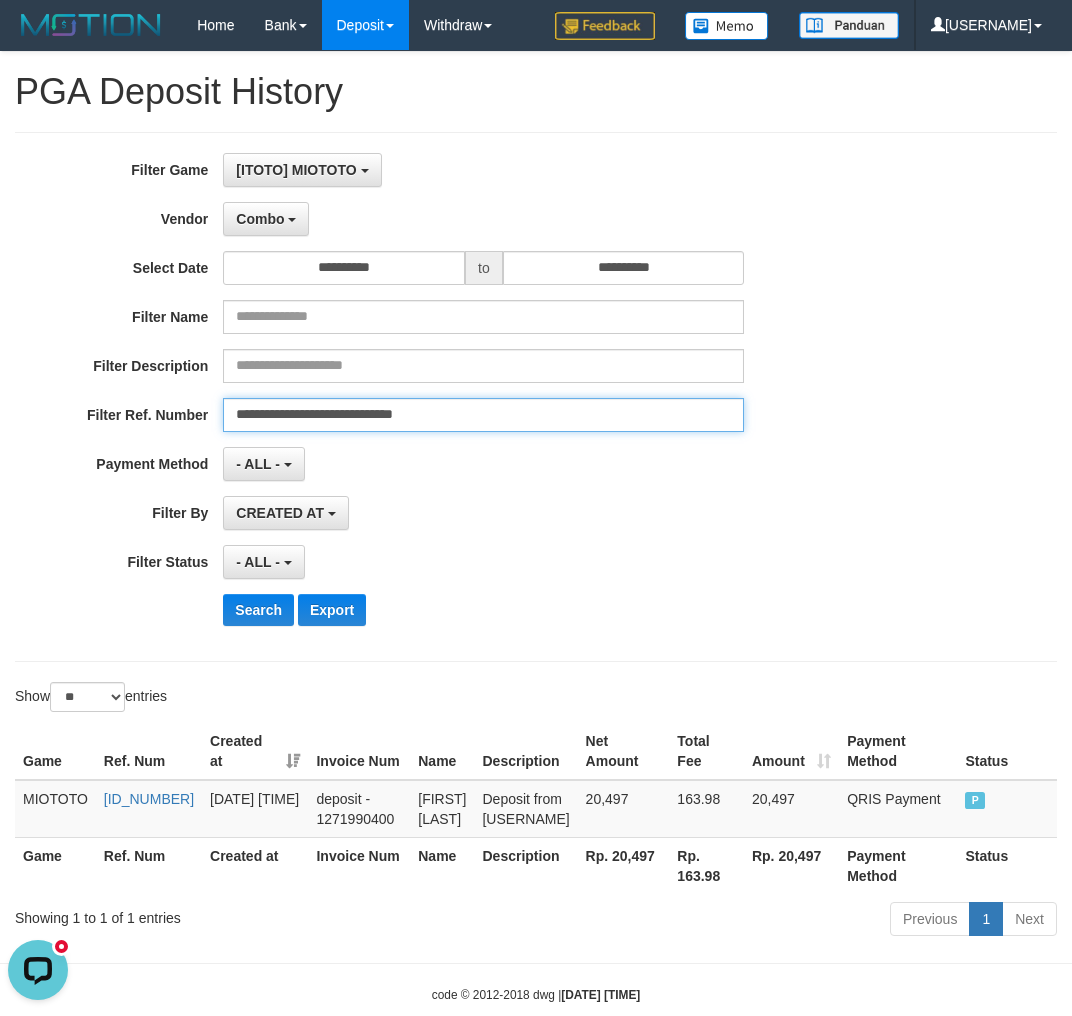 type on "**********" 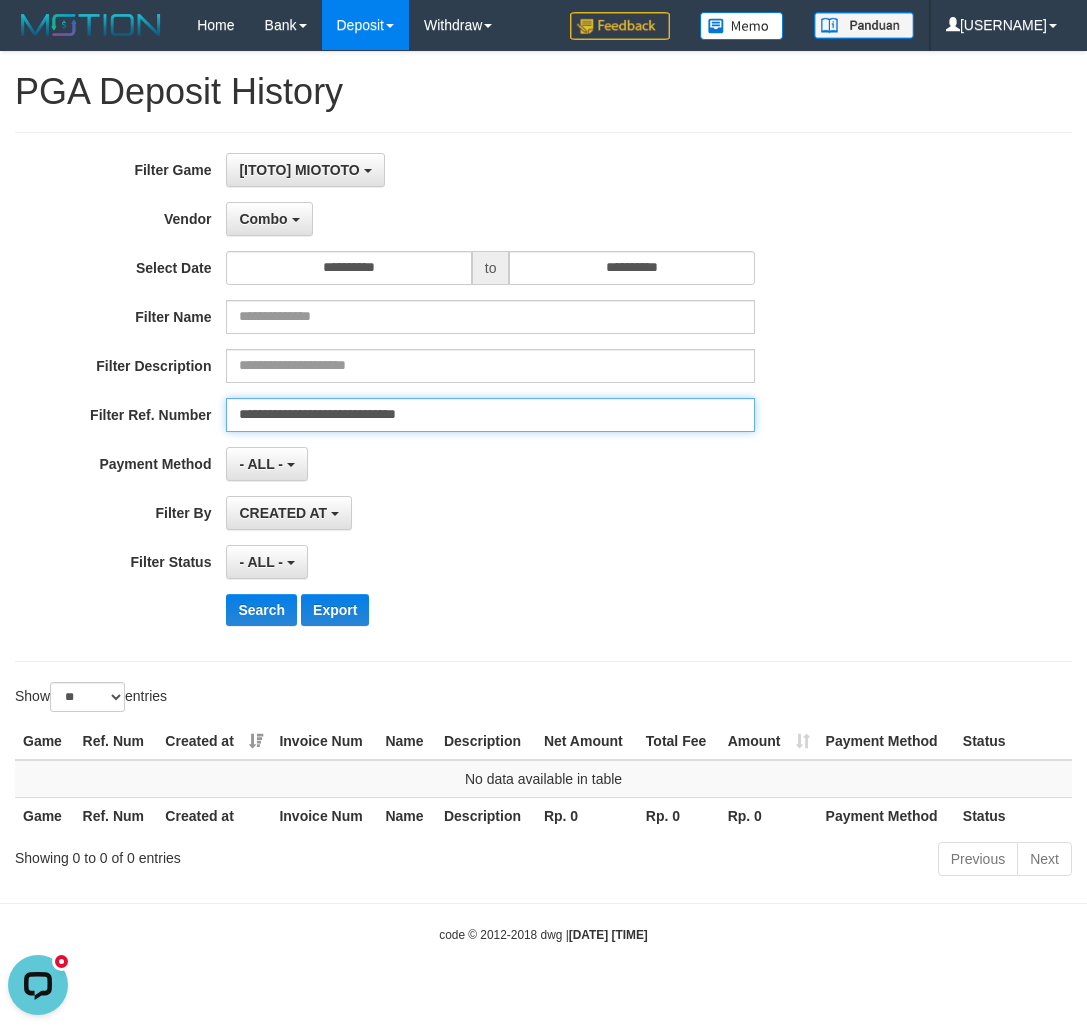 click on "**********" at bounding box center [490, 415] 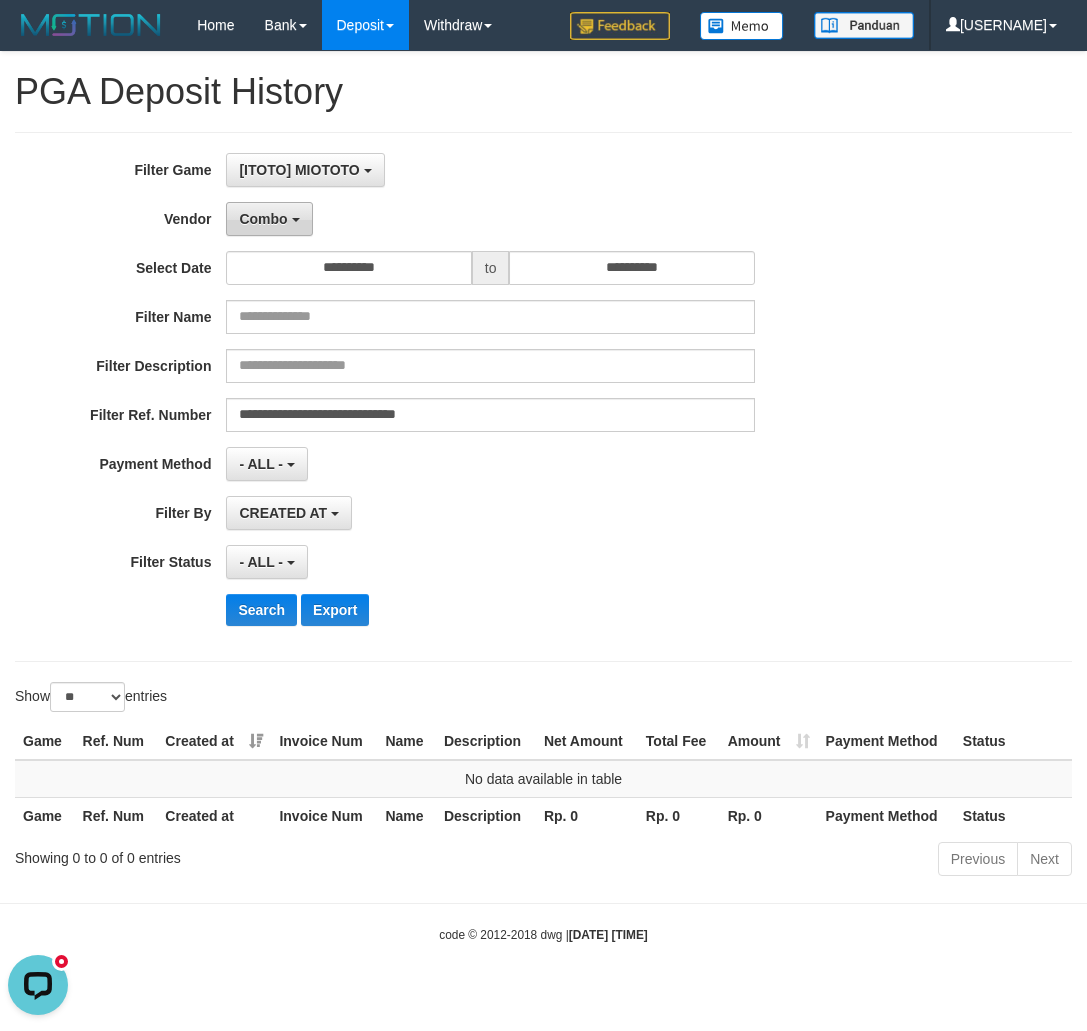 click on "Combo" at bounding box center [263, 219] 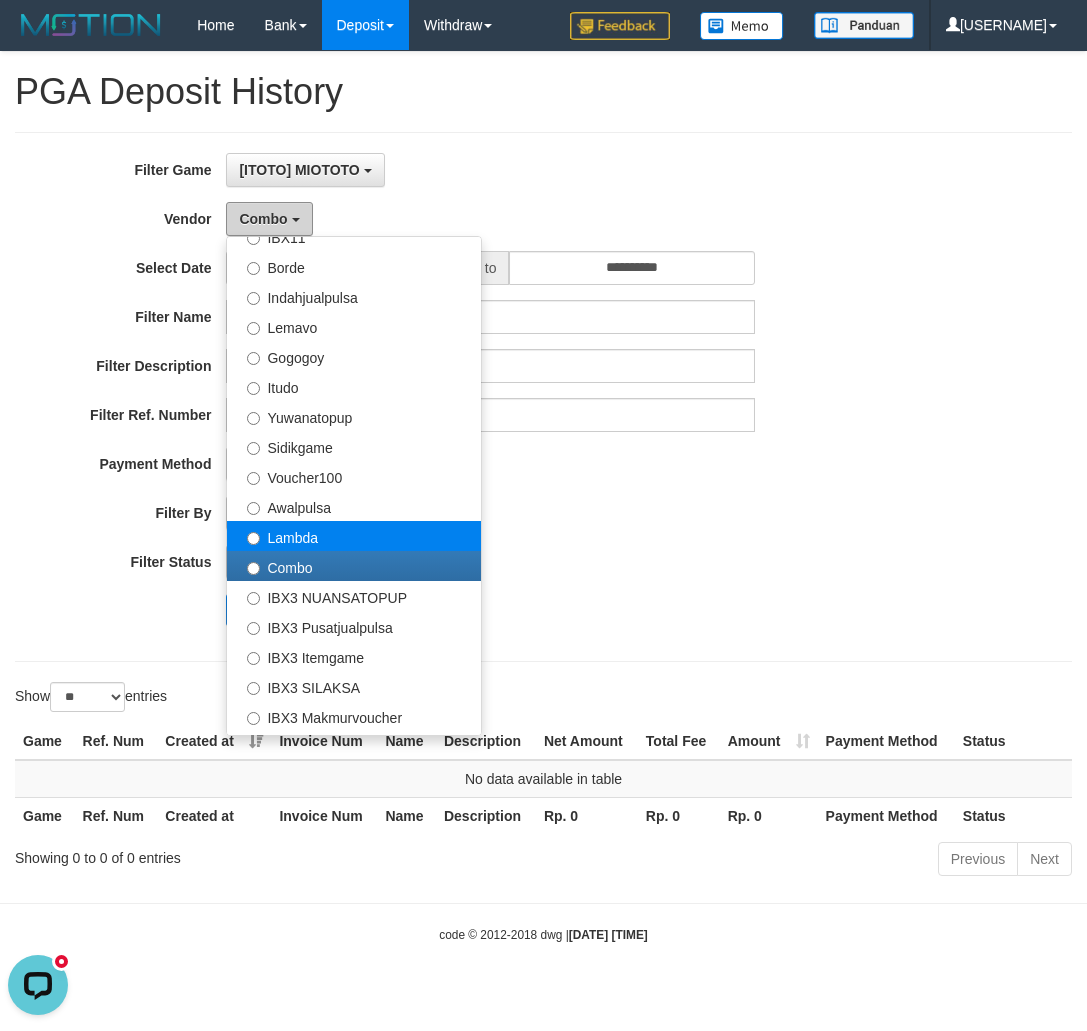 scroll, scrollTop: 656, scrollLeft: 0, axis: vertical 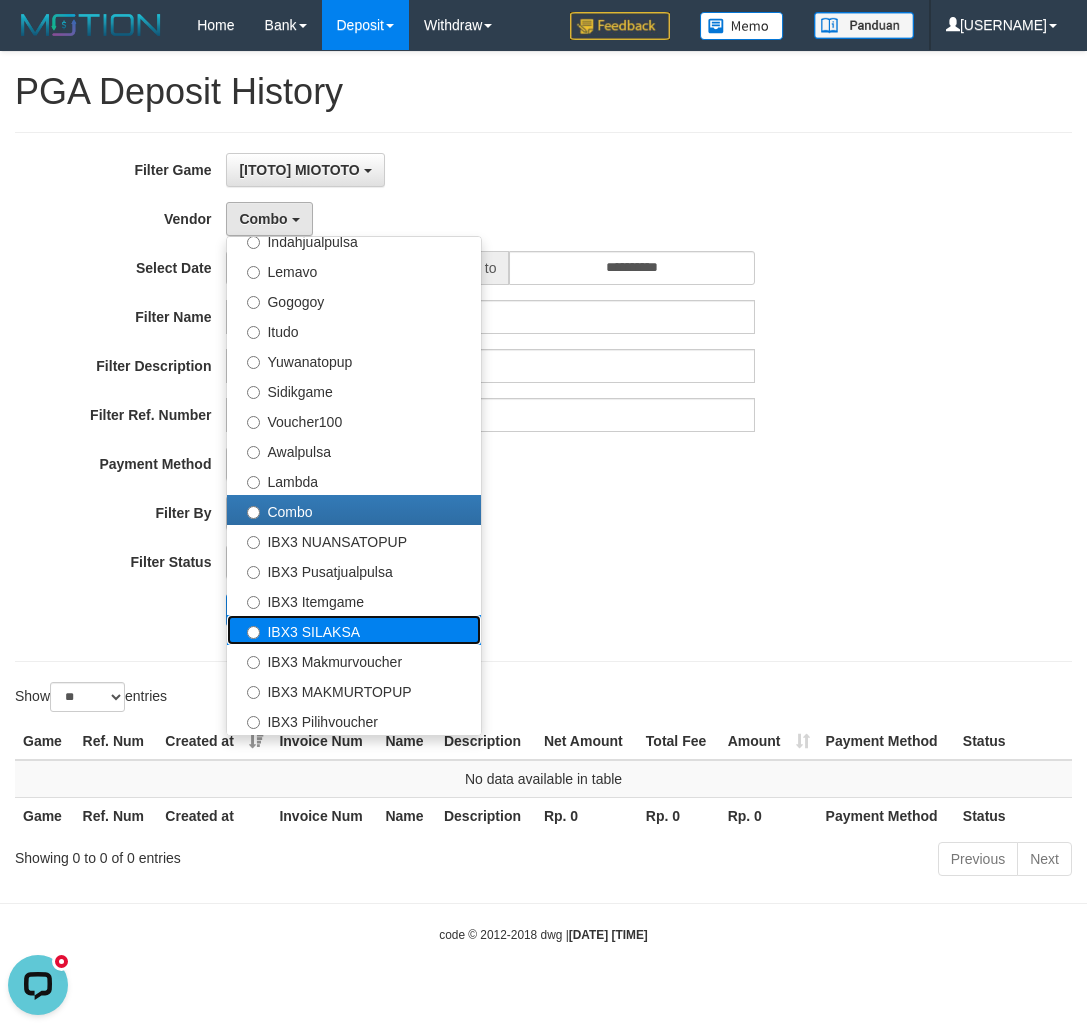 click on "IBX3 SILAKSA" at bounding box center [354, 630] 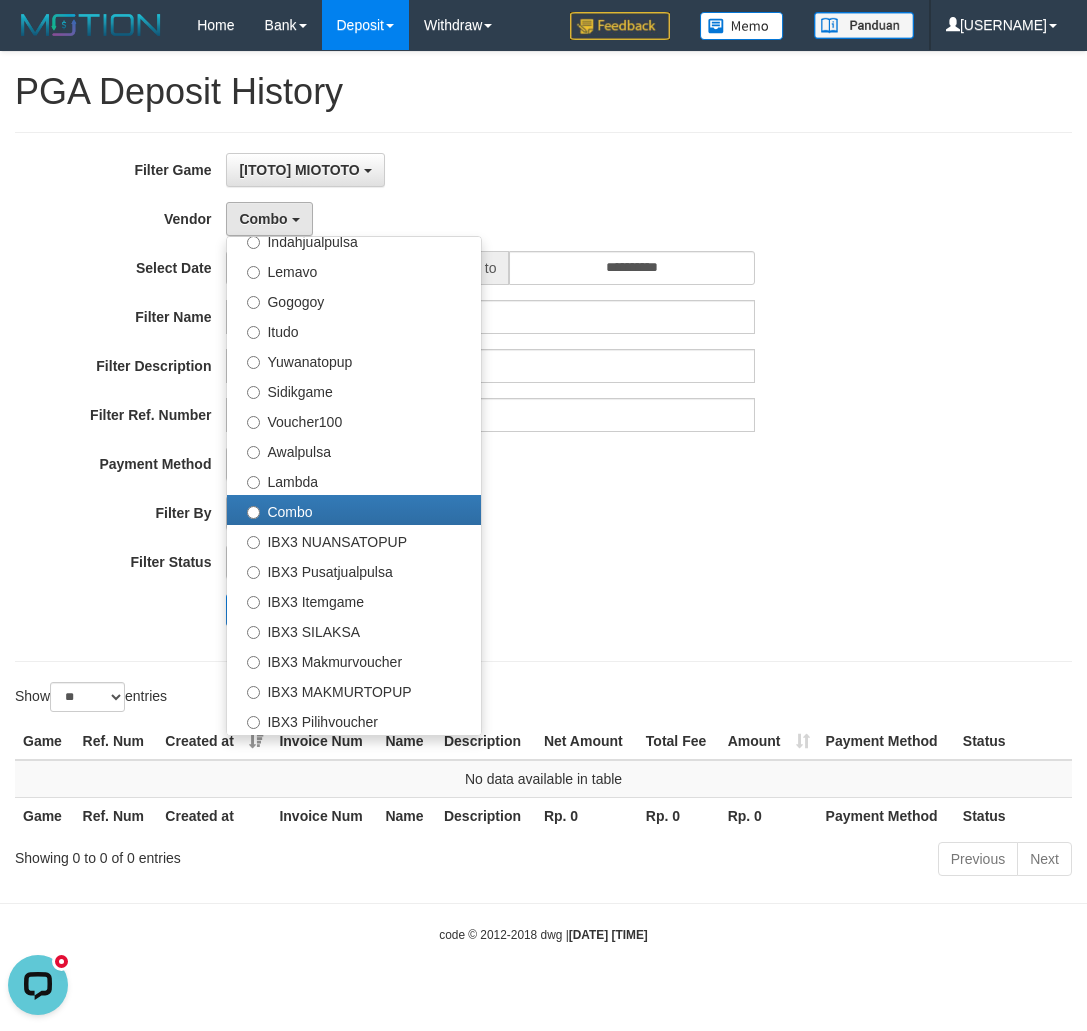 select on "**********" 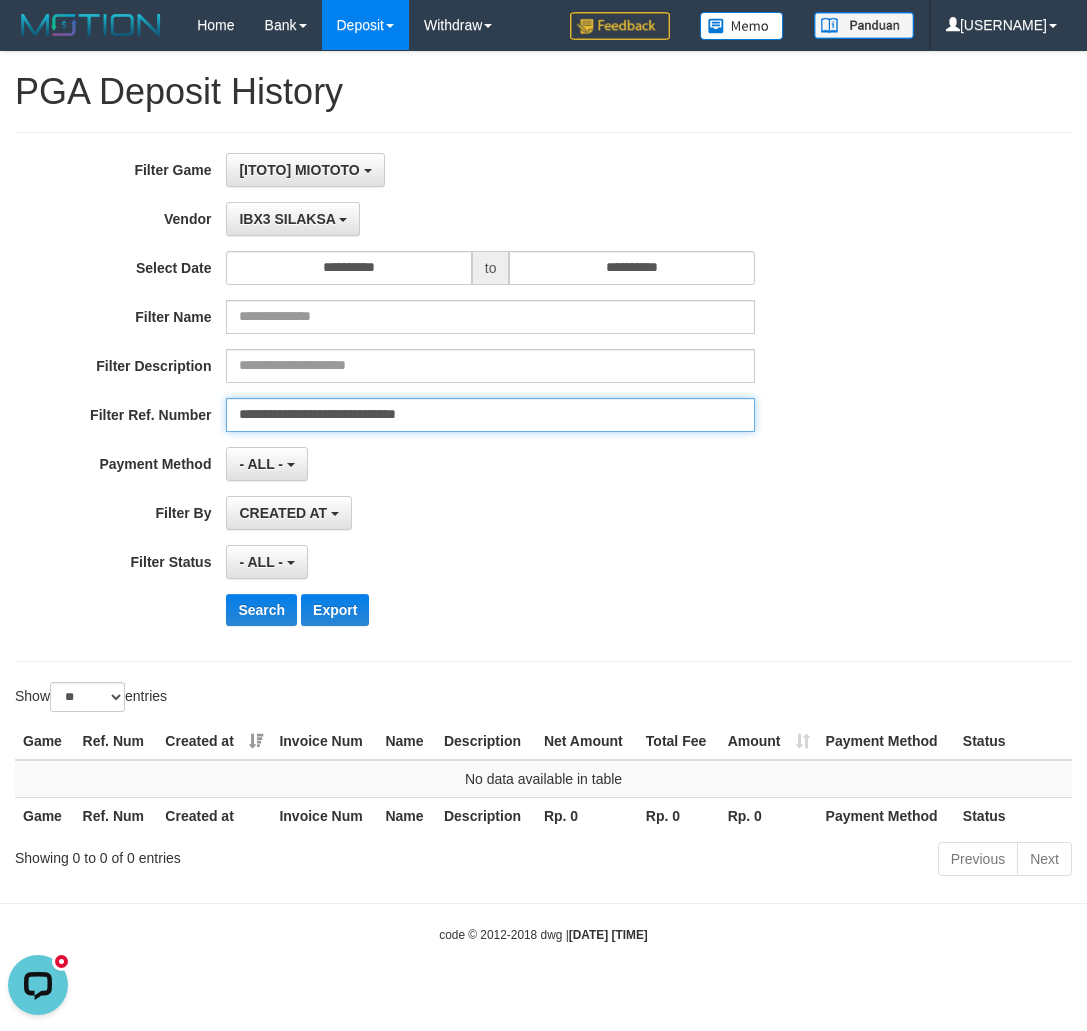 click on "**********" at bounding box center [490, 415] 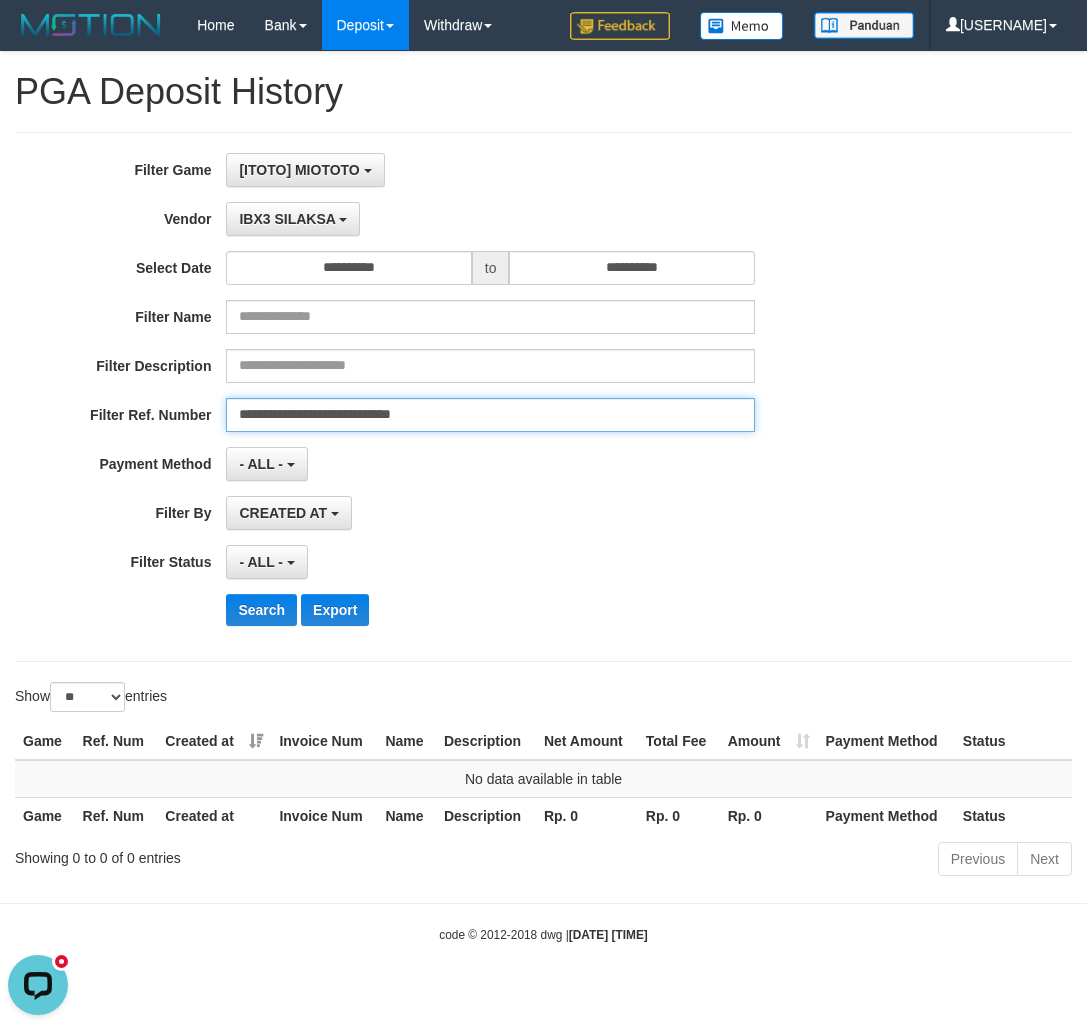 type on "**********" 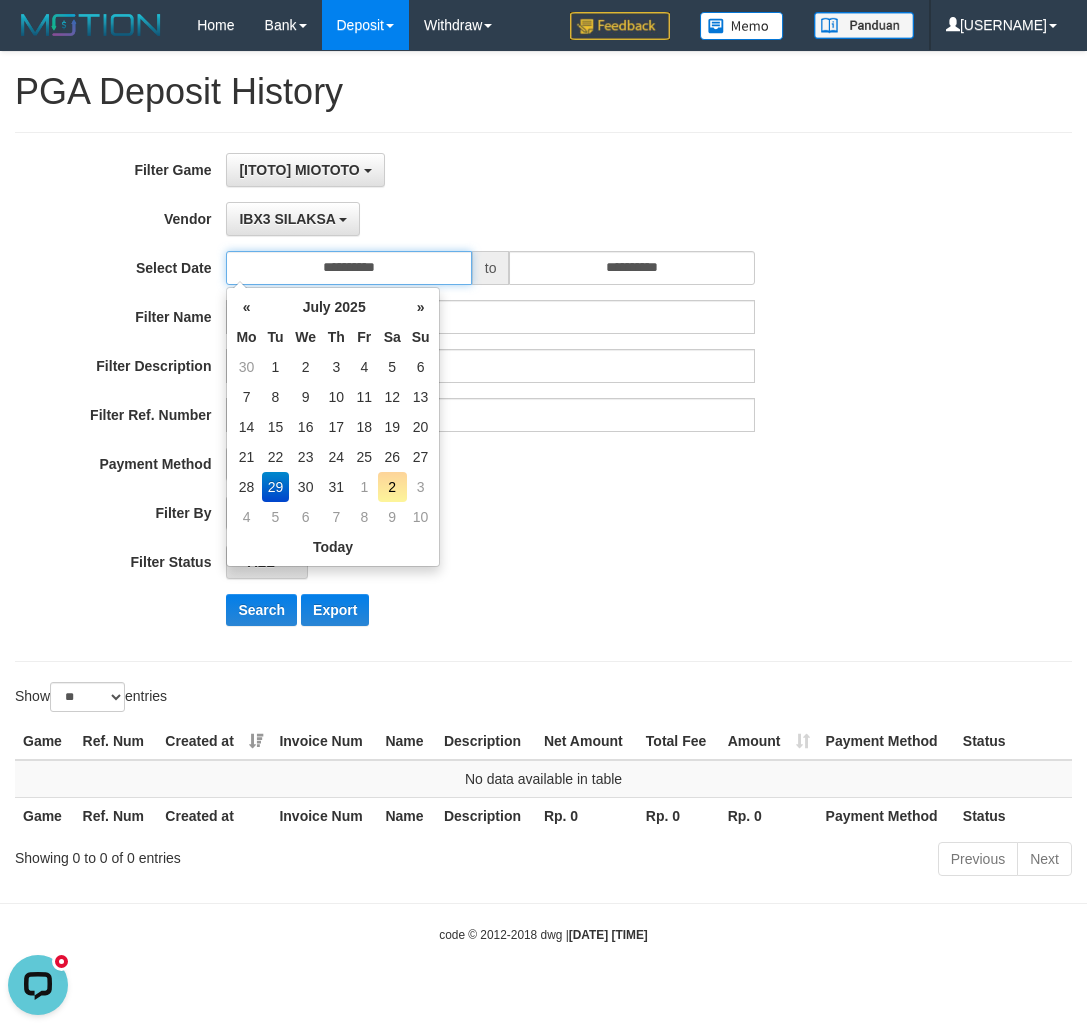 click on "**********" at bounding box center [348, 268] 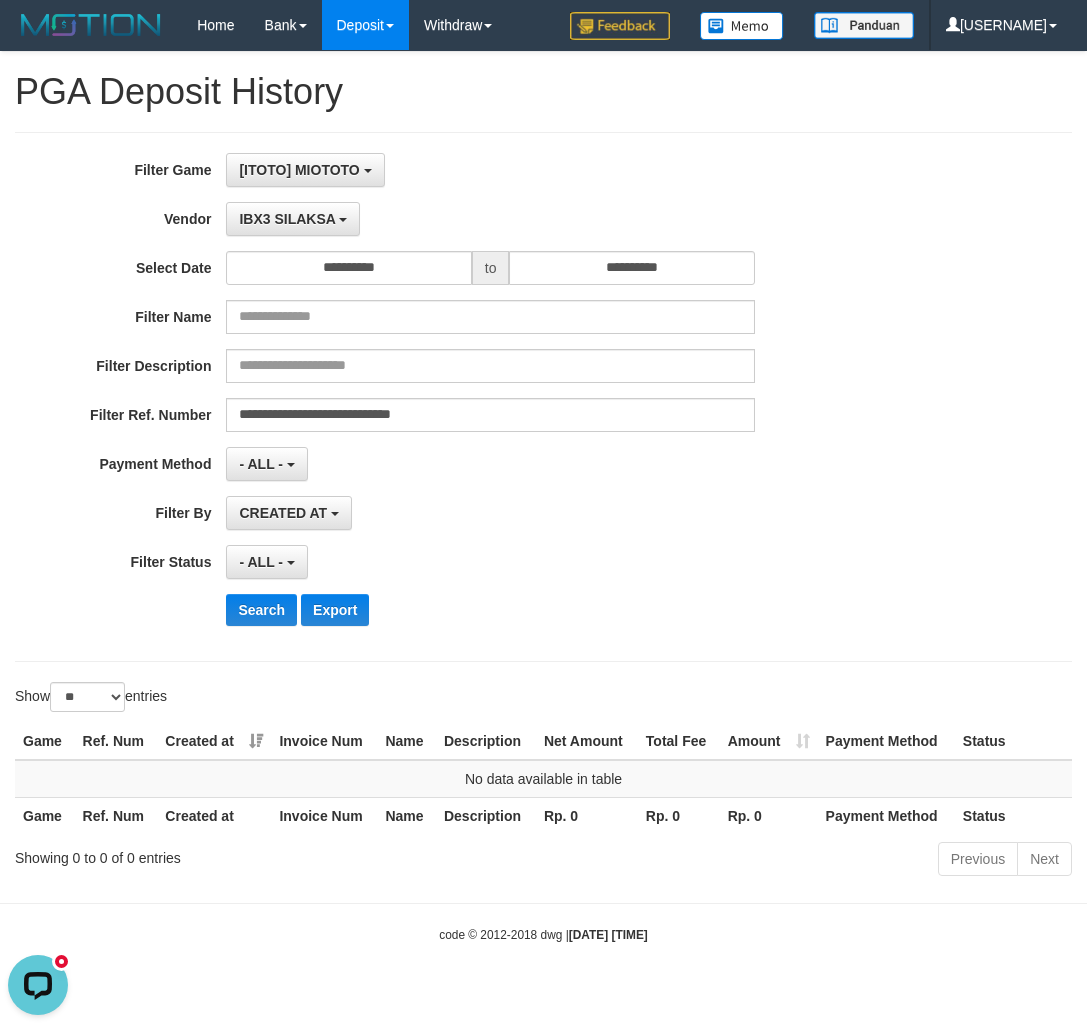click on "CREATED AT
PAID AT
CREATED AT" at bounding box center (490, 513) 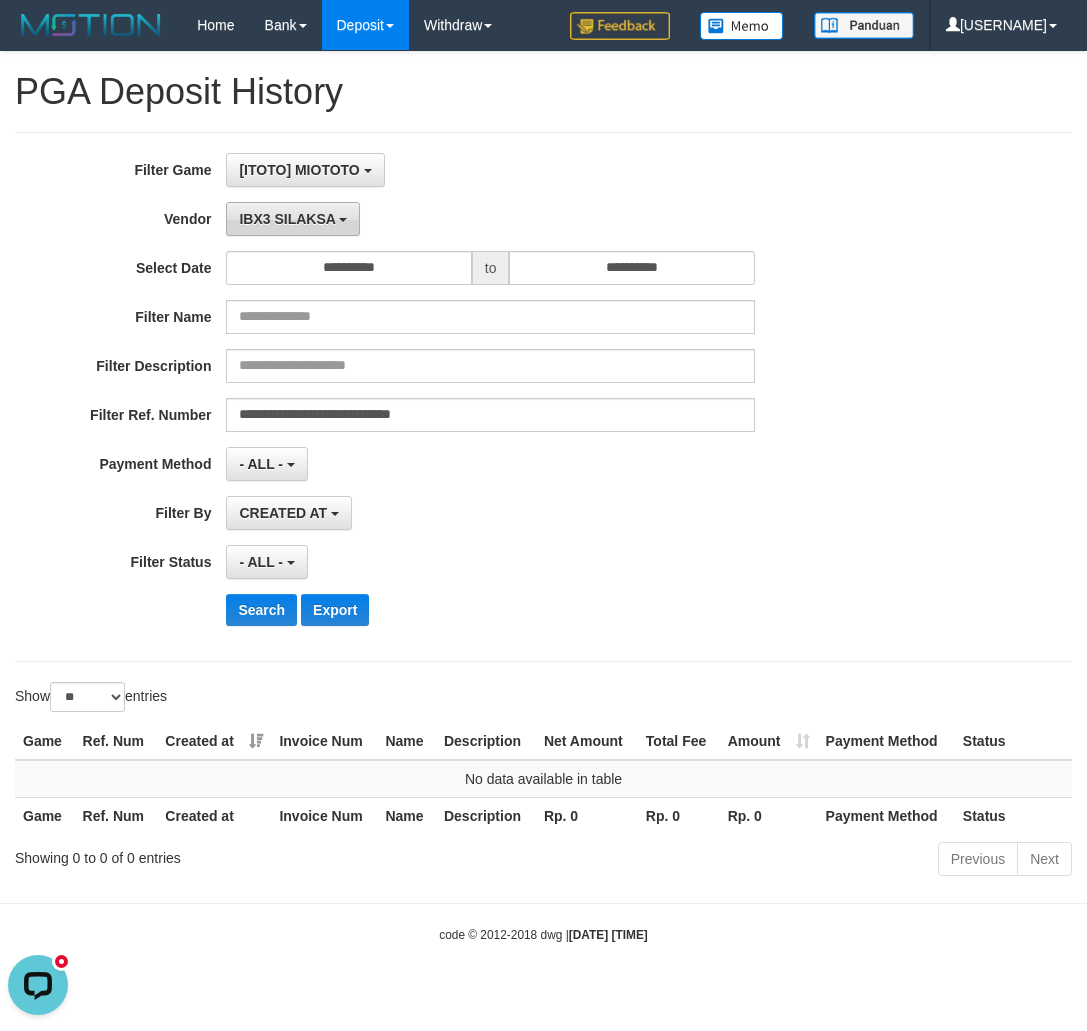 click on "IBX3 SILAKSA" at bounding box center (293, 219) 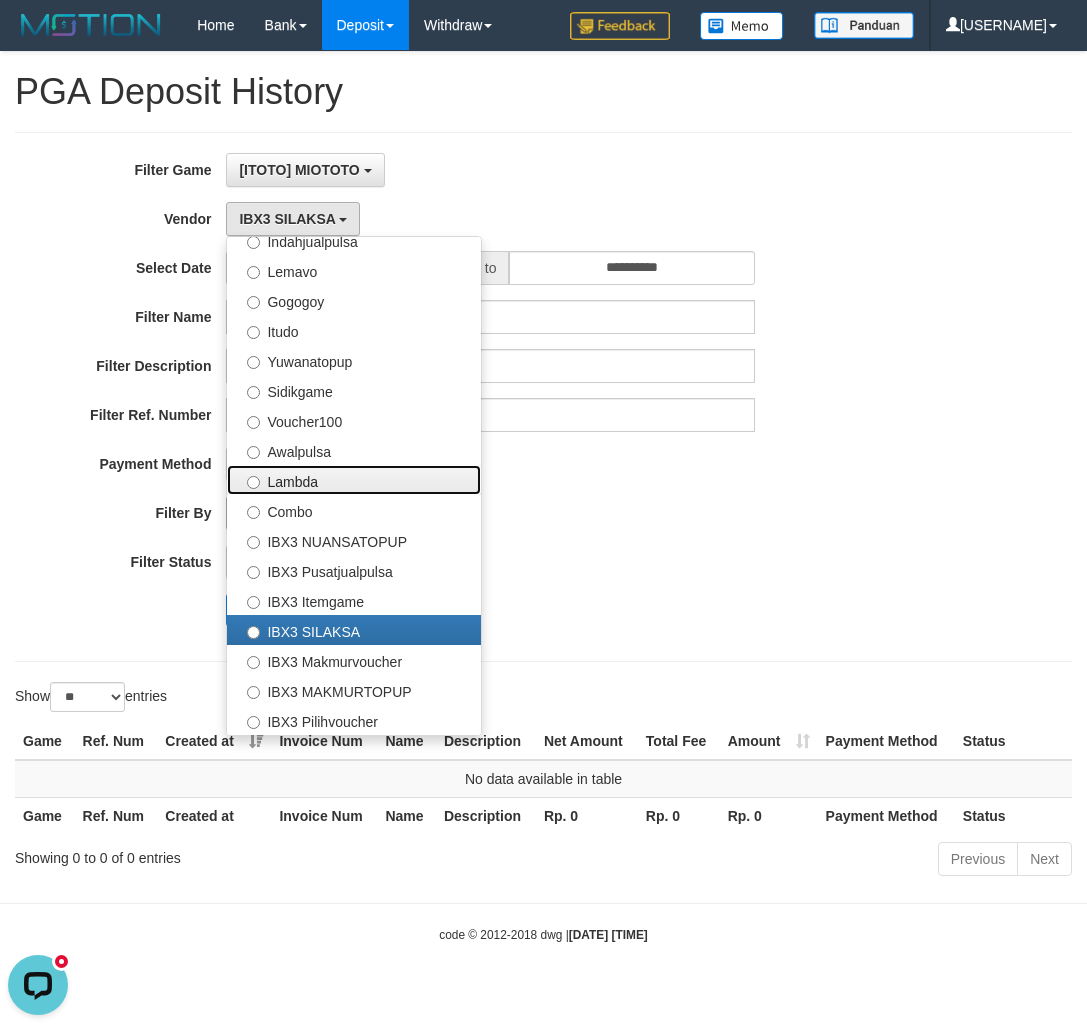 drag, startPoint x: 323, startPoint y: 469, endPoint x: 321, endPoint y: 500, distance: 31.06445 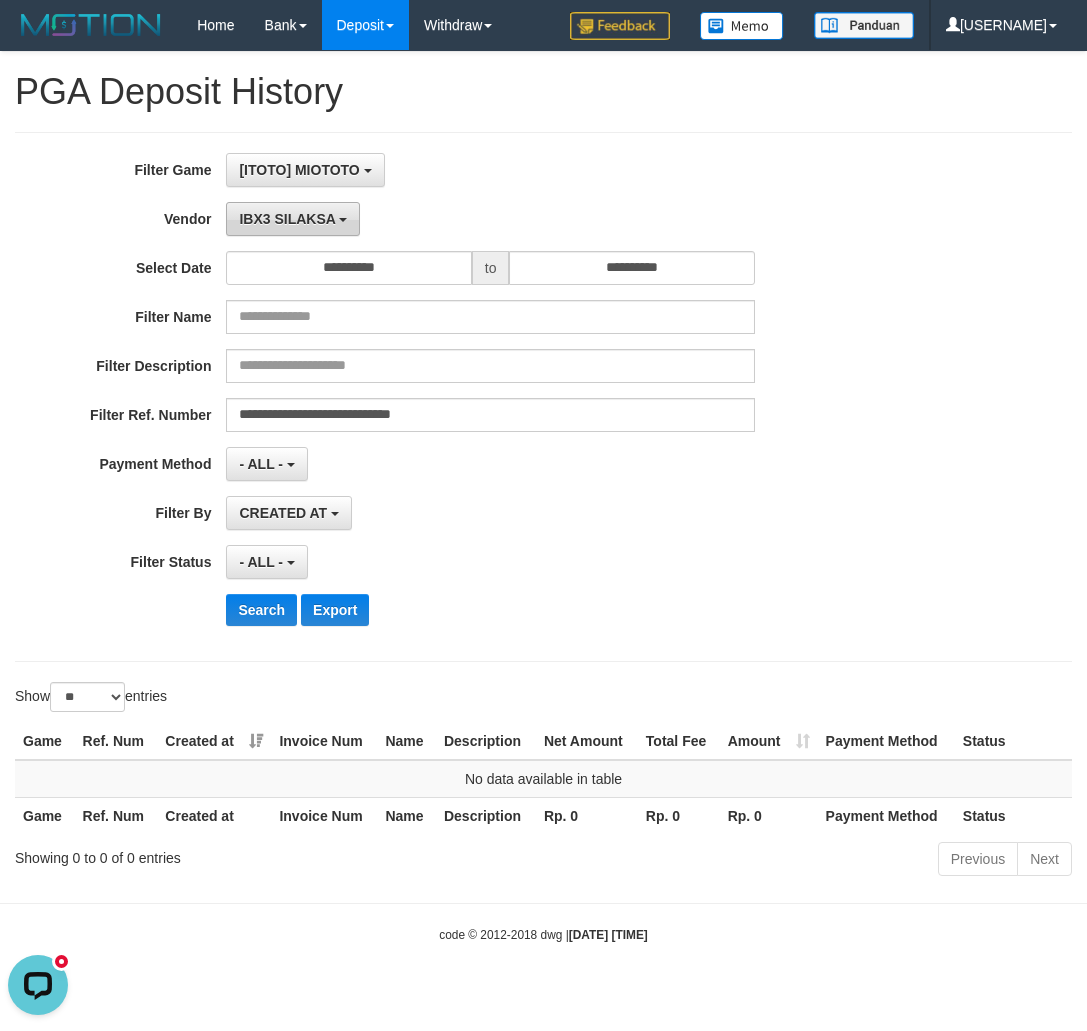 click on "IBX3 SILAKSA" at bounding box center [287, 219] 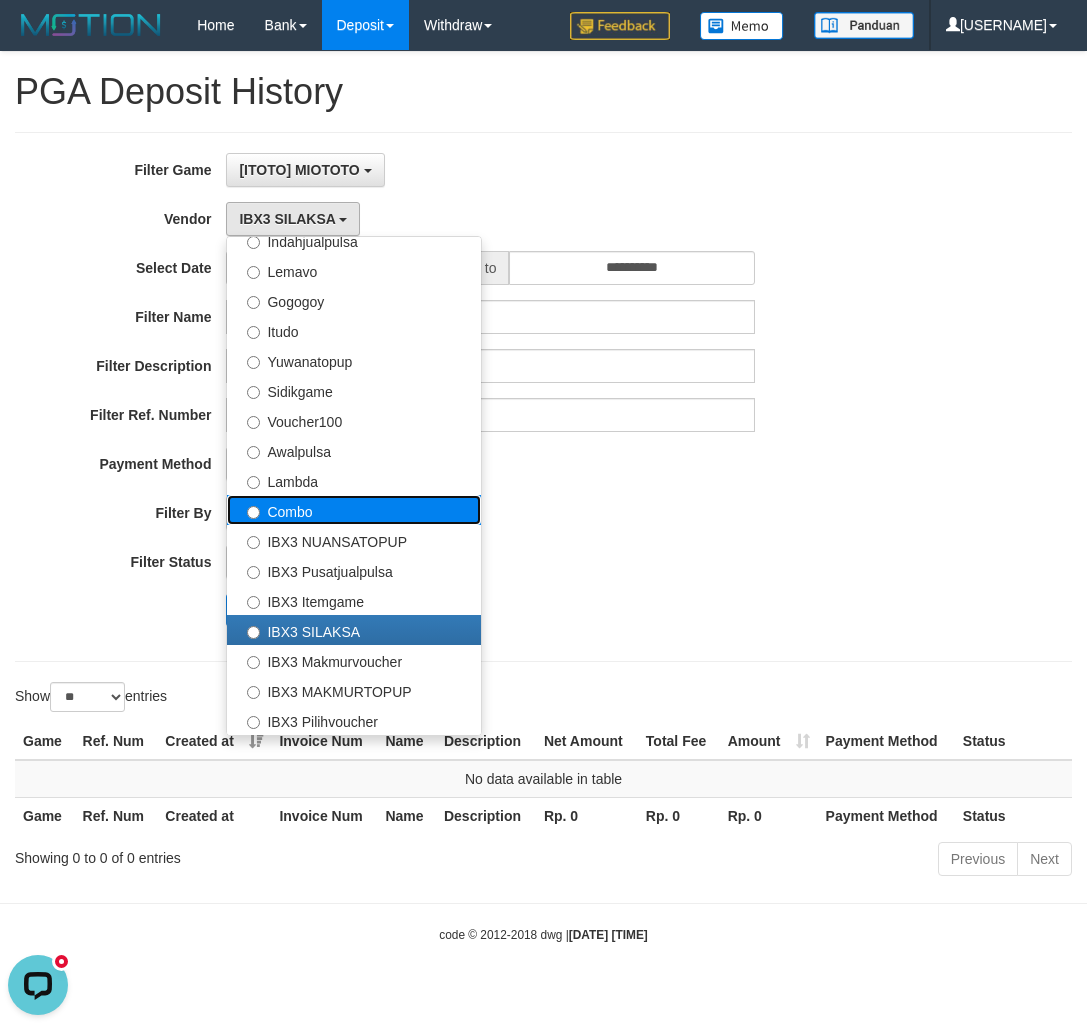 click on "Combo" at bounding box center (354, 510) 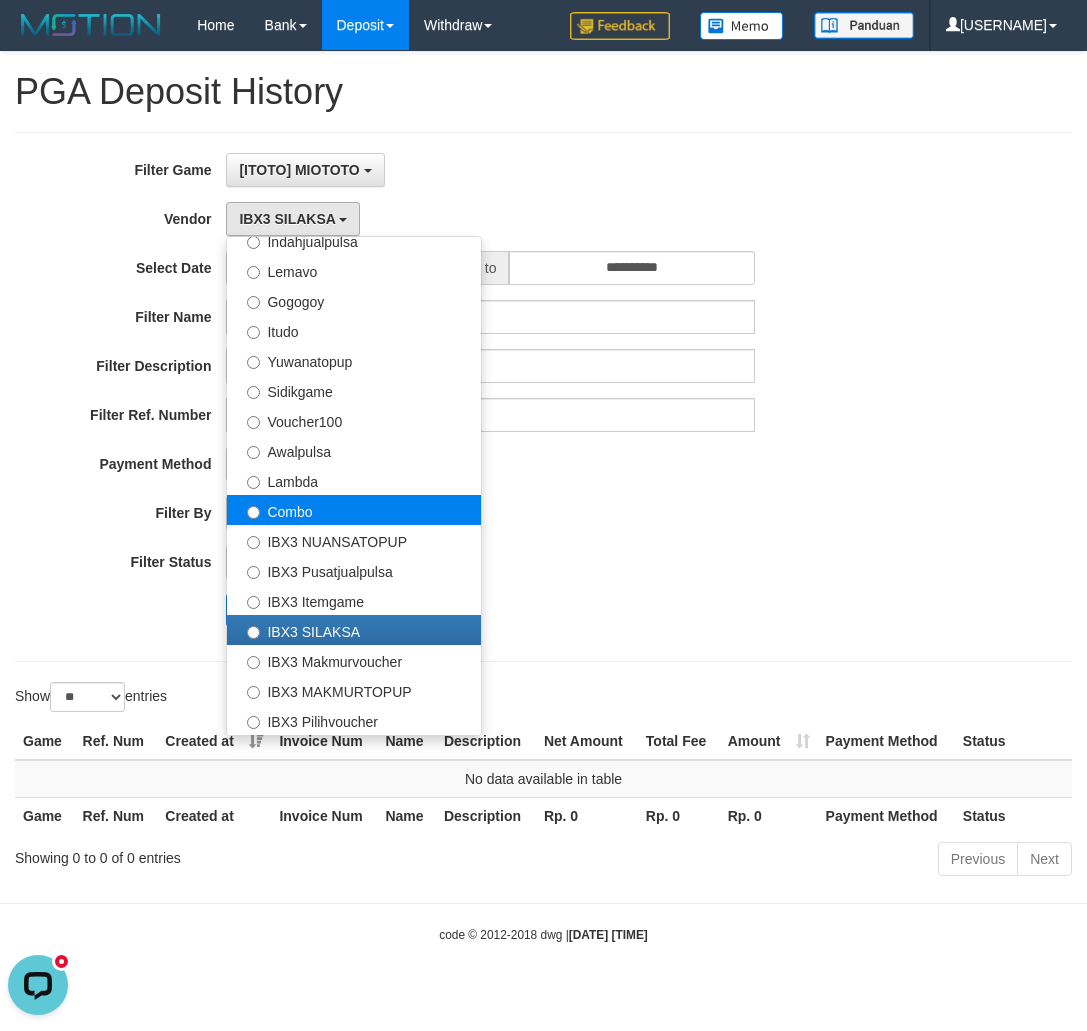 select on "**********" 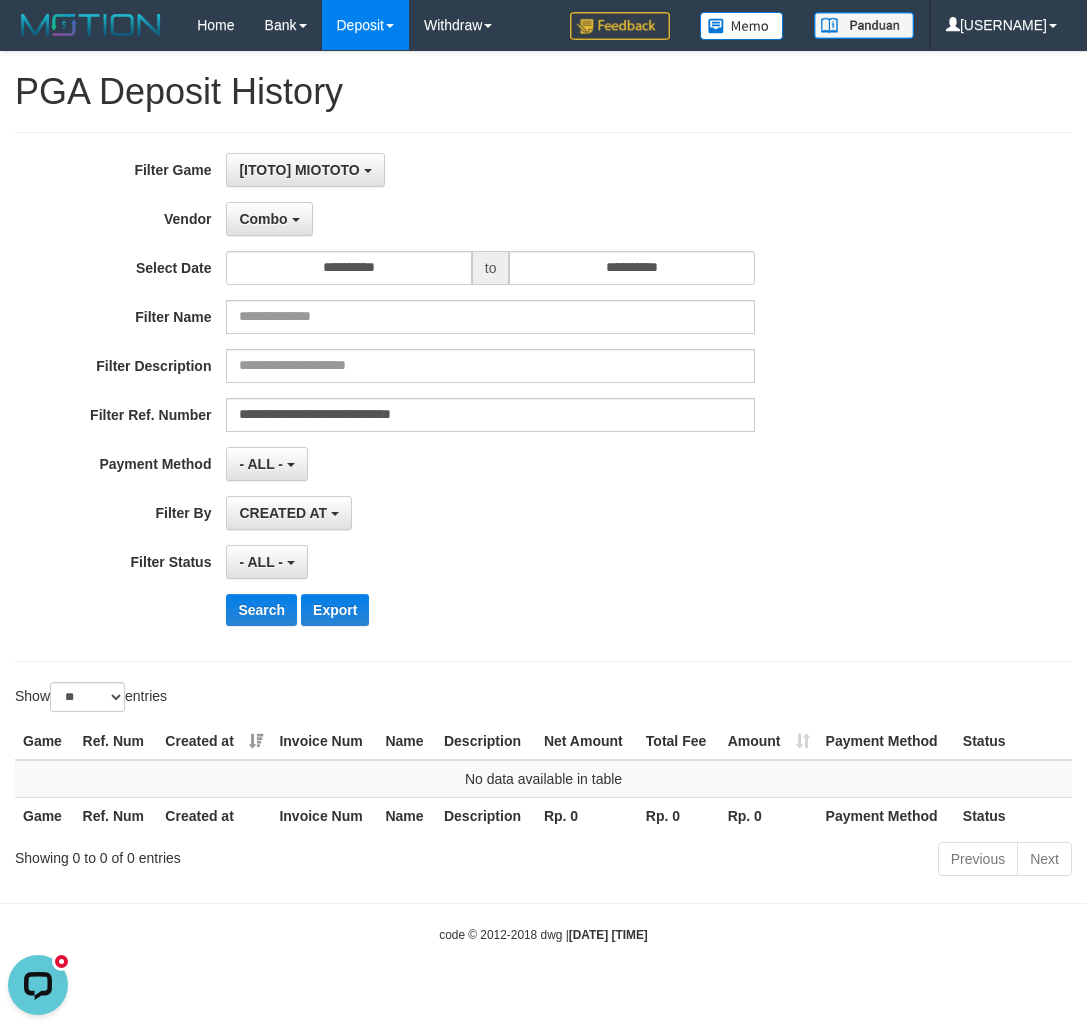 click on "**********" at bounding box center (453, 397) 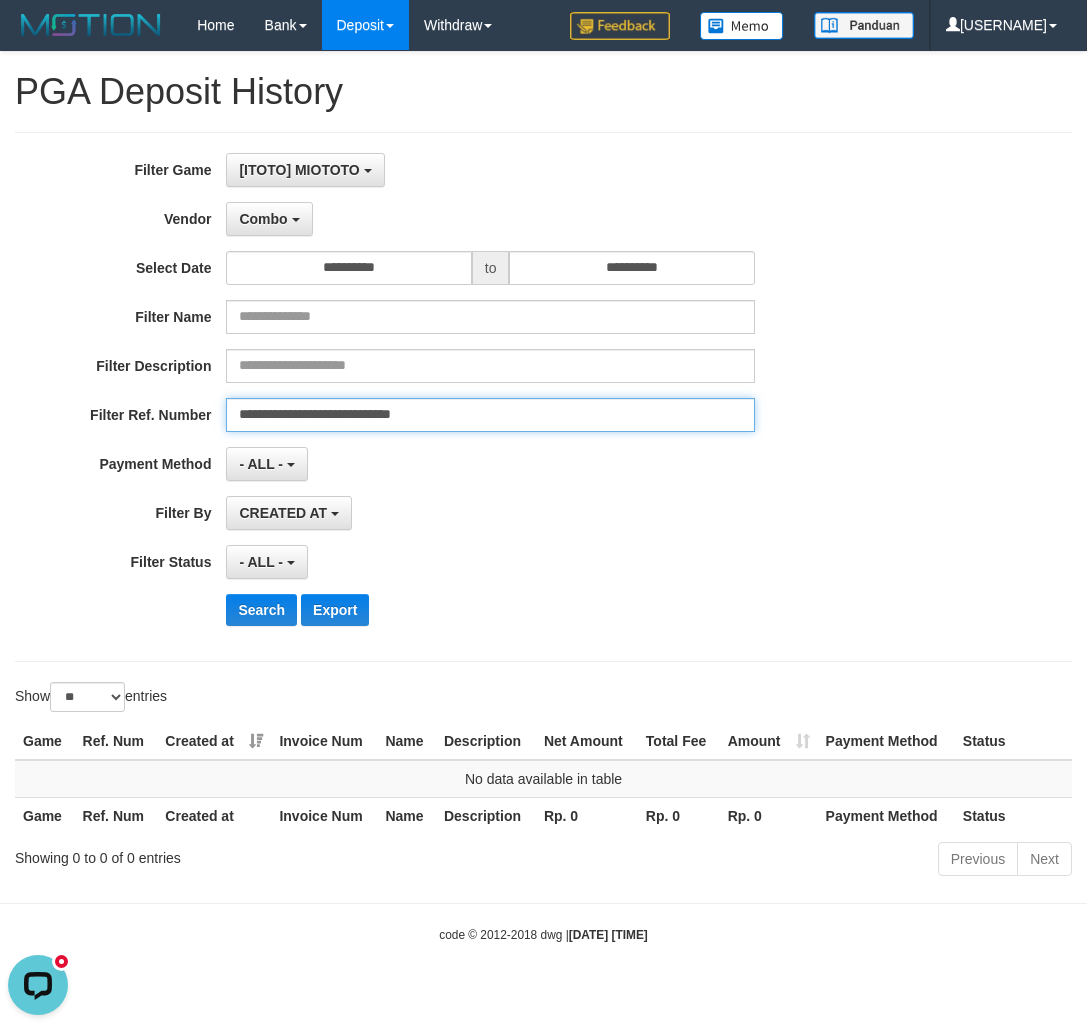 click on "**********" at bounding box center [490, 415] 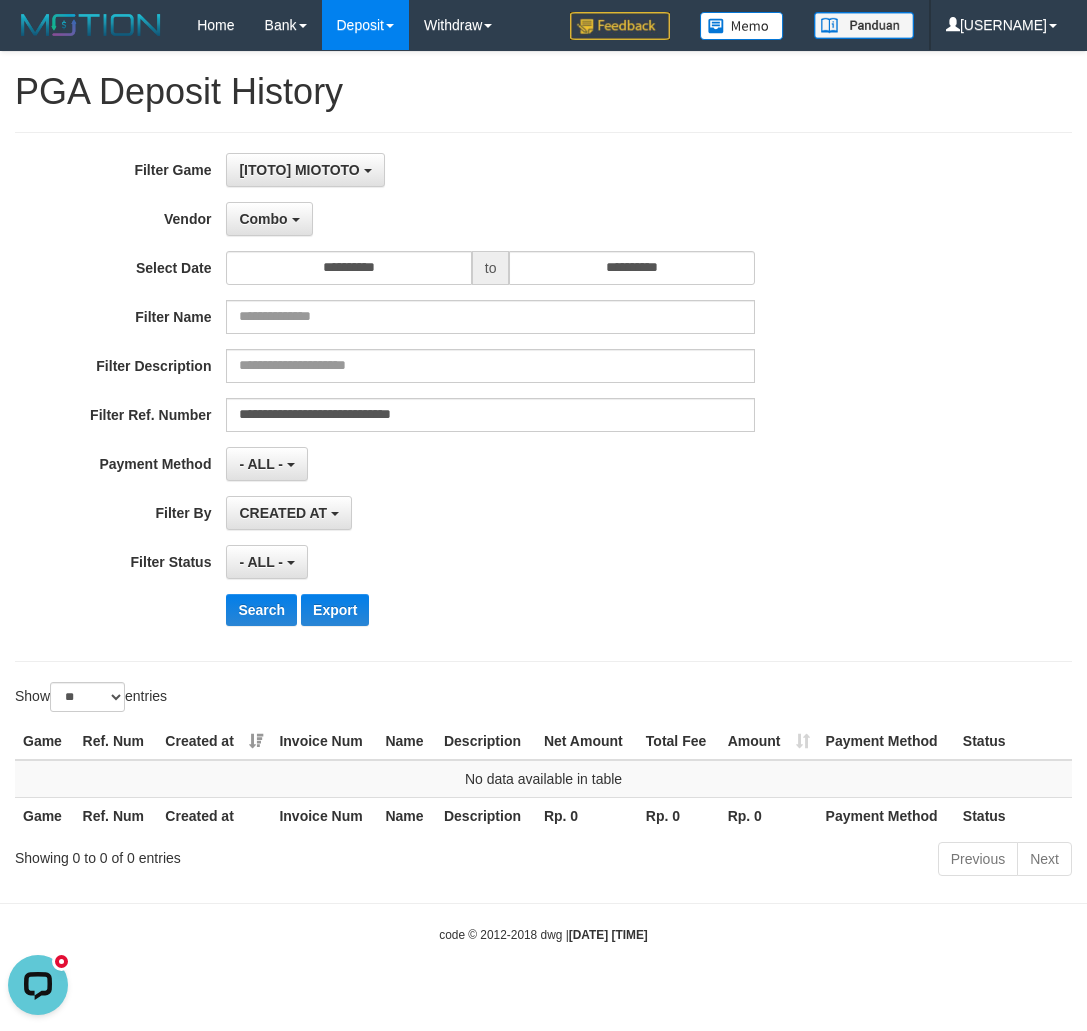 click on "**********" at bounding box center (453, 397) 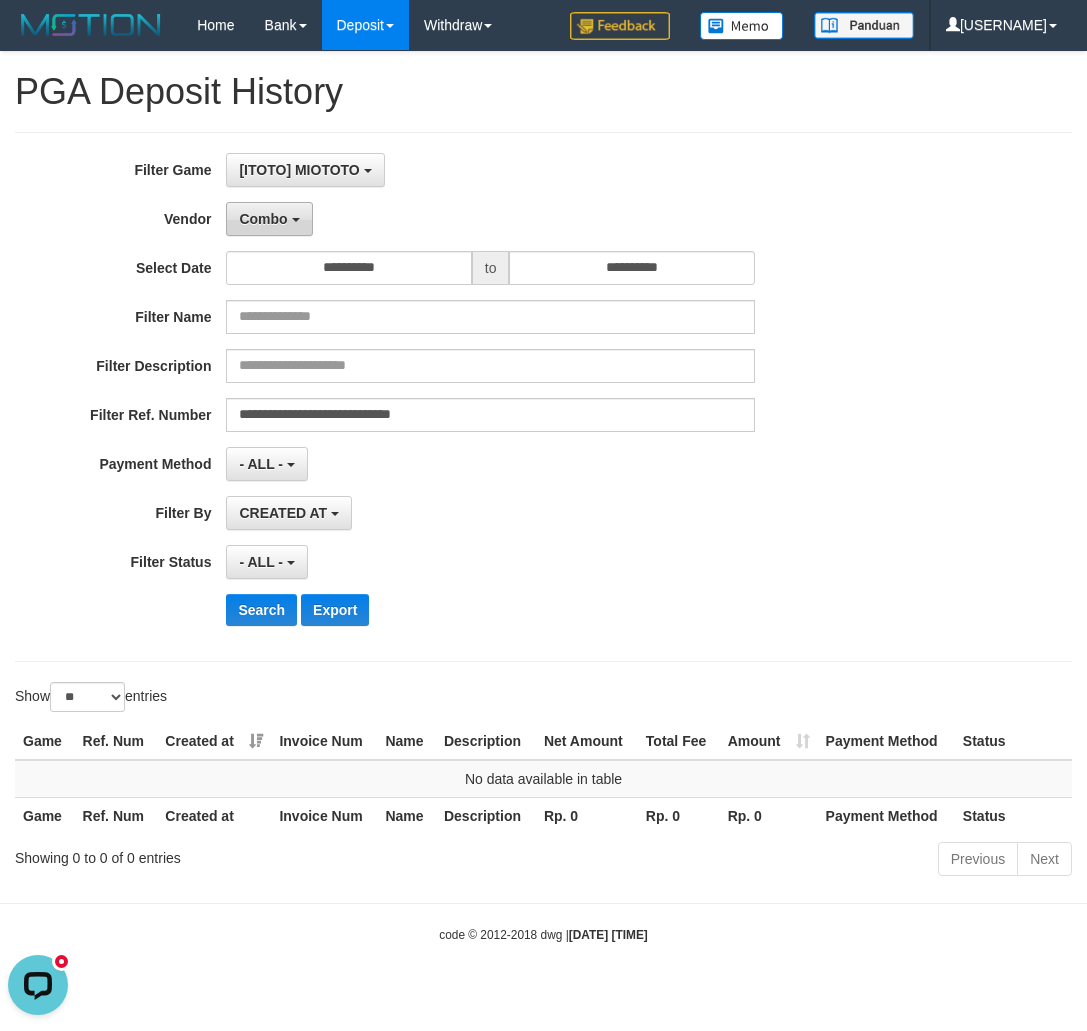 click on "Combo" at bounding box center (269, 219) 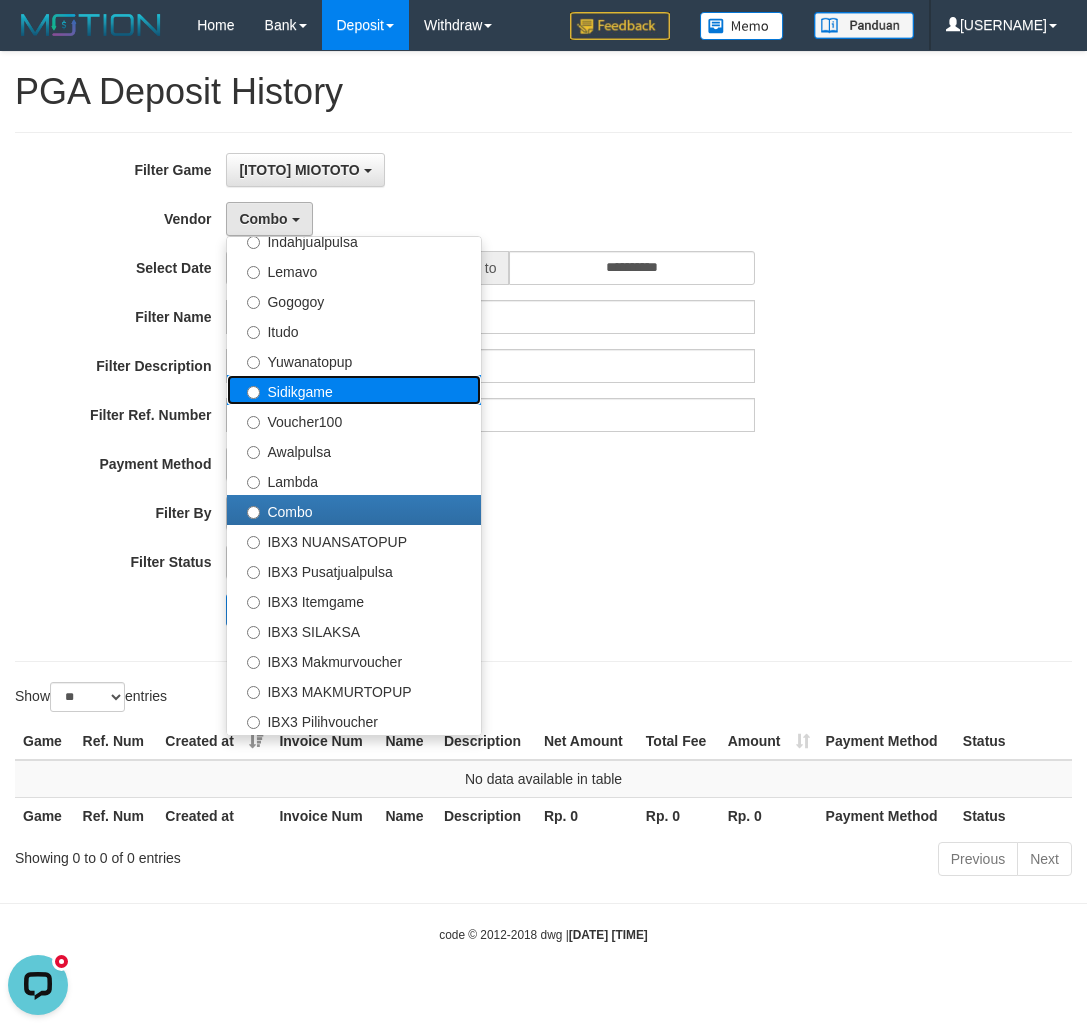 click on "Sidikgame" at bounding box center (354, 390) 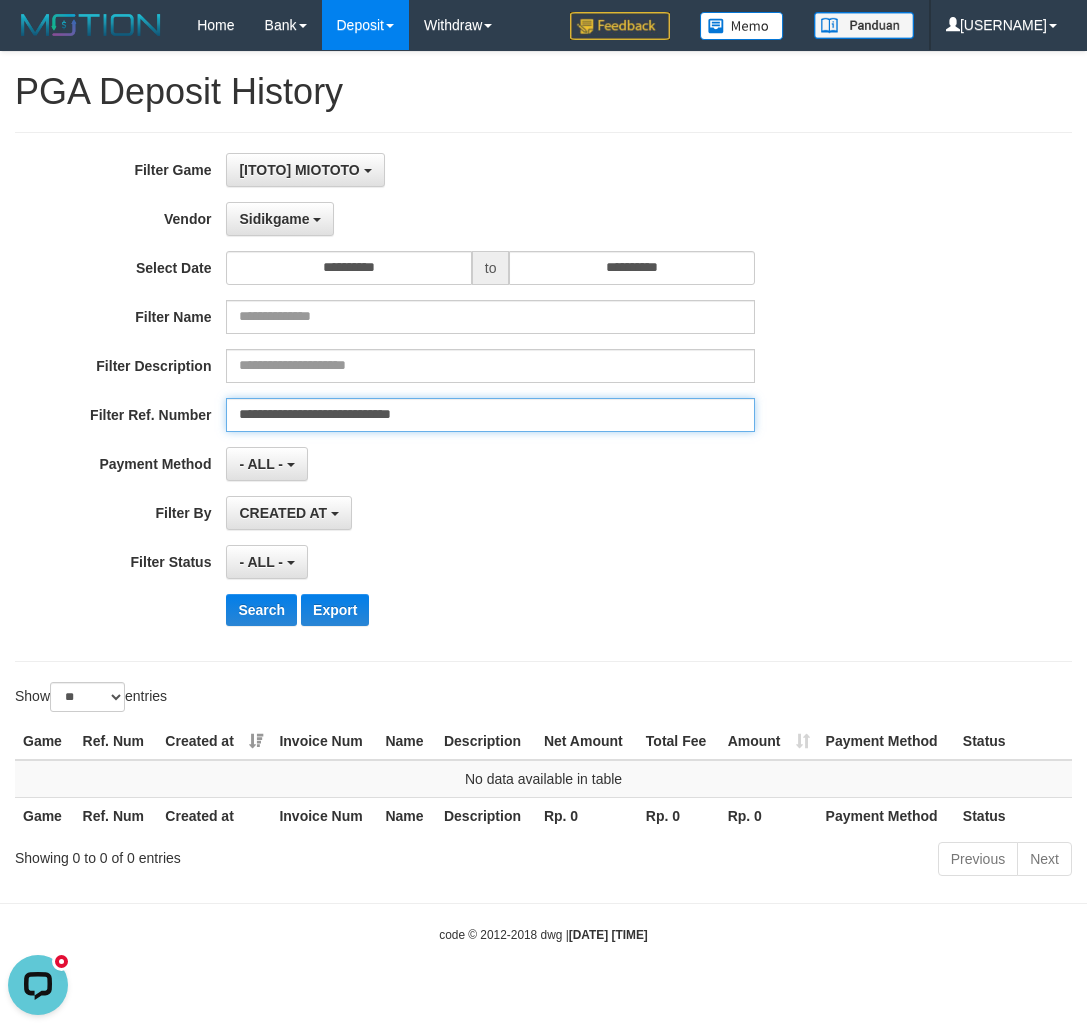 click on "**********" at bounding box center (490, 415) 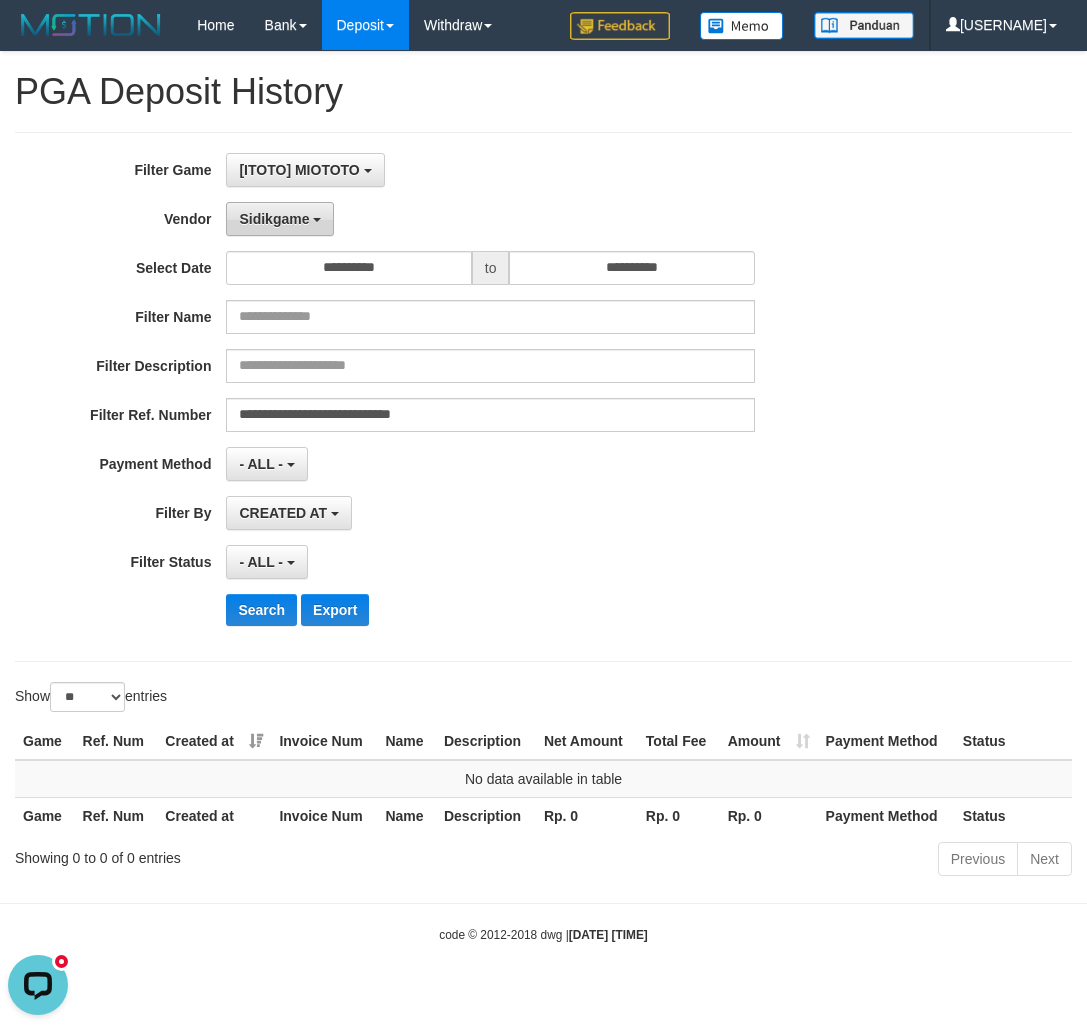 click on "Sidikgame" at bounding box center [274, 219] 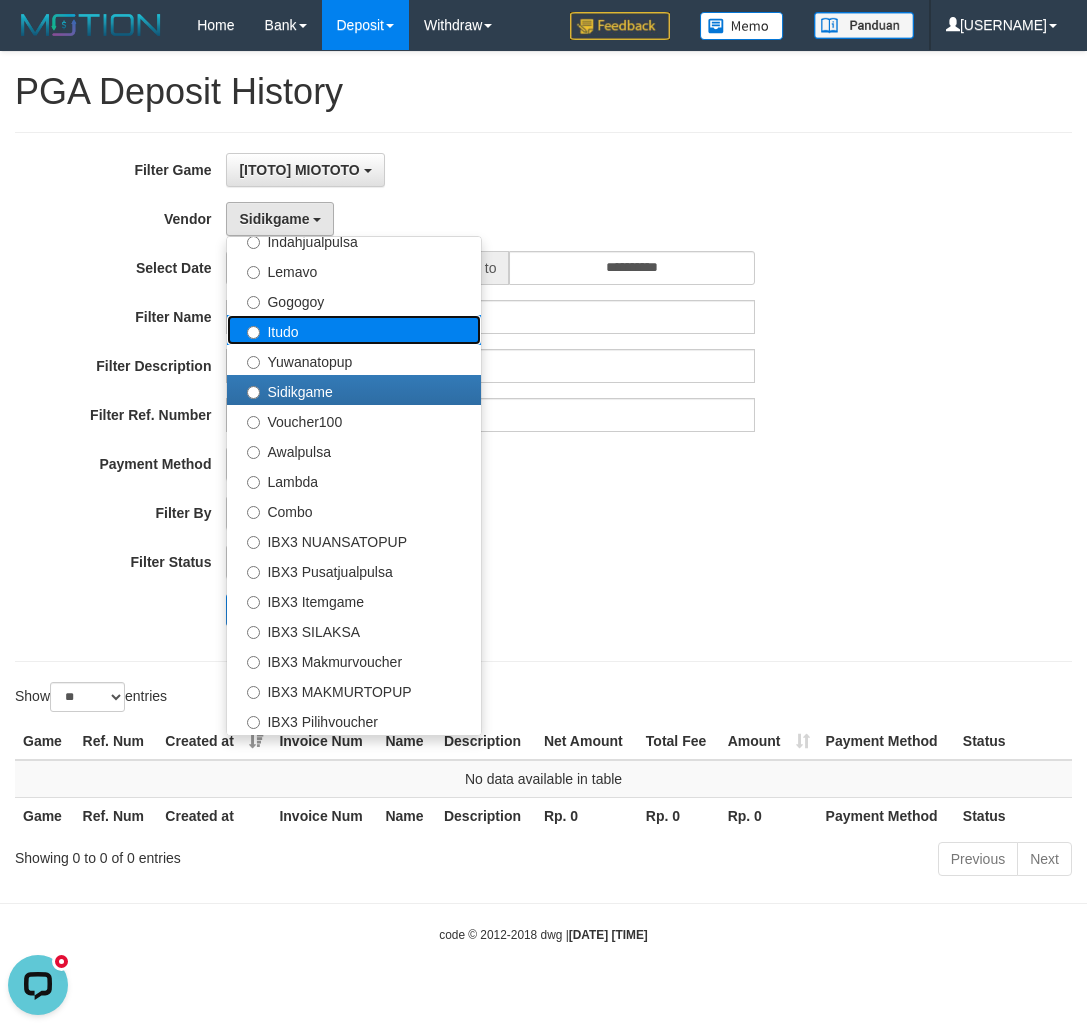 click on "Itudo" at bounding box center (354, 330) 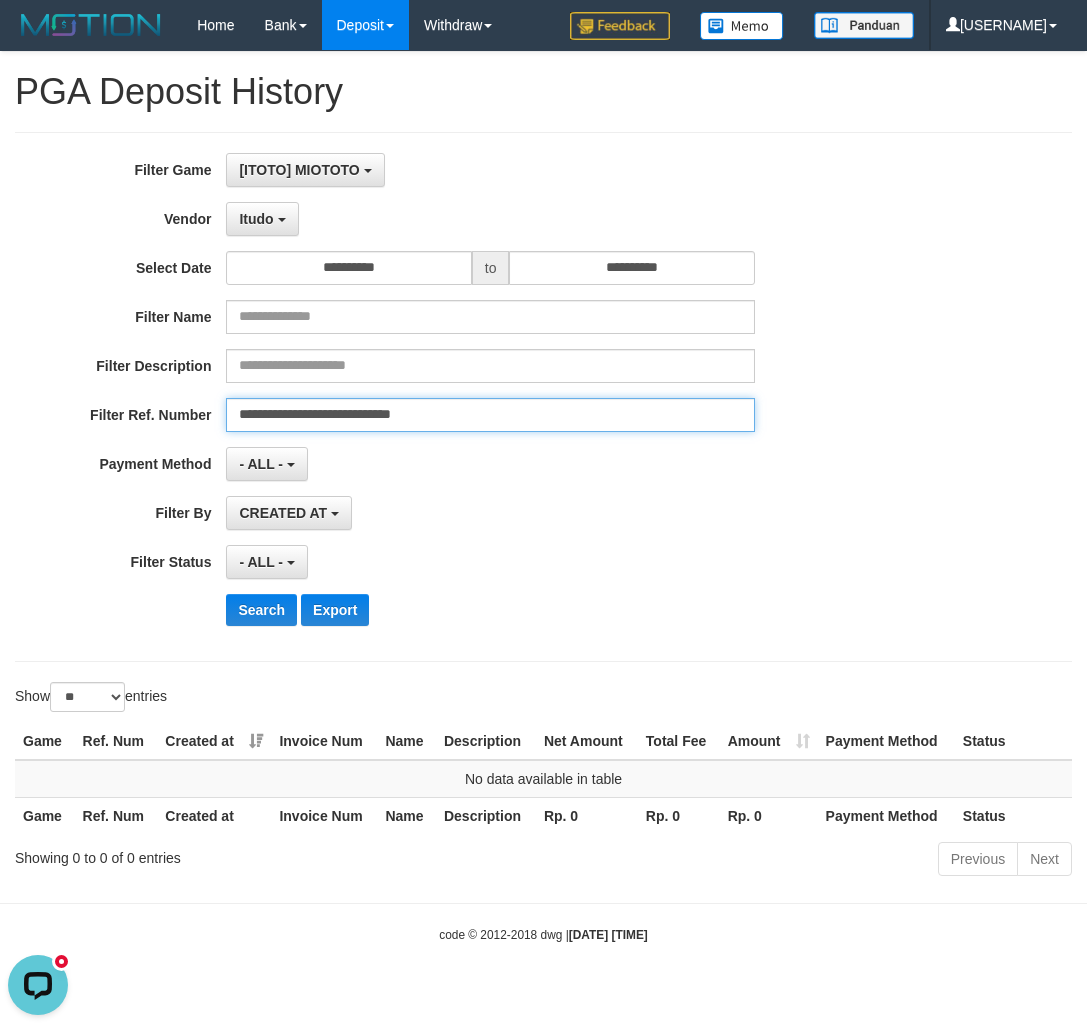 click on "**********" at bounding box center (490, 415) 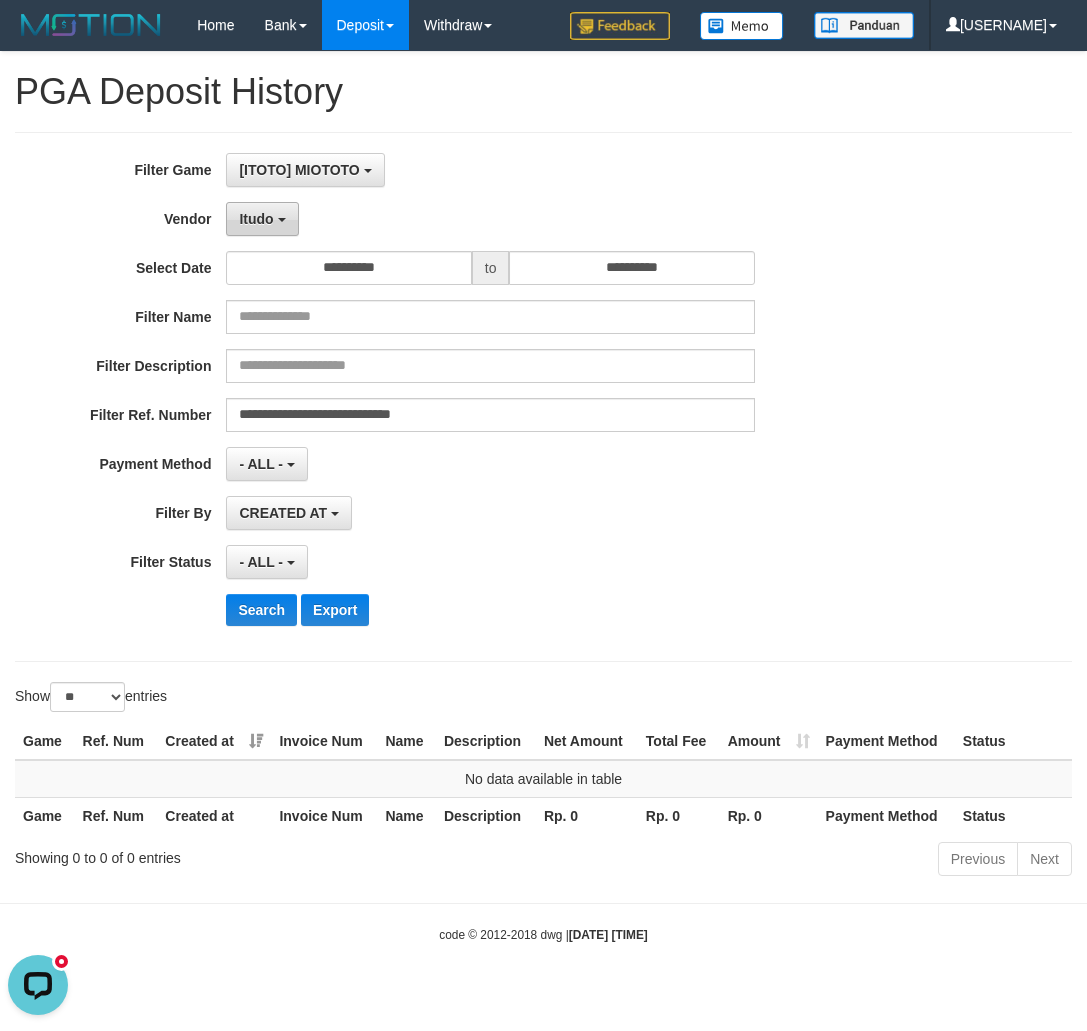 click on "Itudo" at bounding box center (256, 219) 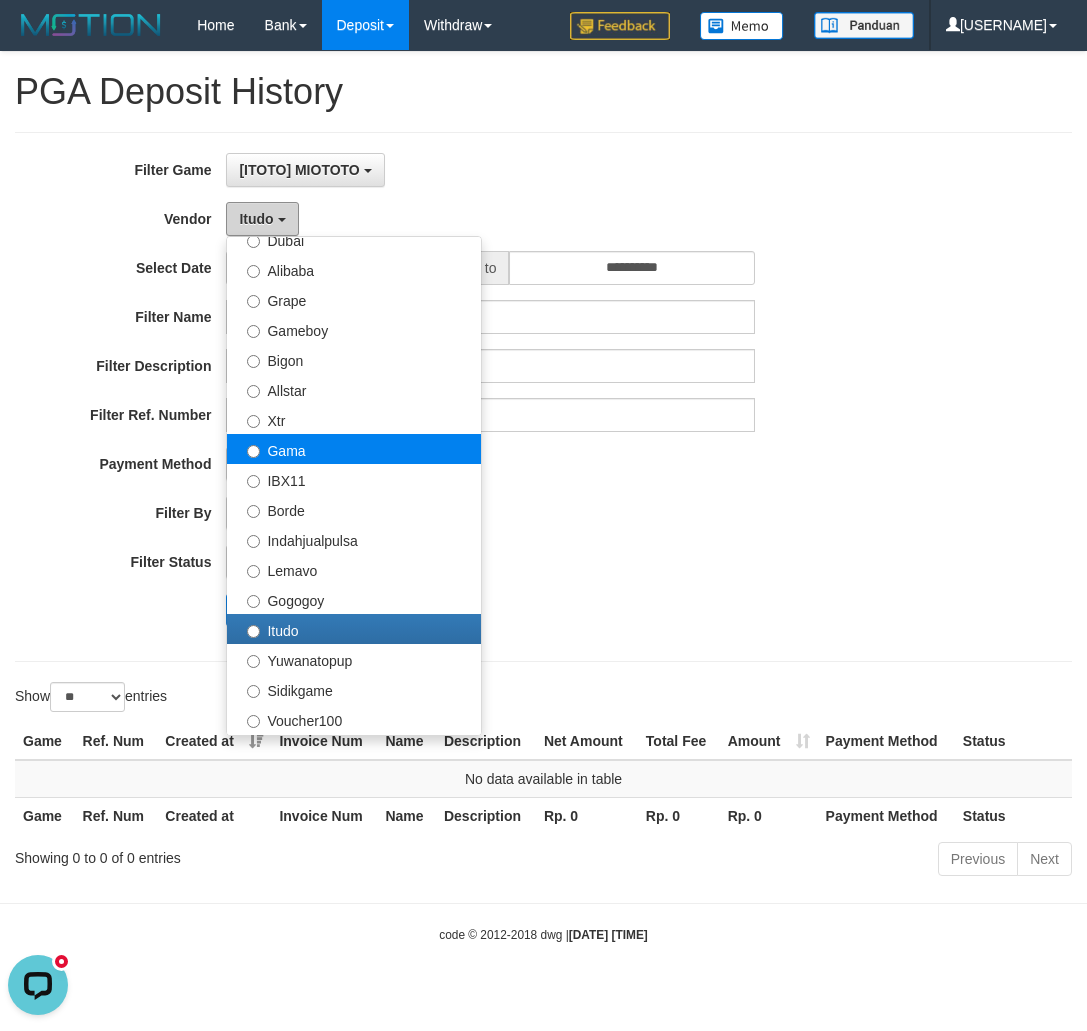 scroll, scrollTop: 356, scrollLeft: 0, axis: vertical 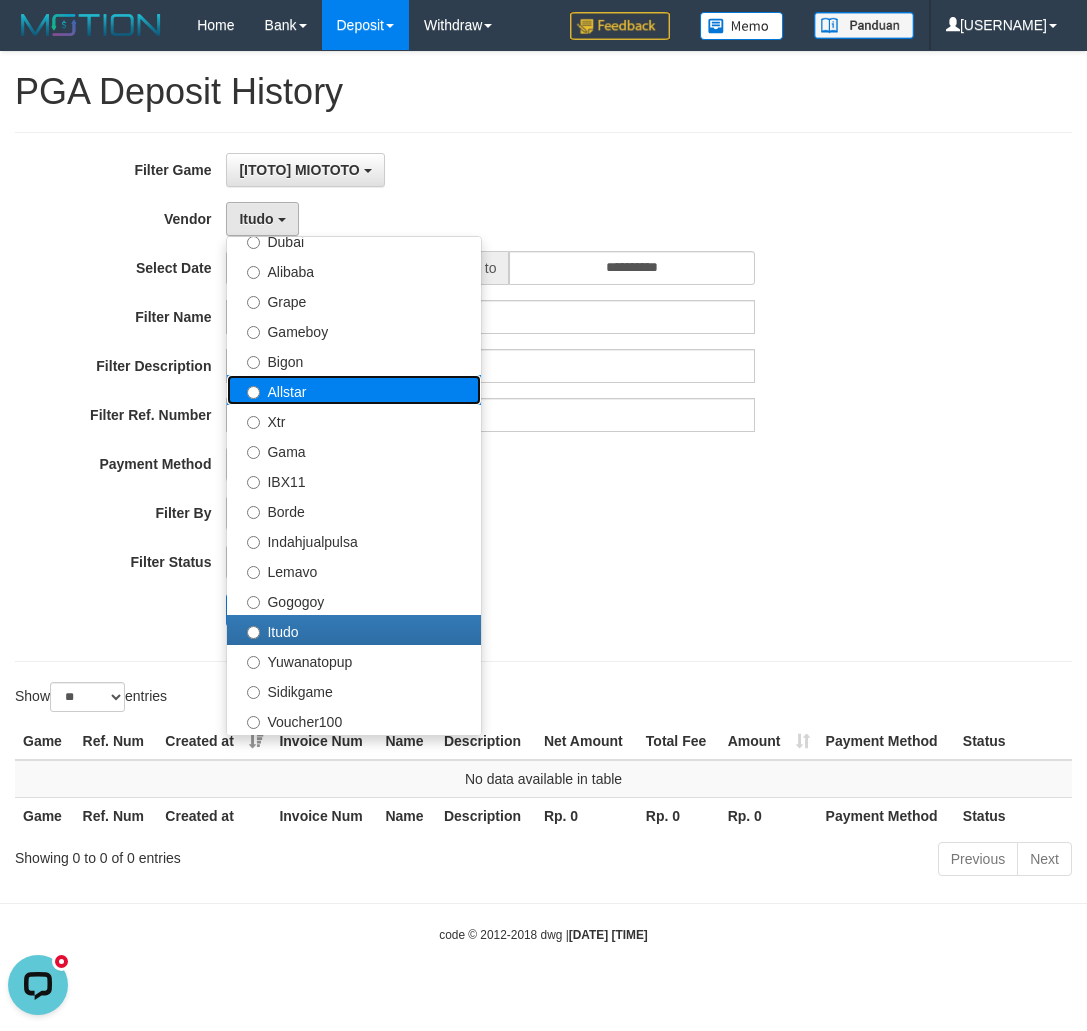 click on "Allstar" at bounding box center [354, 390] 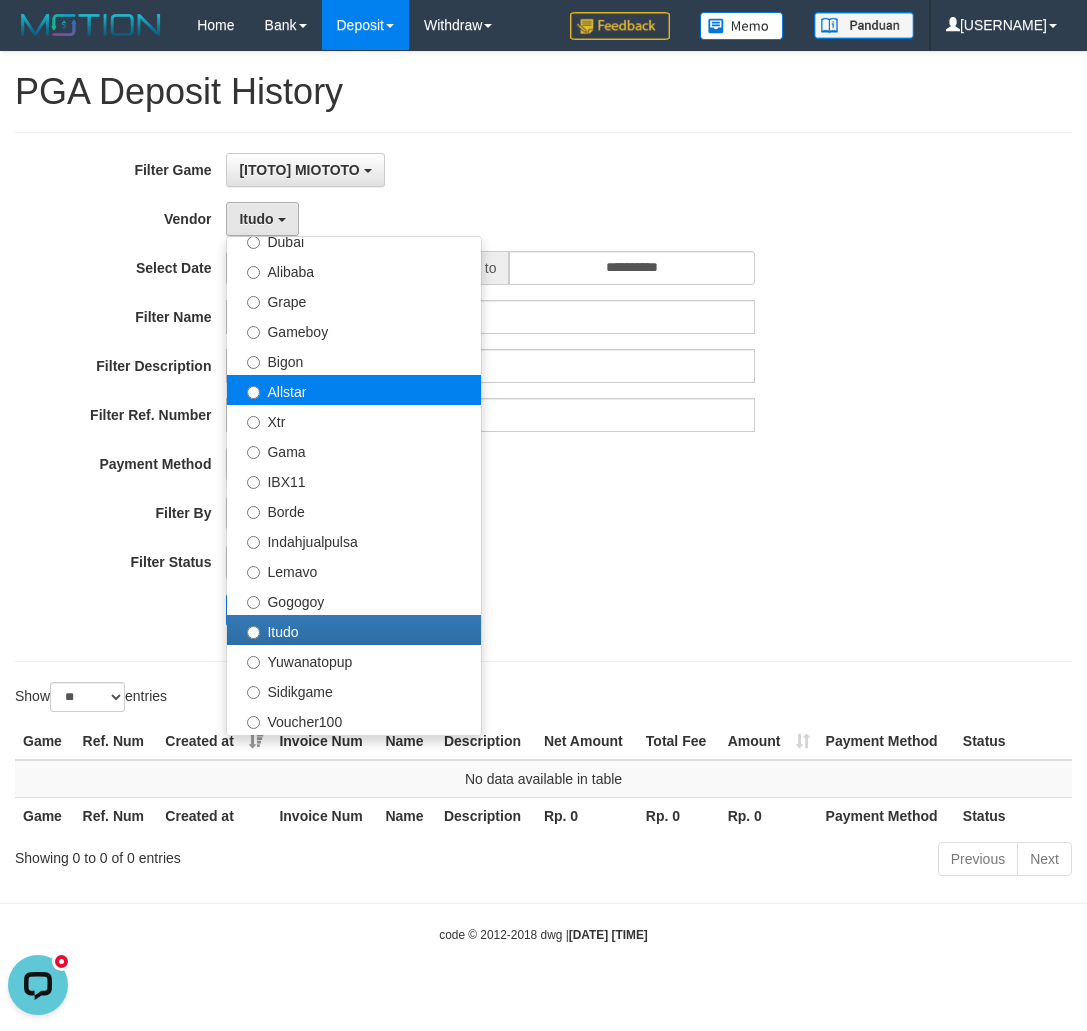 select on "**********" 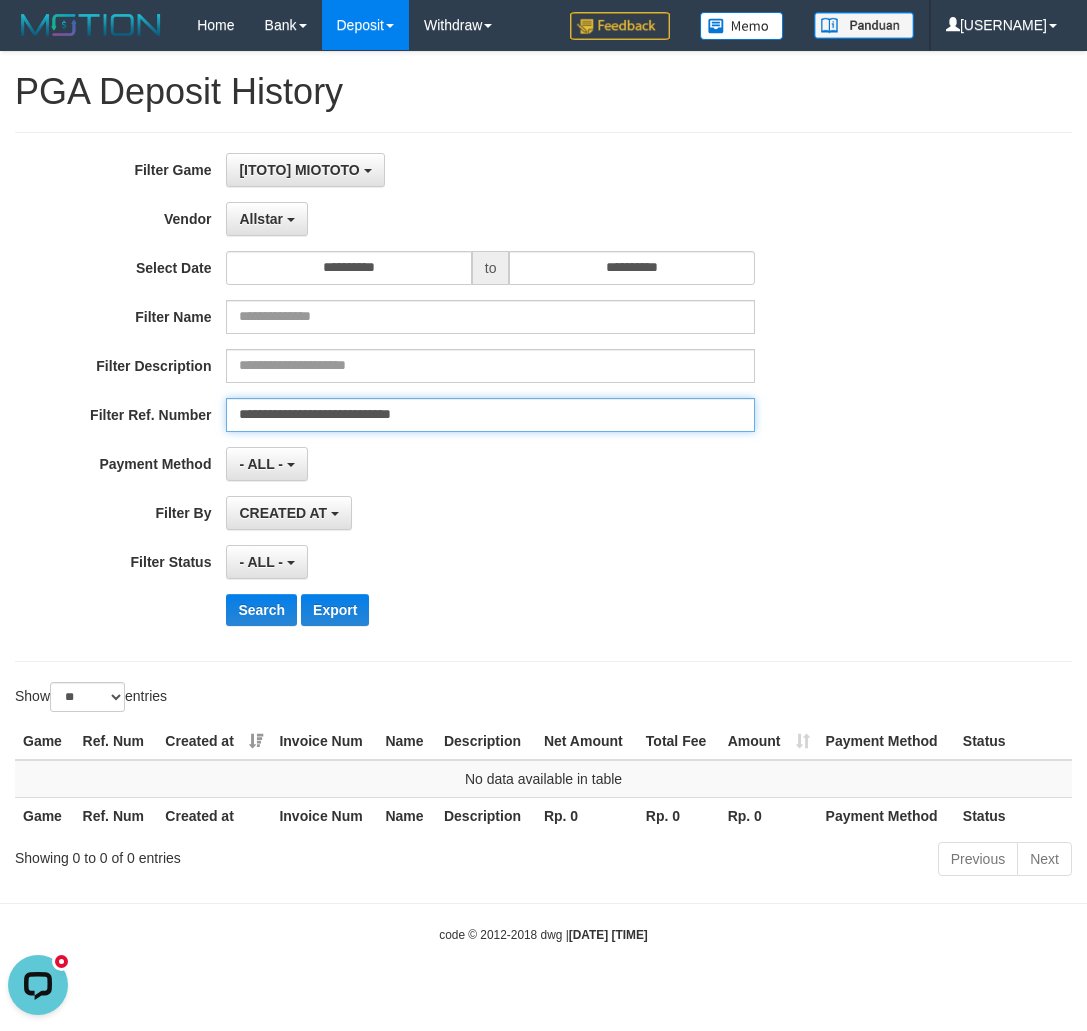 click on "**********" at bounding box center [490, 415] 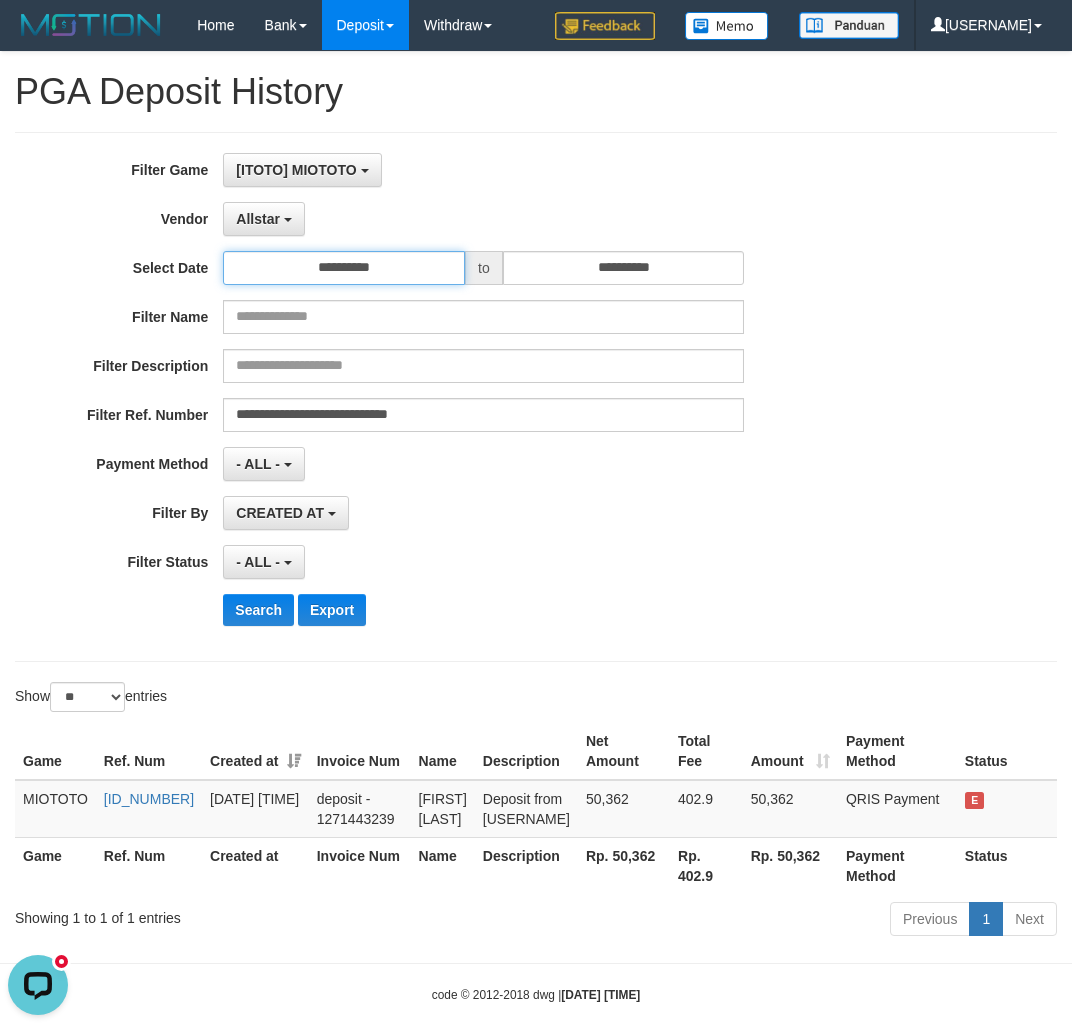 click on "**********" at bounding box center (344, 268) 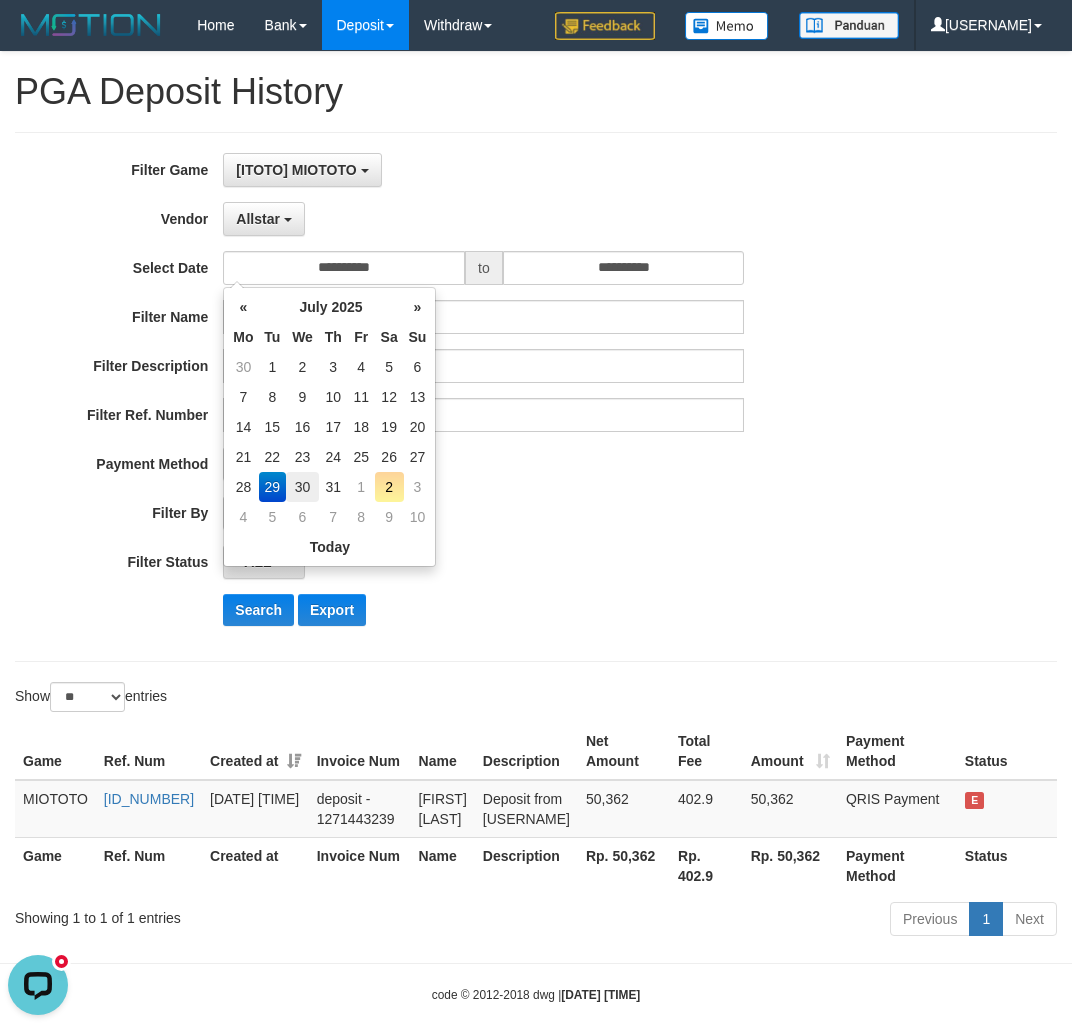 click on "30" at bounding box center [302, 487] 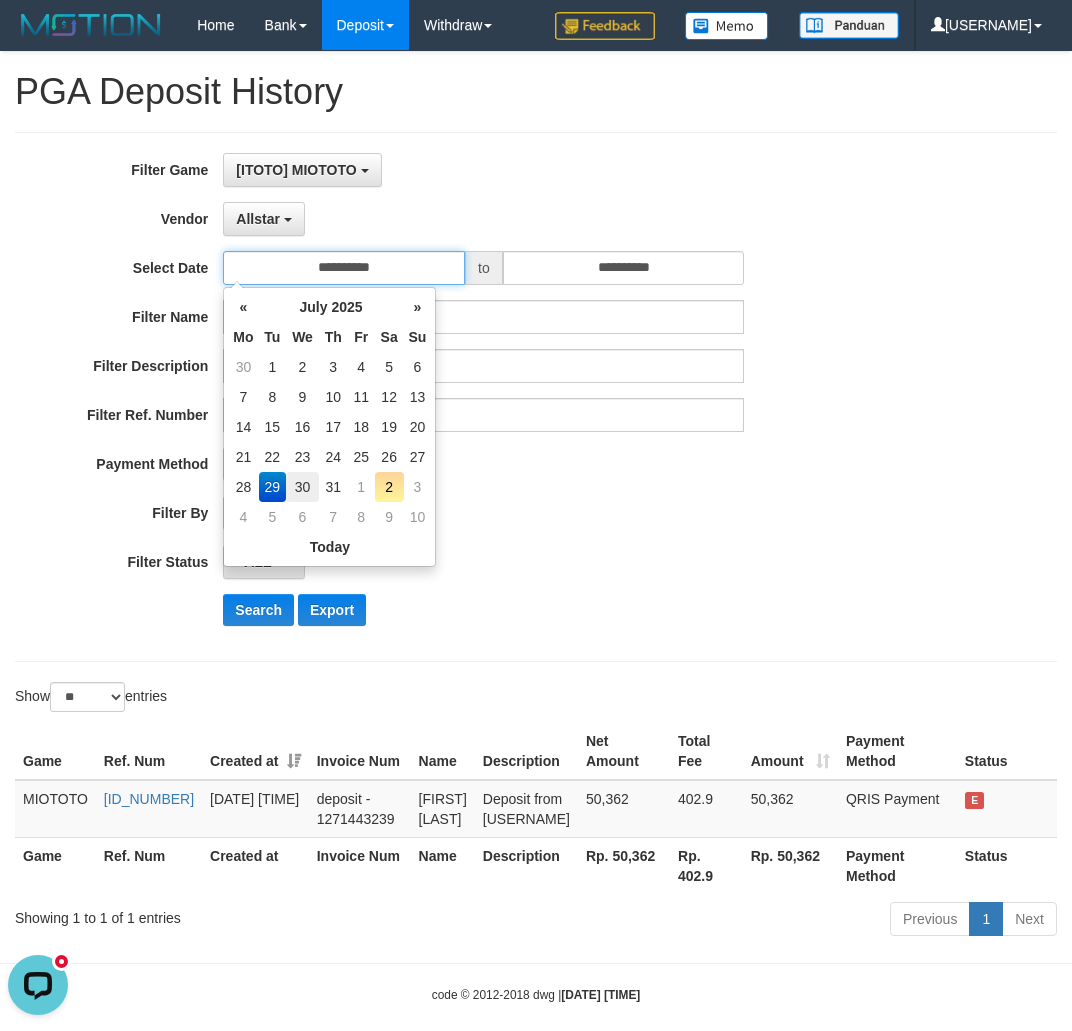 type on "**********" 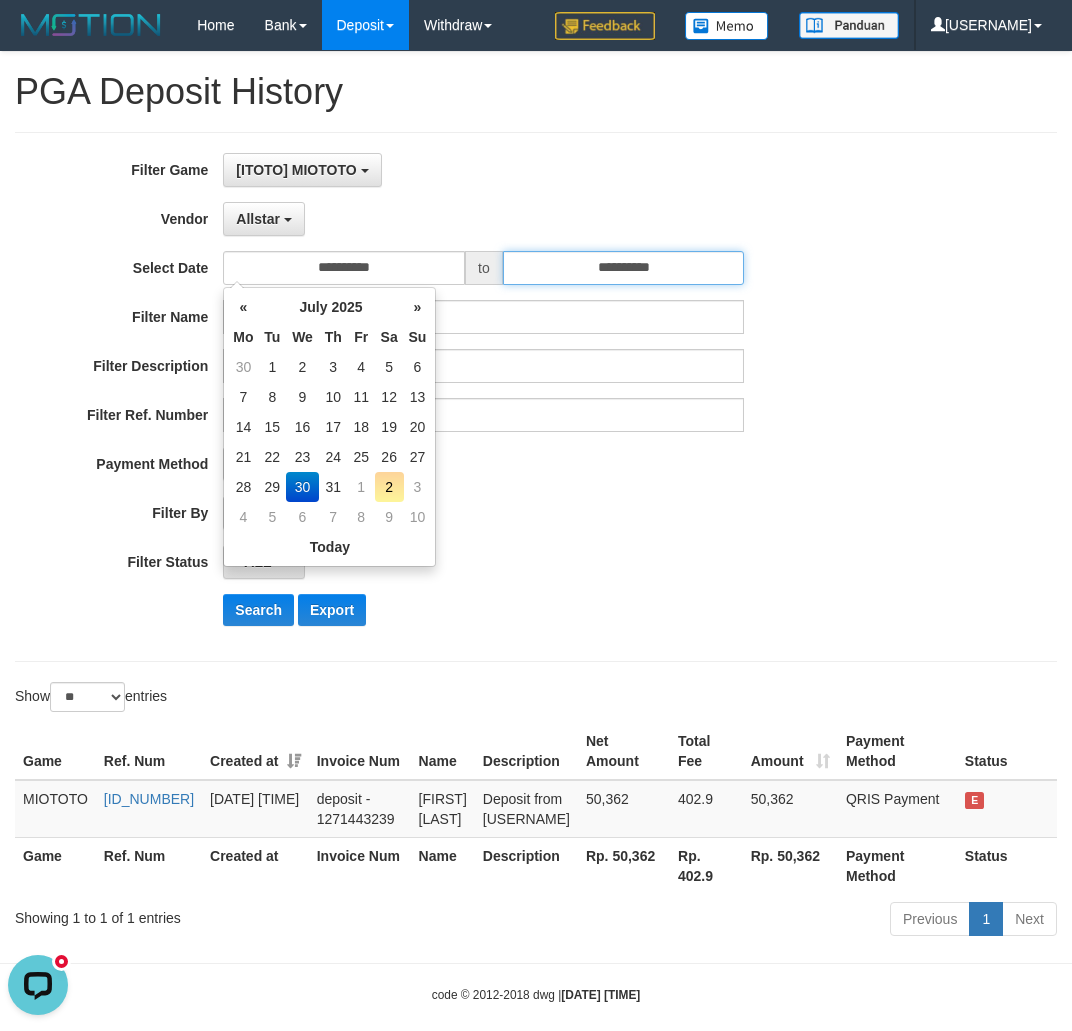 click on "**********" at bounding box center [624, 268] 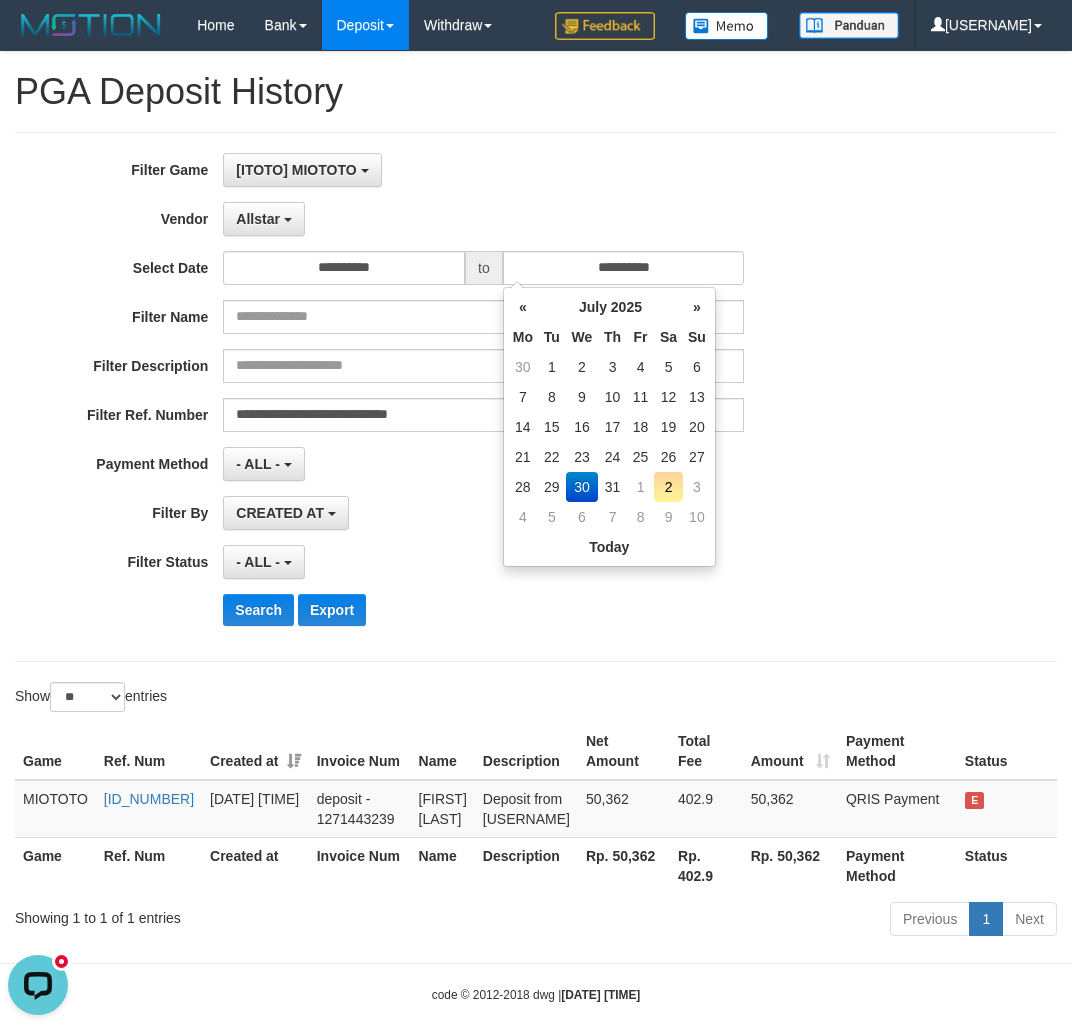 click on "30" at bounding box center [582, 487] 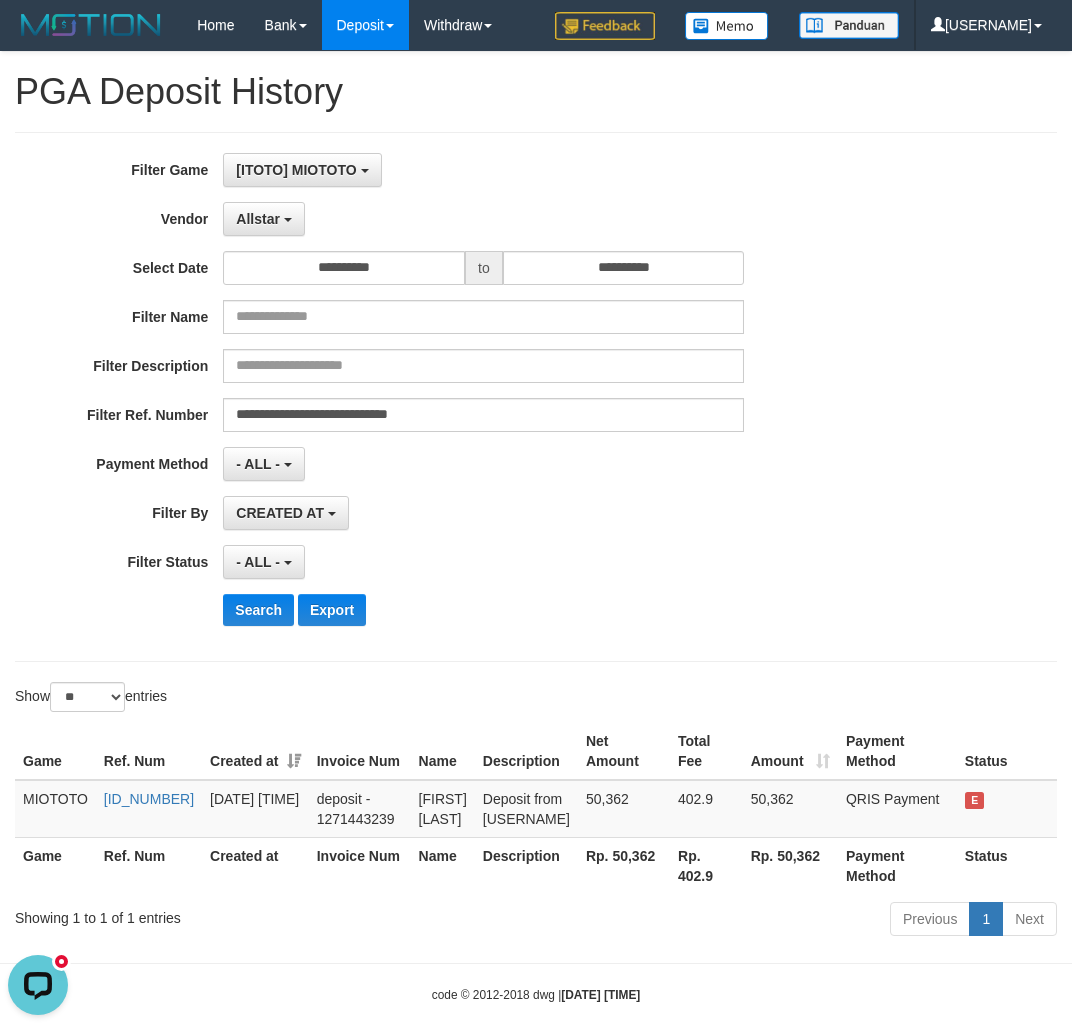 click on "**********" at bounding box center [446, 397] 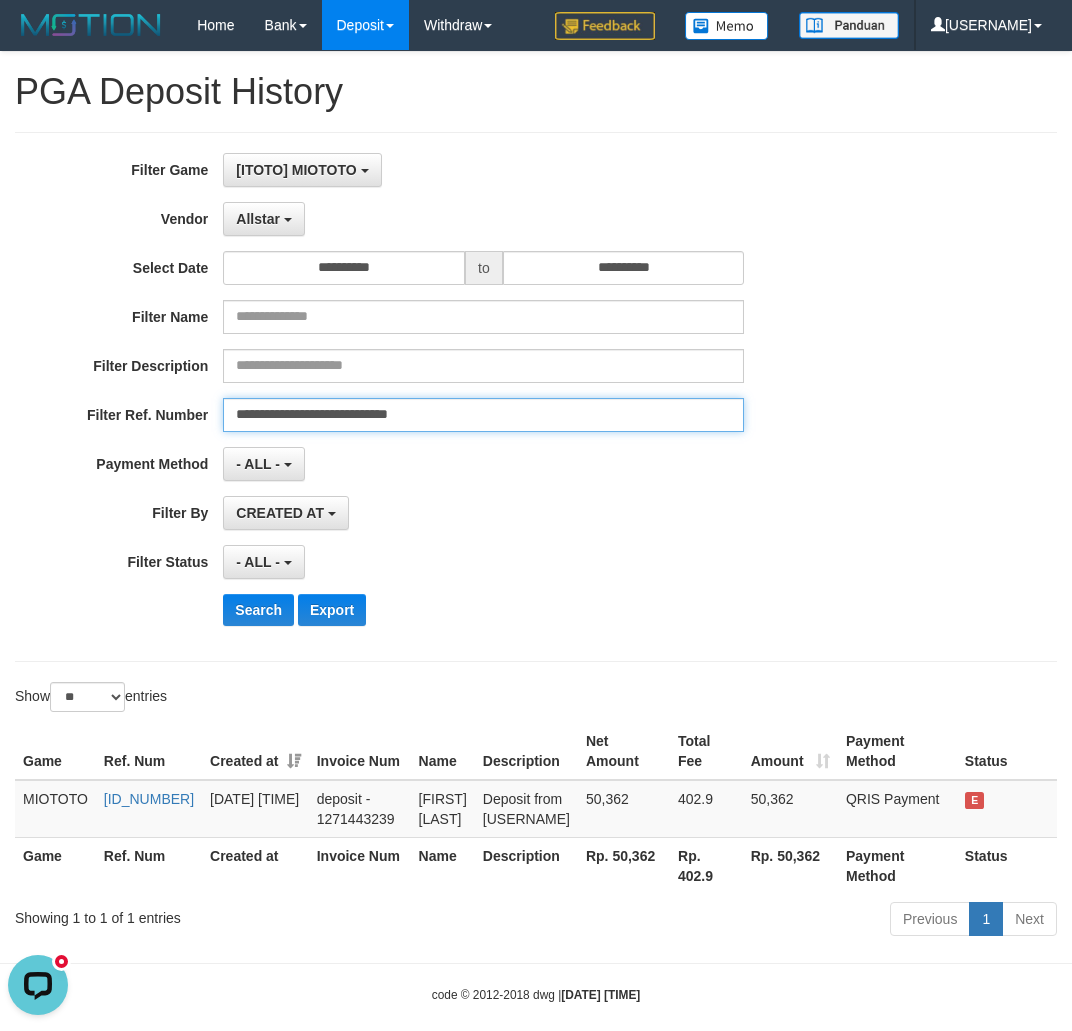 click on "**********" at bounding box center [483, 415] 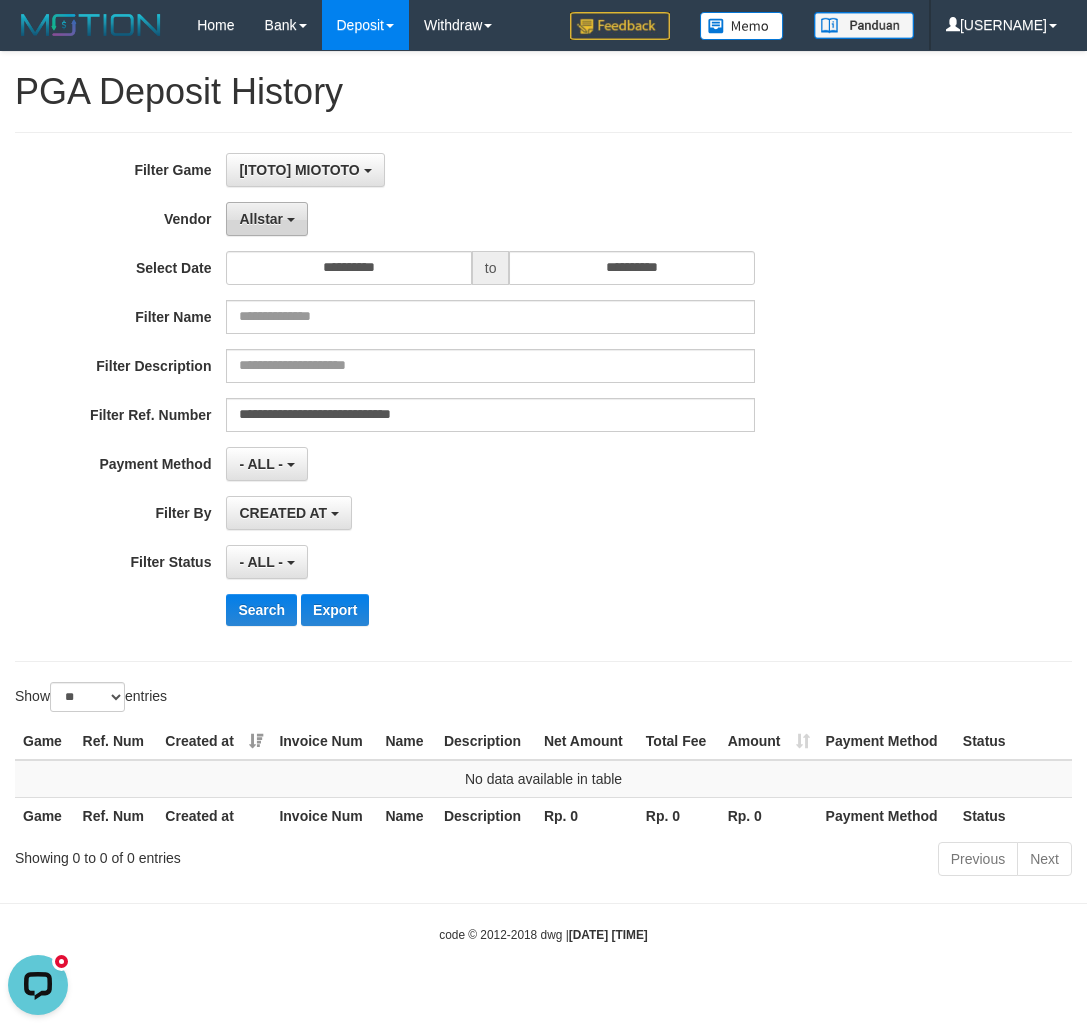 click on "Allstar" at bounding box center (266, 219) 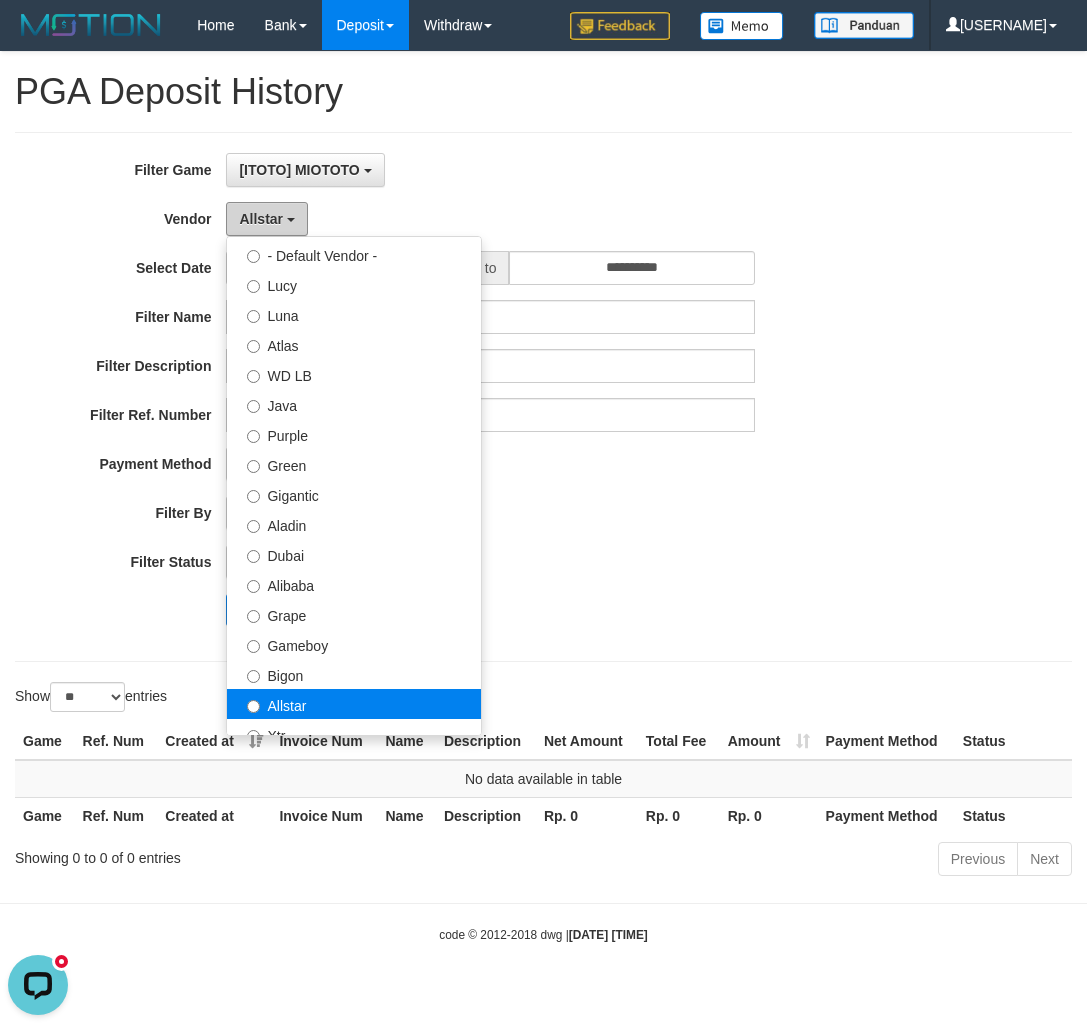 scroll, scrollTop: 0, scrollLeft: 0, axis: both 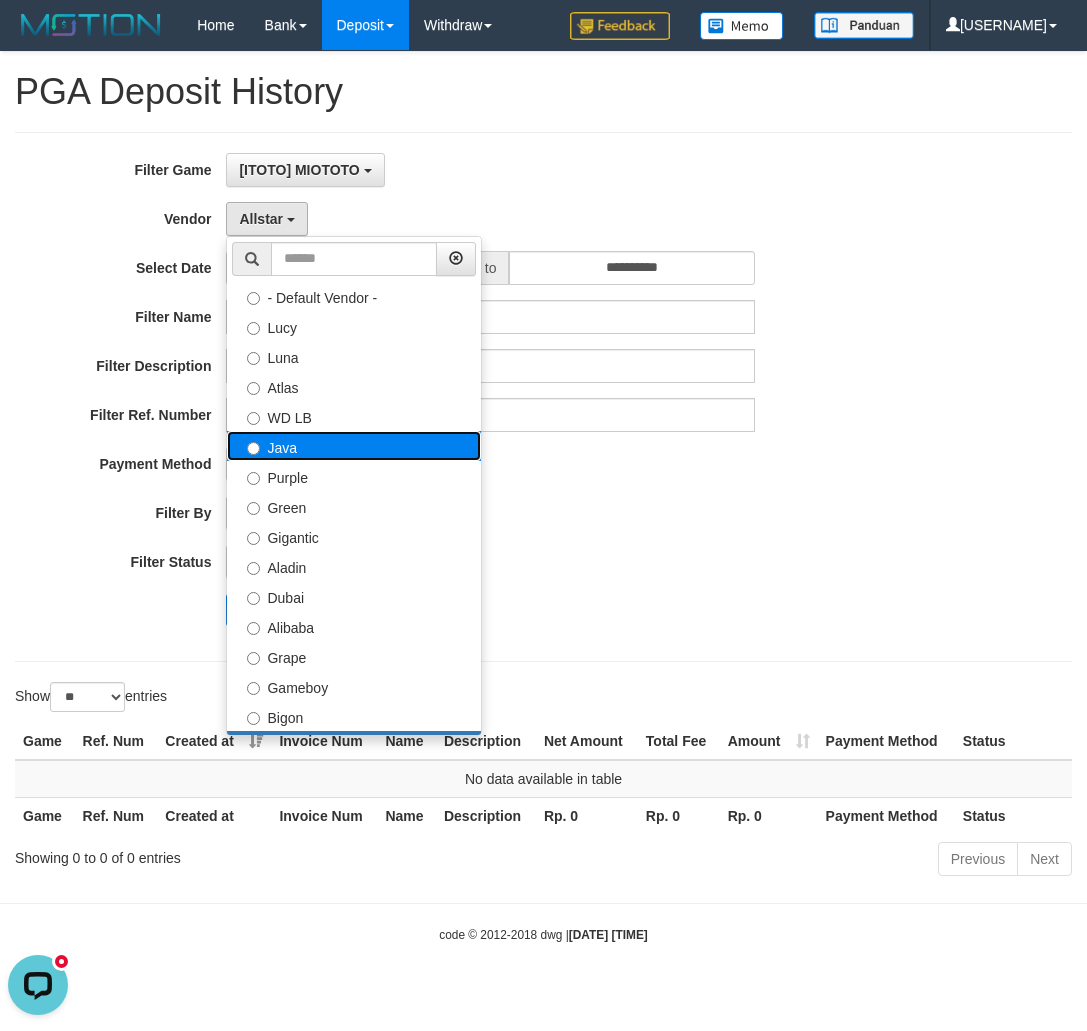 click on "Java" at bounding box center (354, 446) 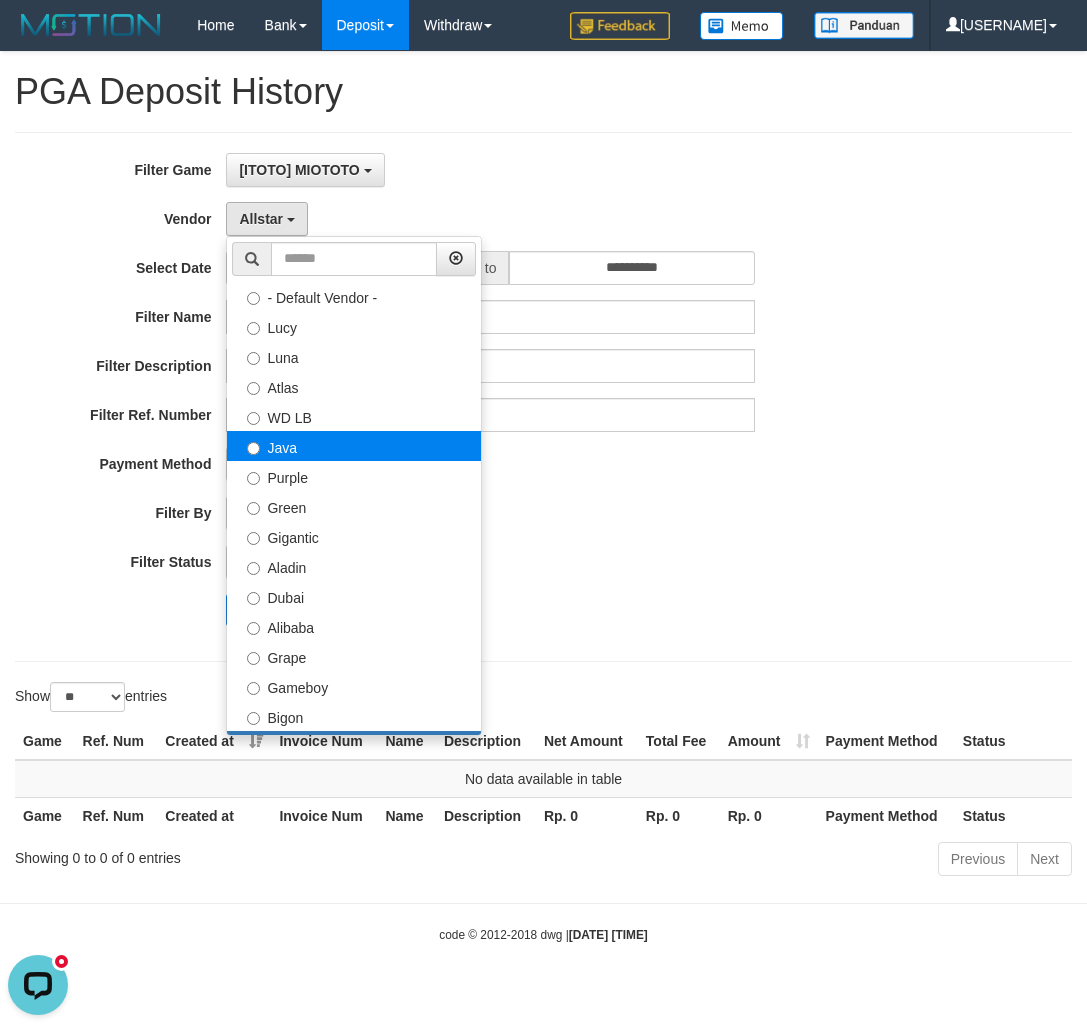 select on "**********" 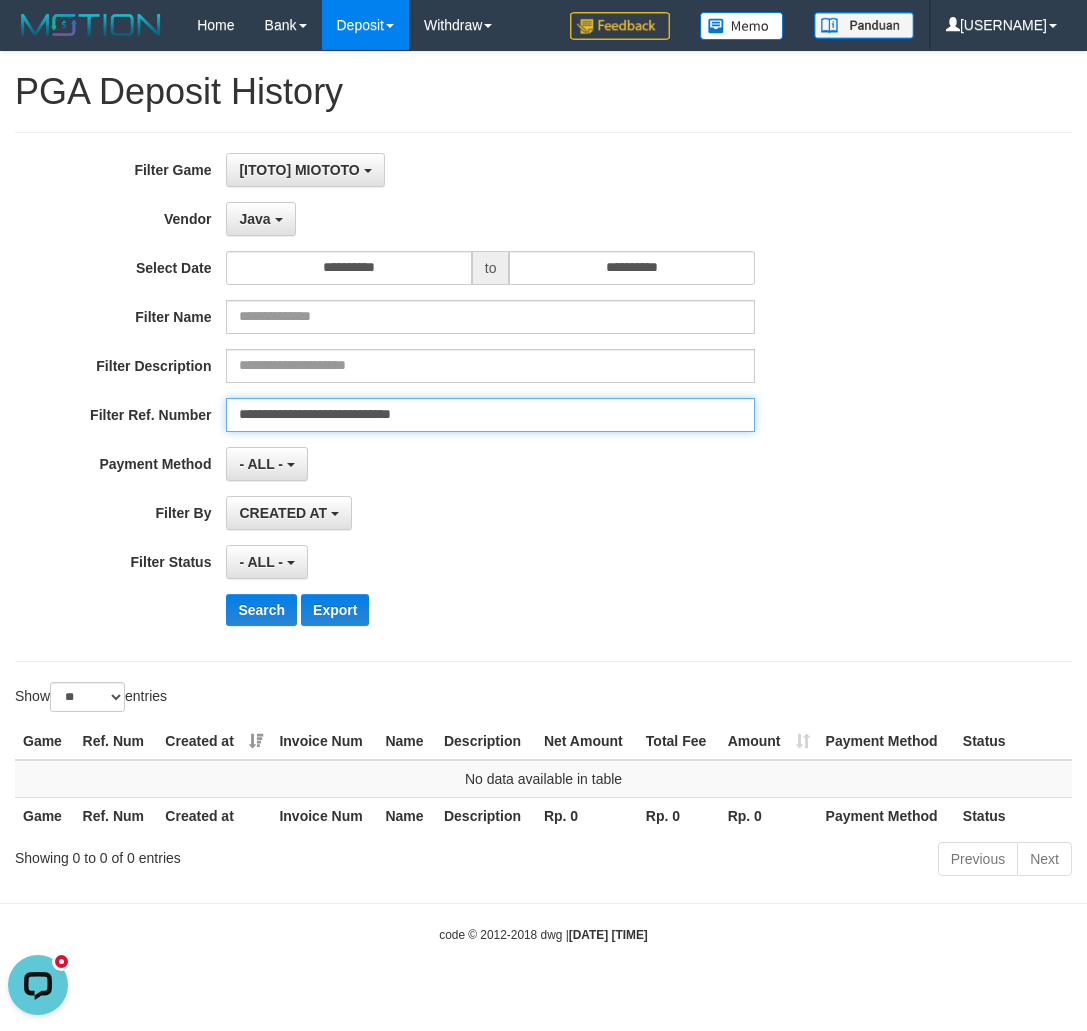 click on "**********" at bounding box center [490, 415] 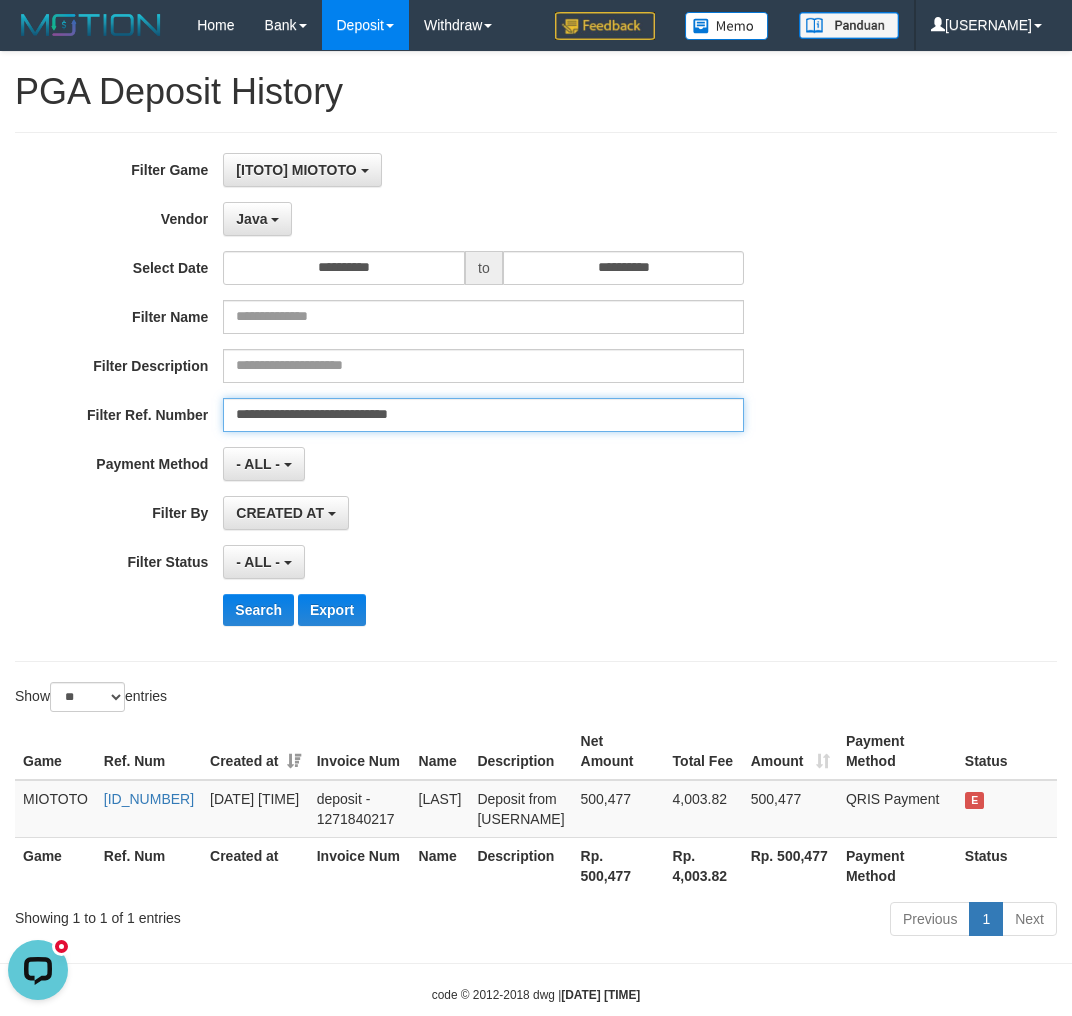 click on "**********" at bounding box center [483, 415] 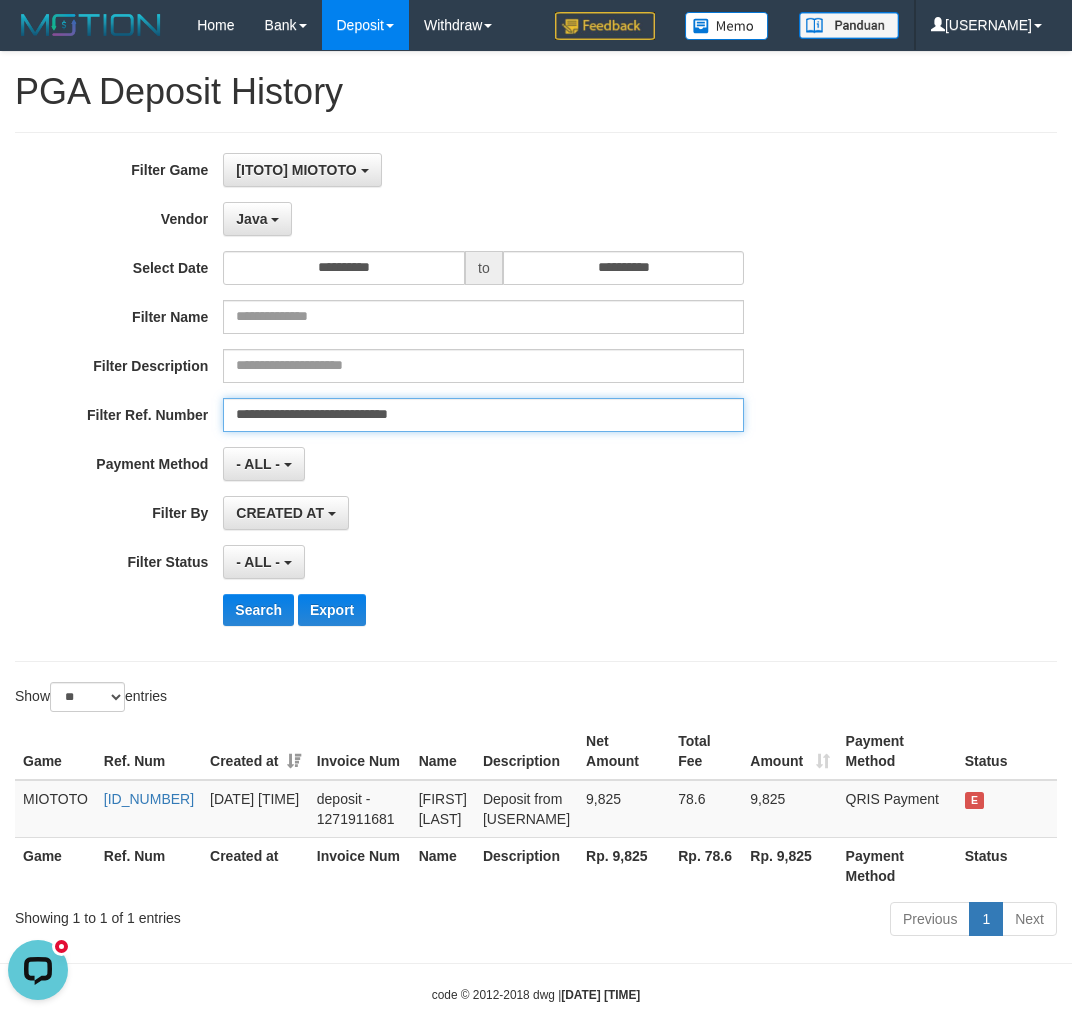 click on "**********" at bounding box center [483, 415] 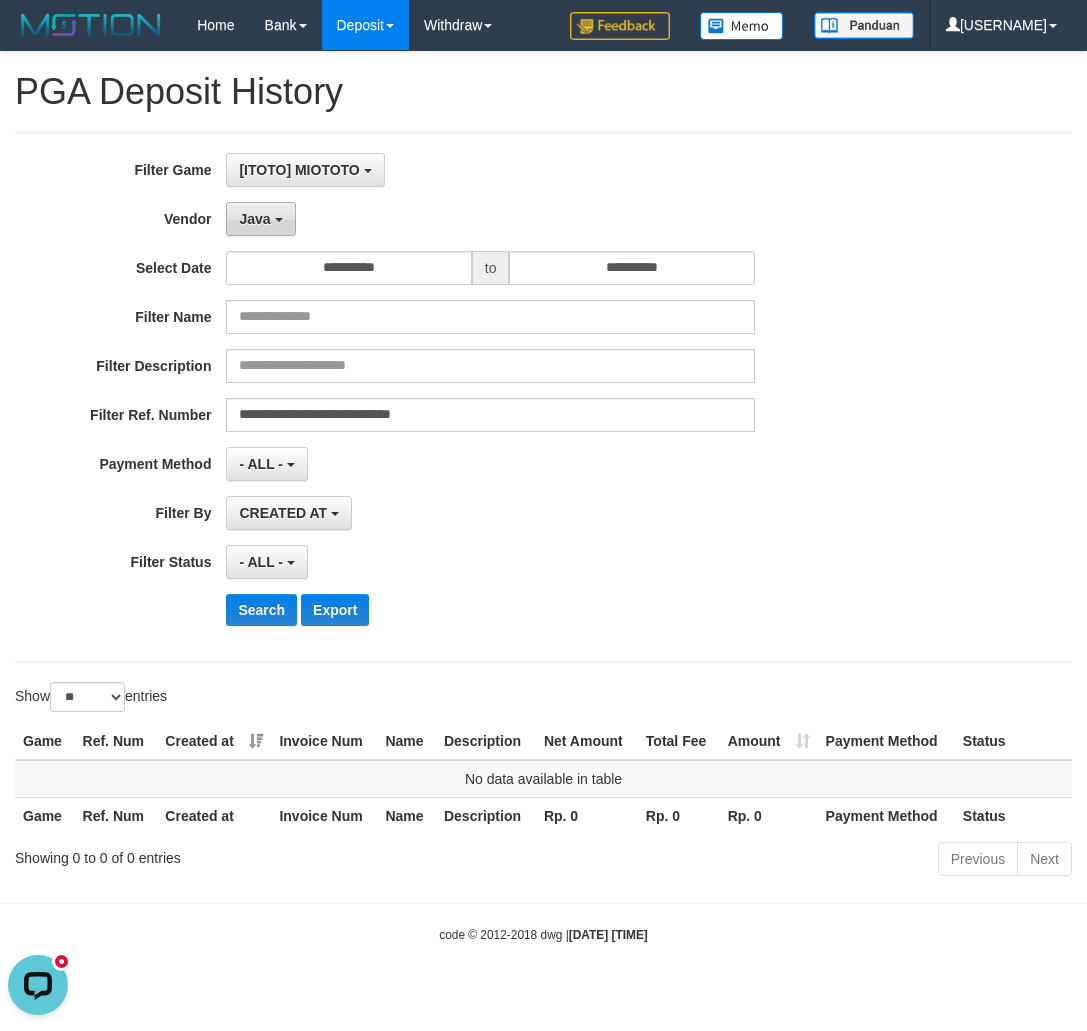 click on "Java" at bounding box center [260, 219] 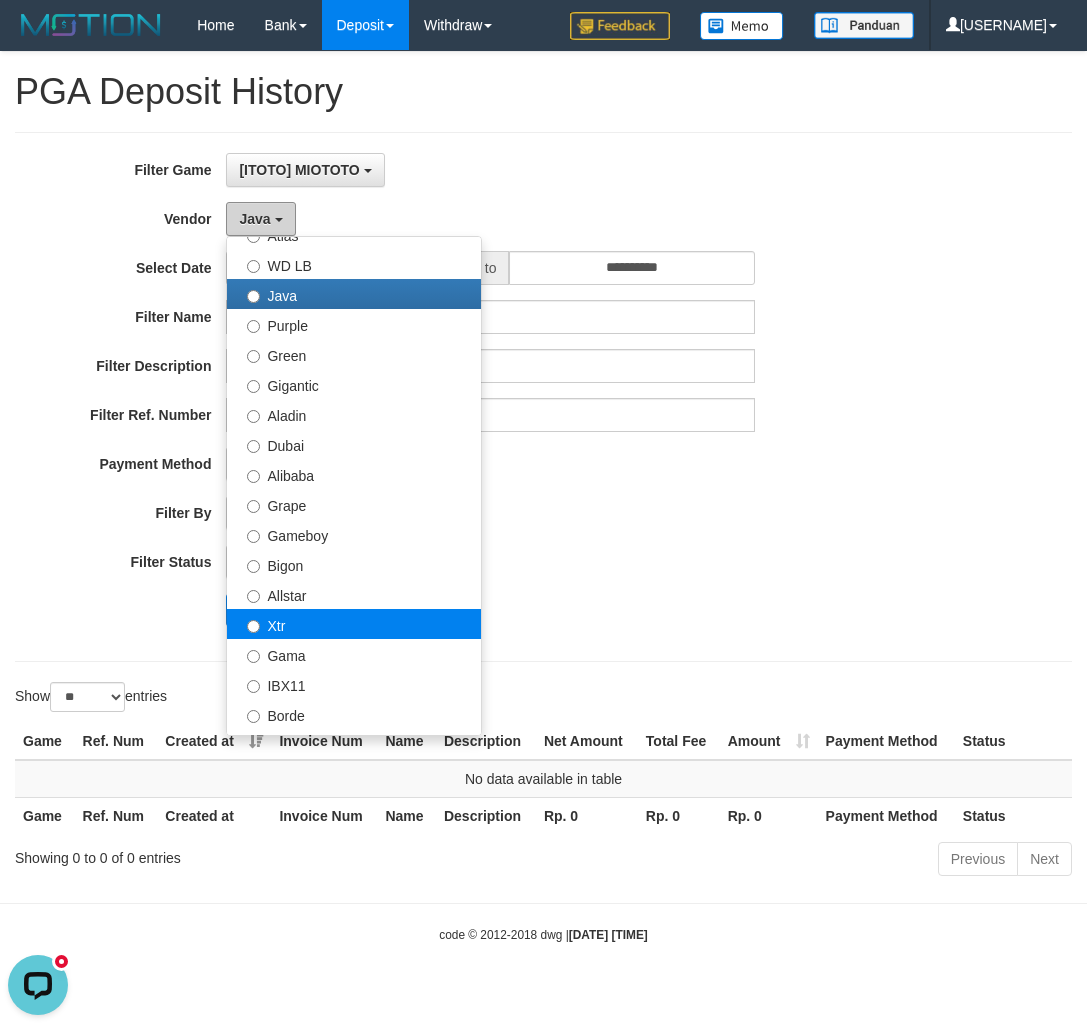 scroll, scrollTop: 200, scrollLeft: 0, axis: vertical 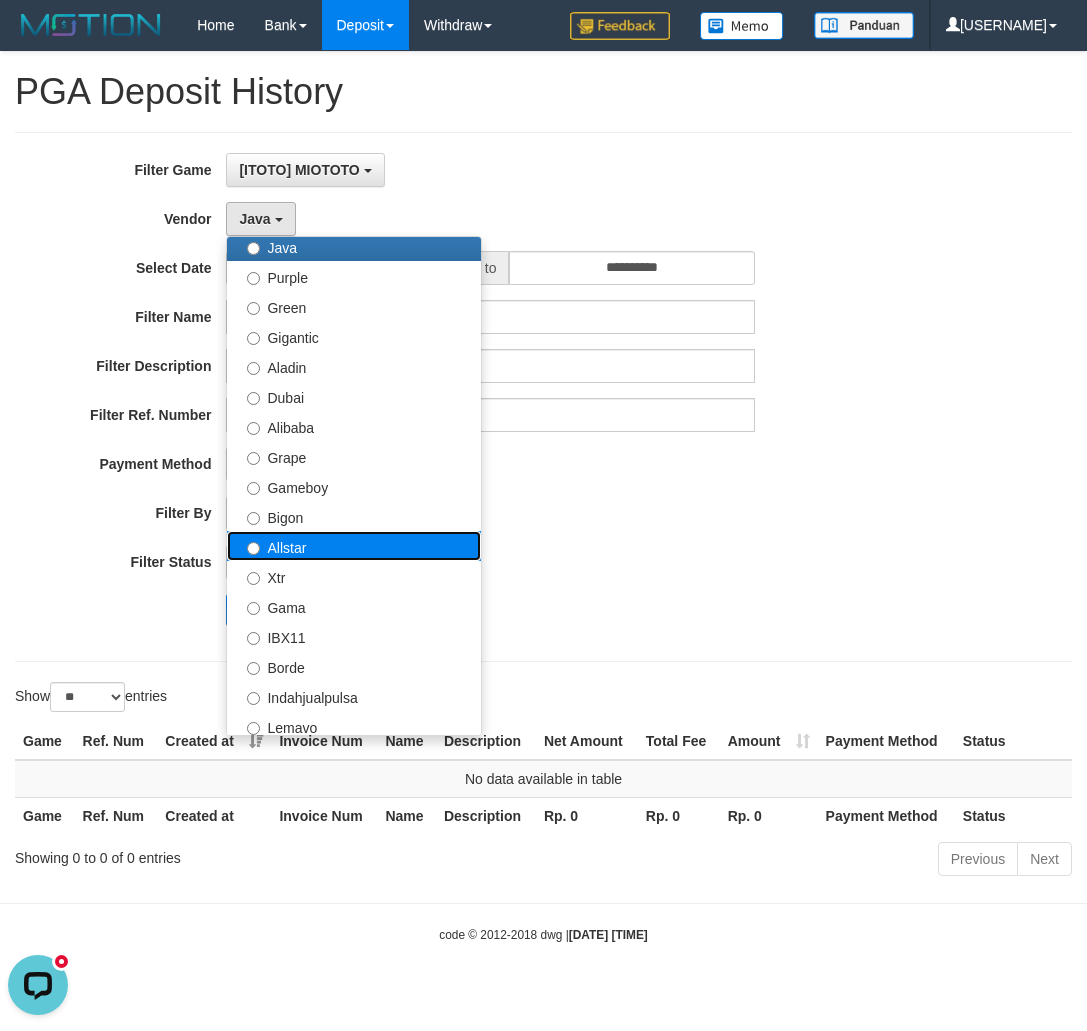 click on "Allstar" at bounding box center (354, 546) 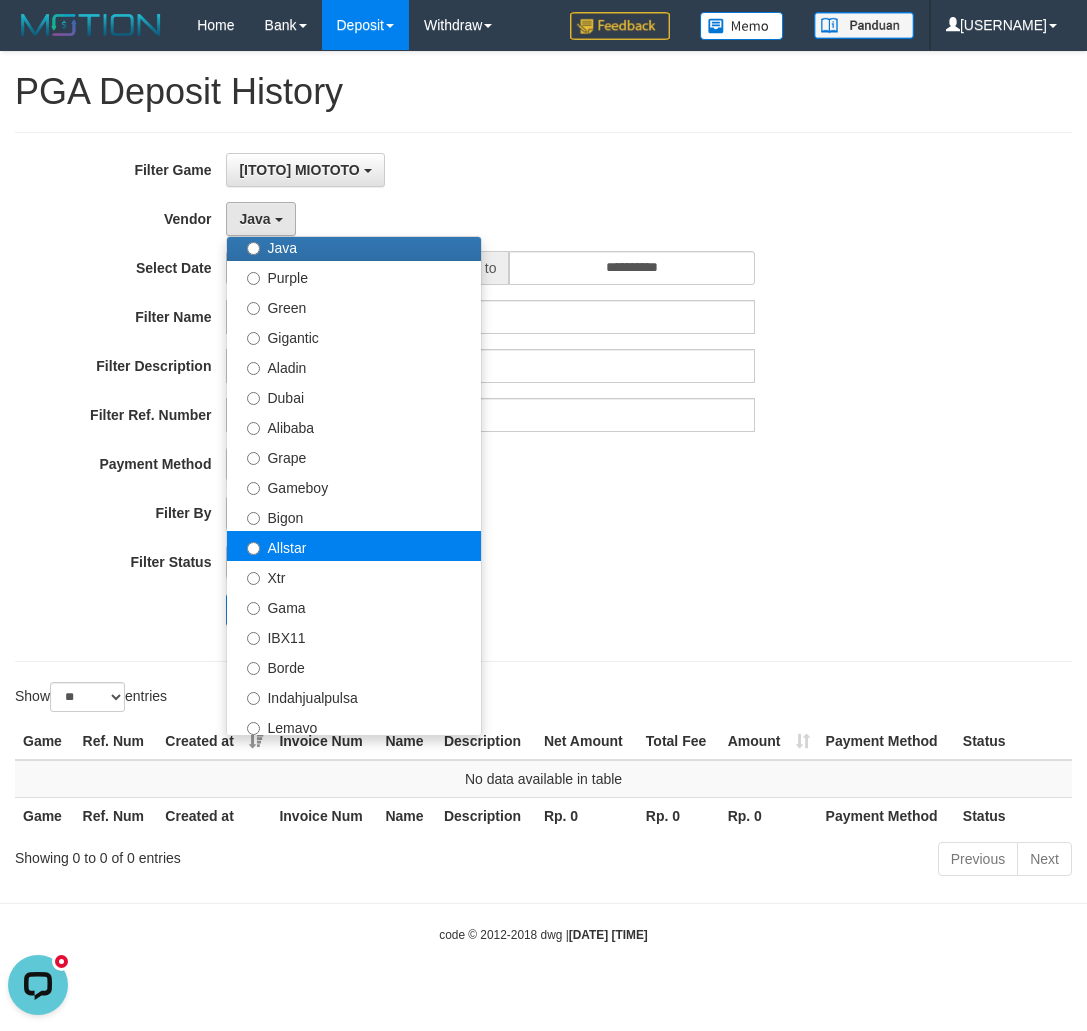 select on "**********" 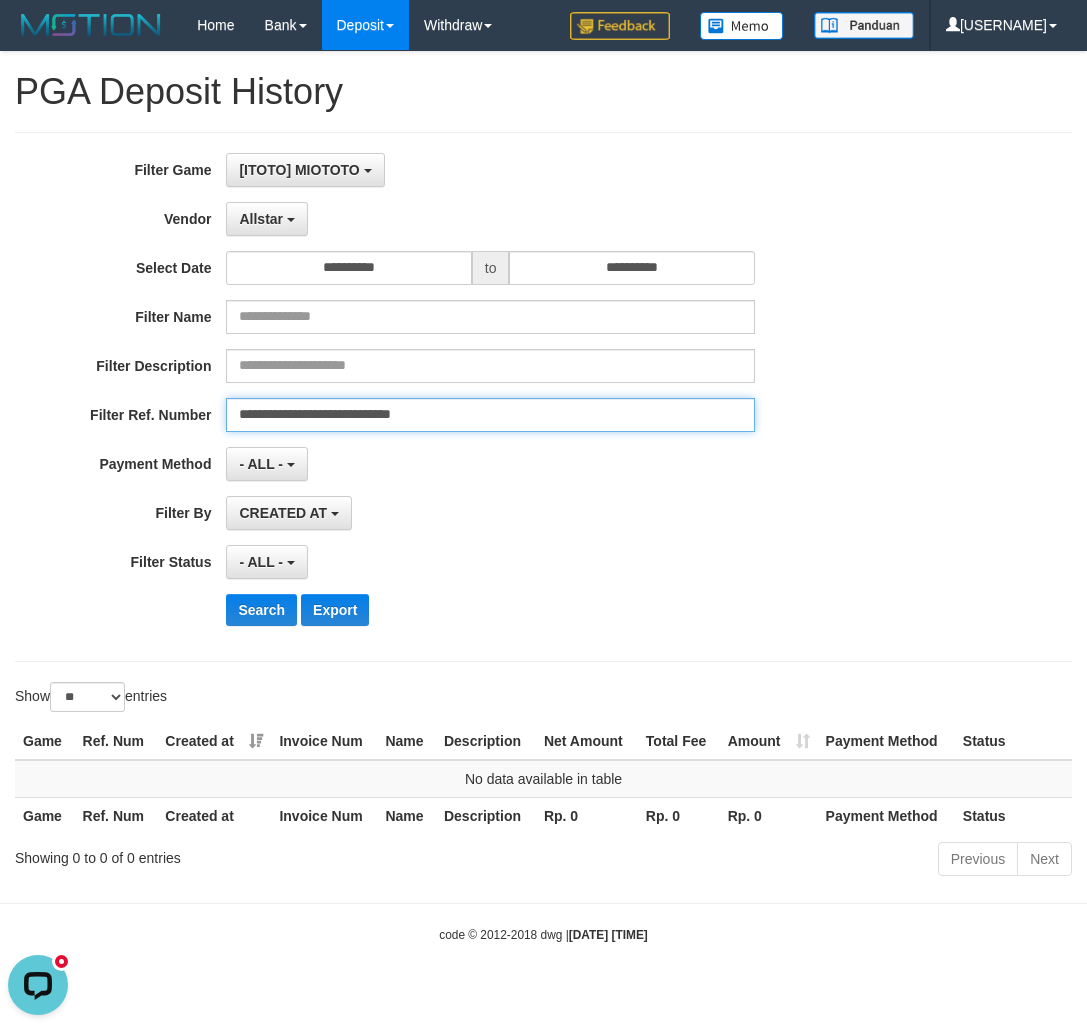 click on "**********" at bounding box center [490, 415] 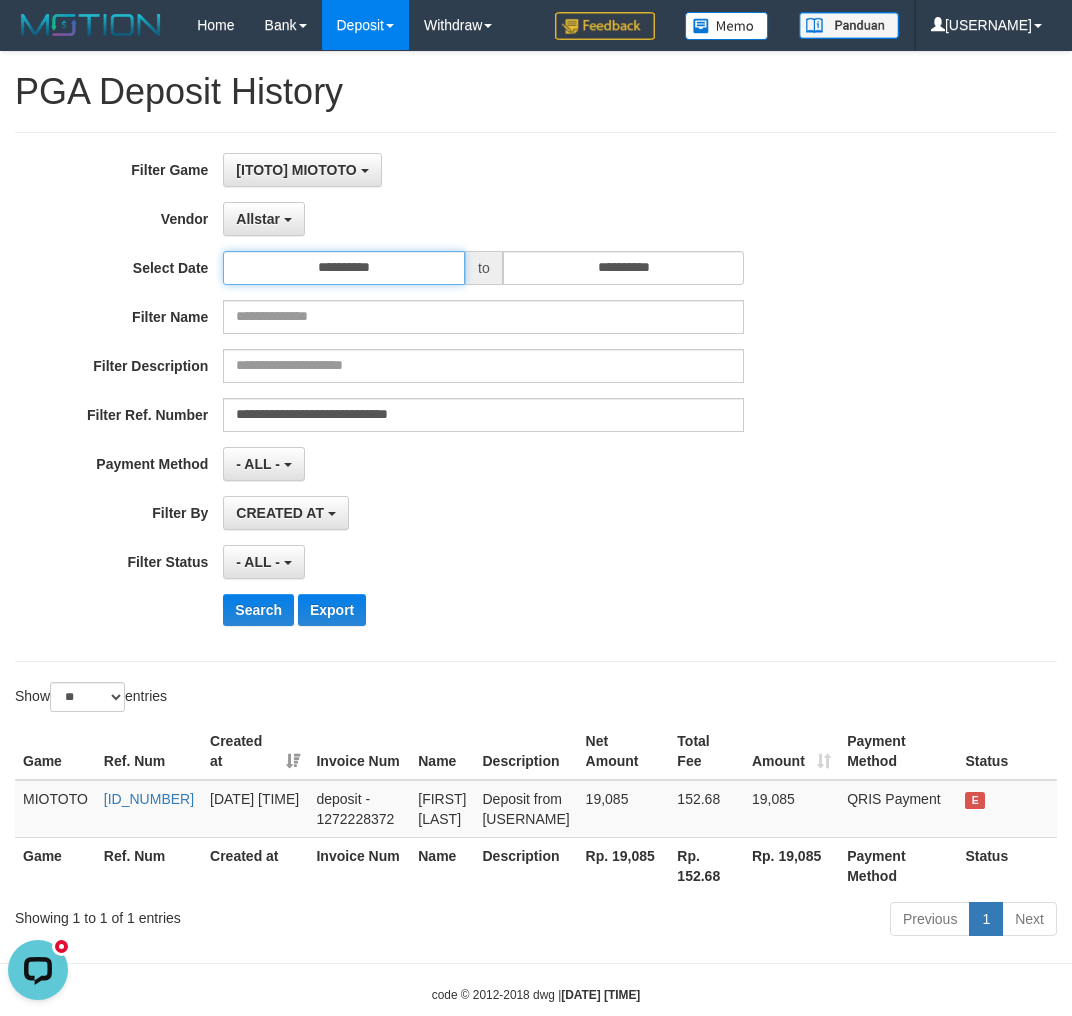click on "**********" at bounding box center (344, 268) 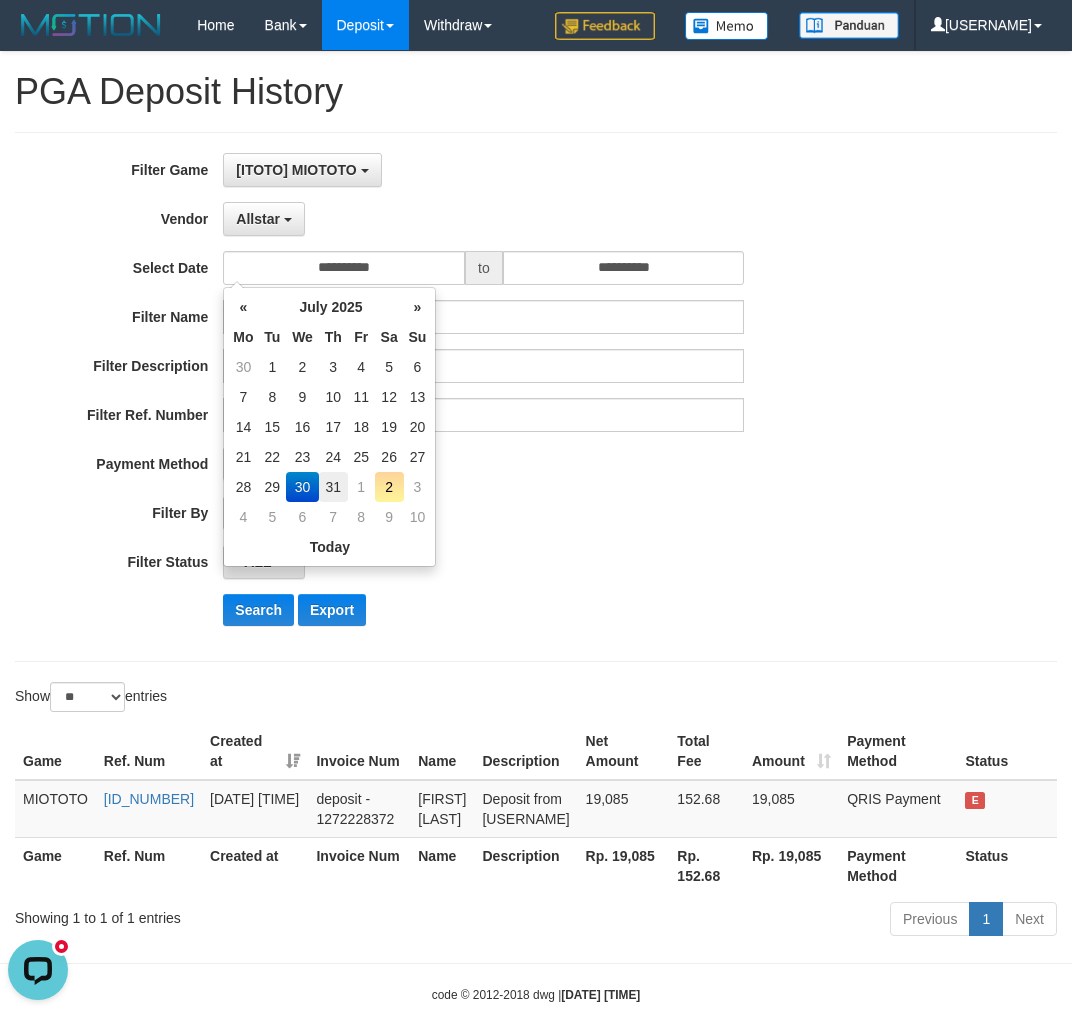 click on "31" at bounding box center [333, 487] 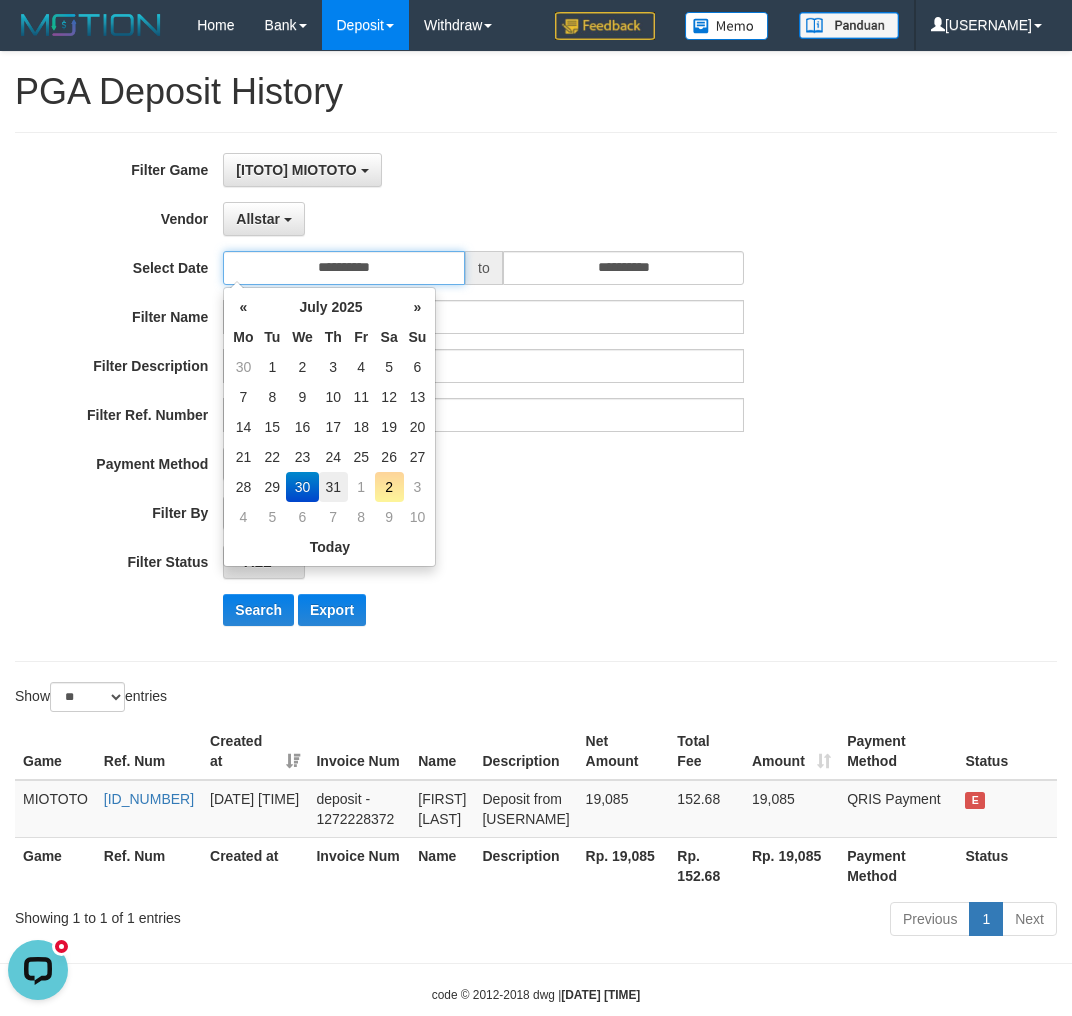 type on "**********" 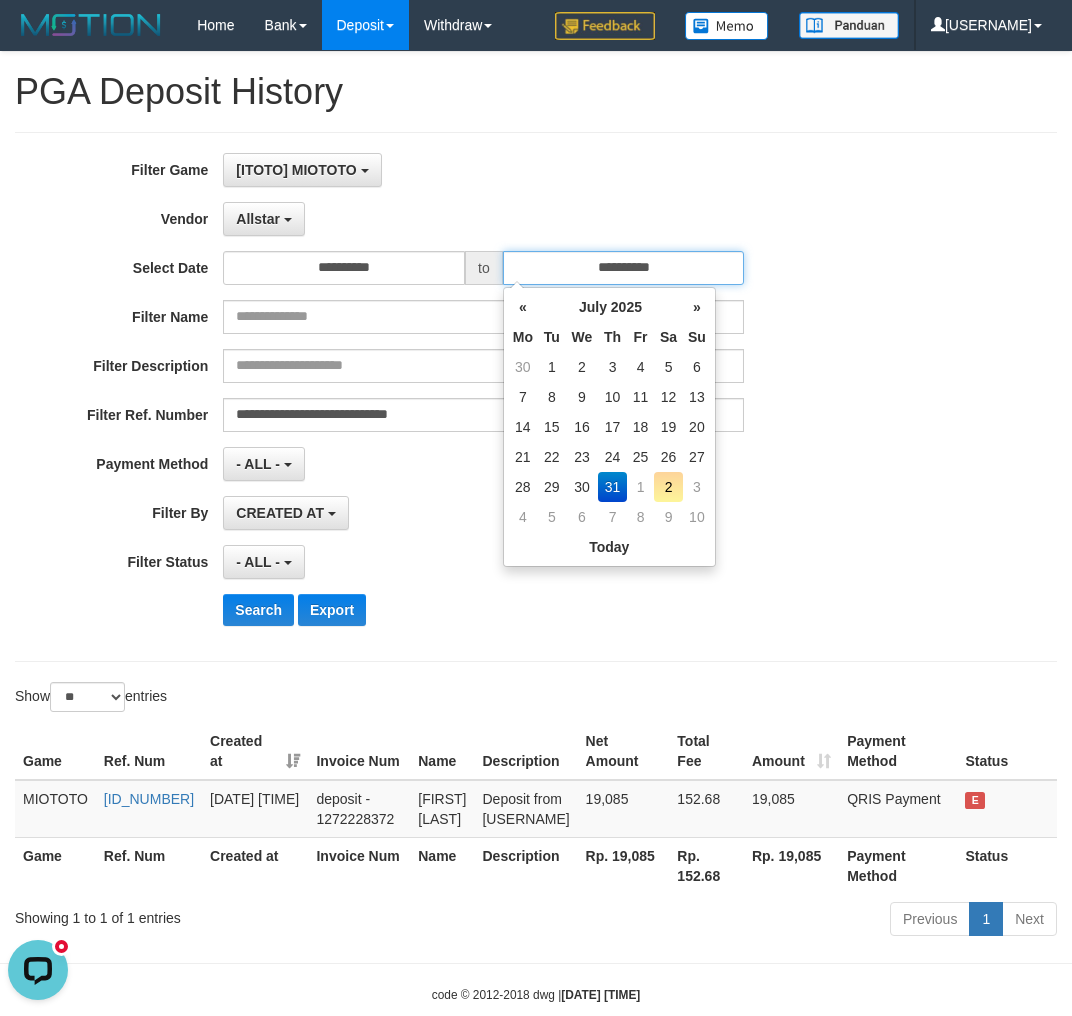 click on "**********" at bounding box center (624, 268) 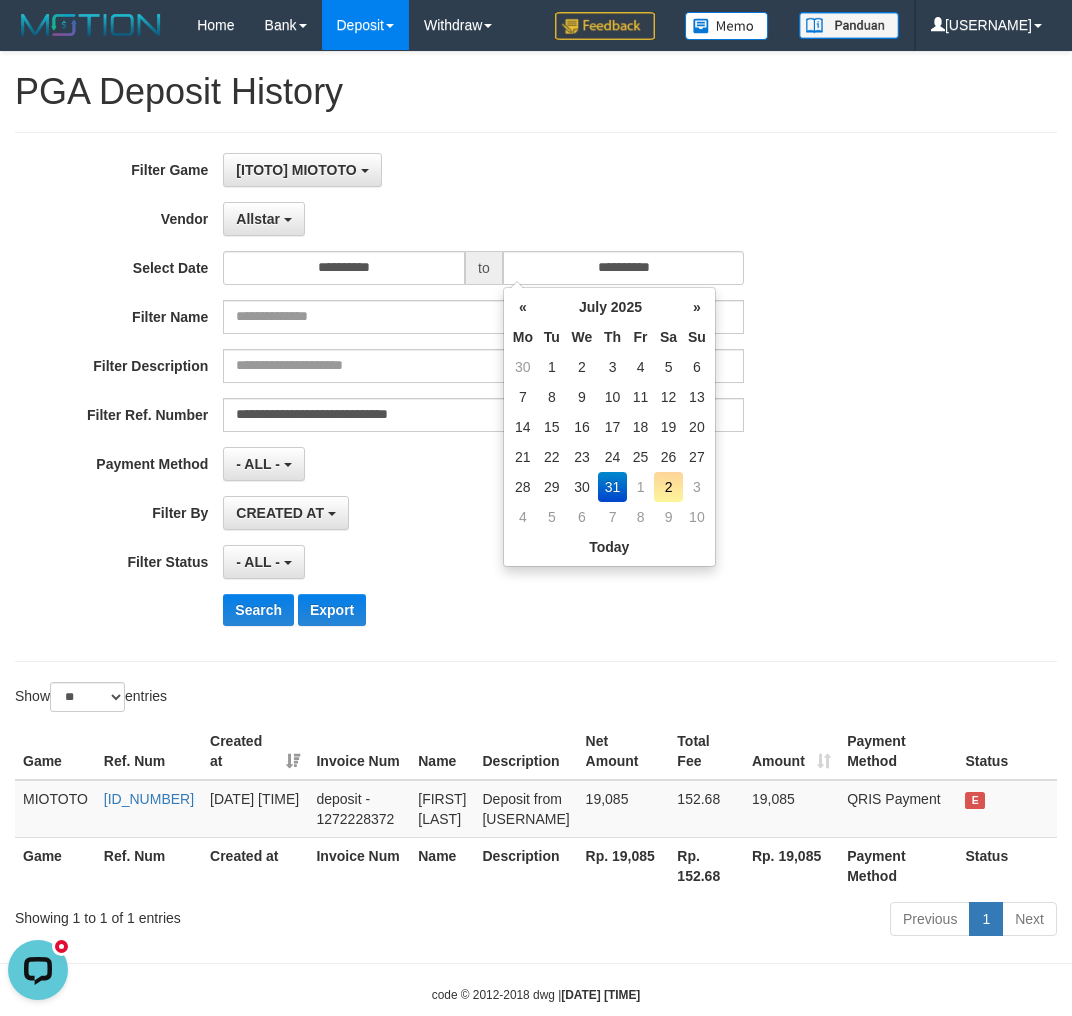 click on "31" at bounding box center [612, 487] 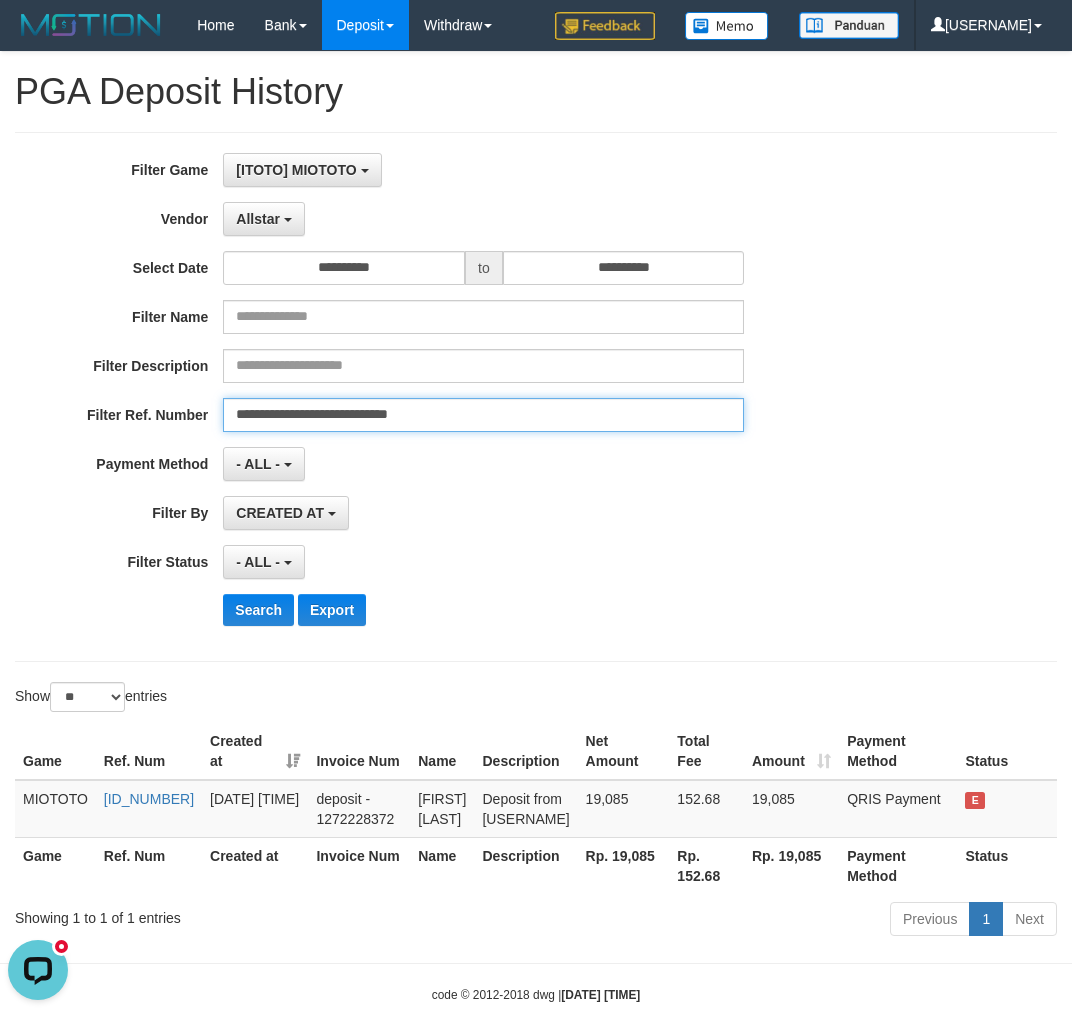 click on "**********" at bounding box center (483, 415) 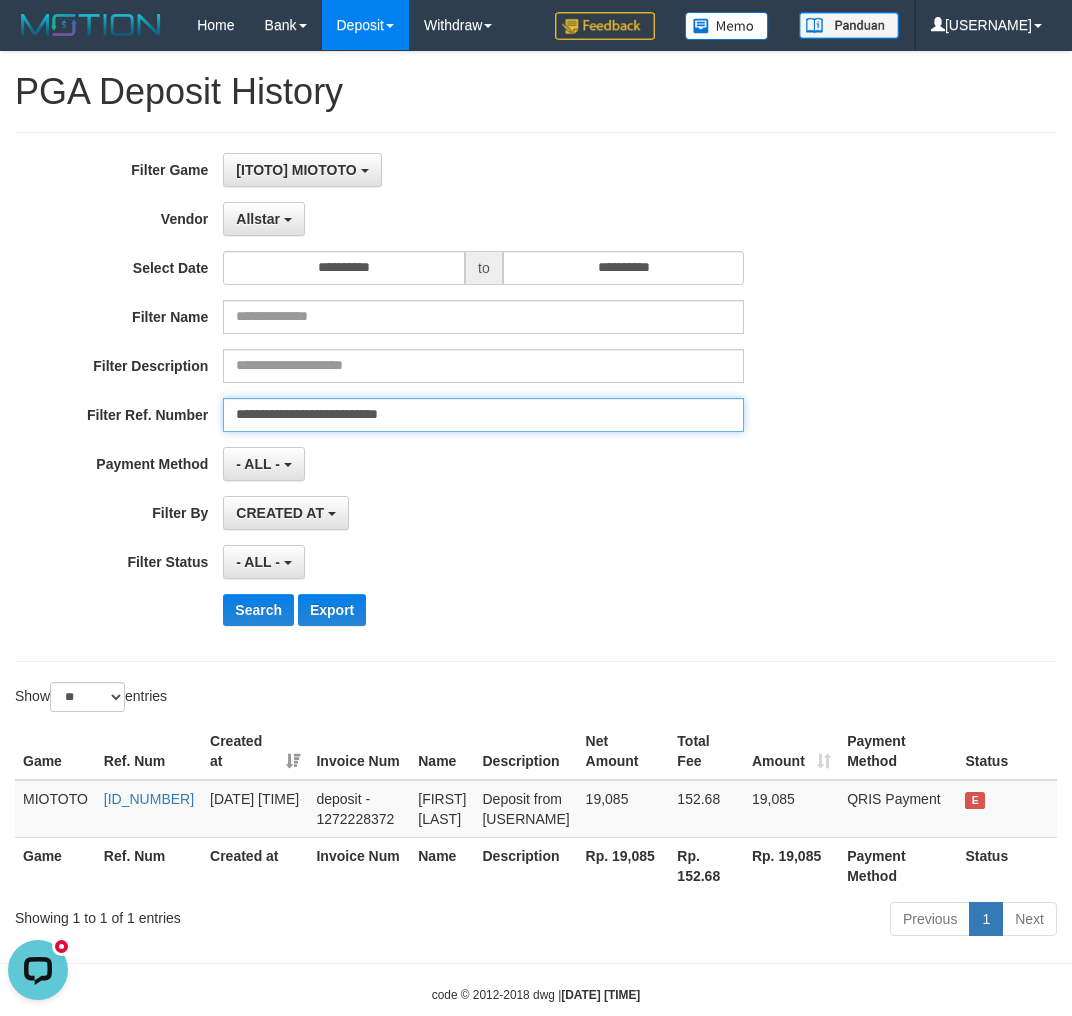 type on "**********" 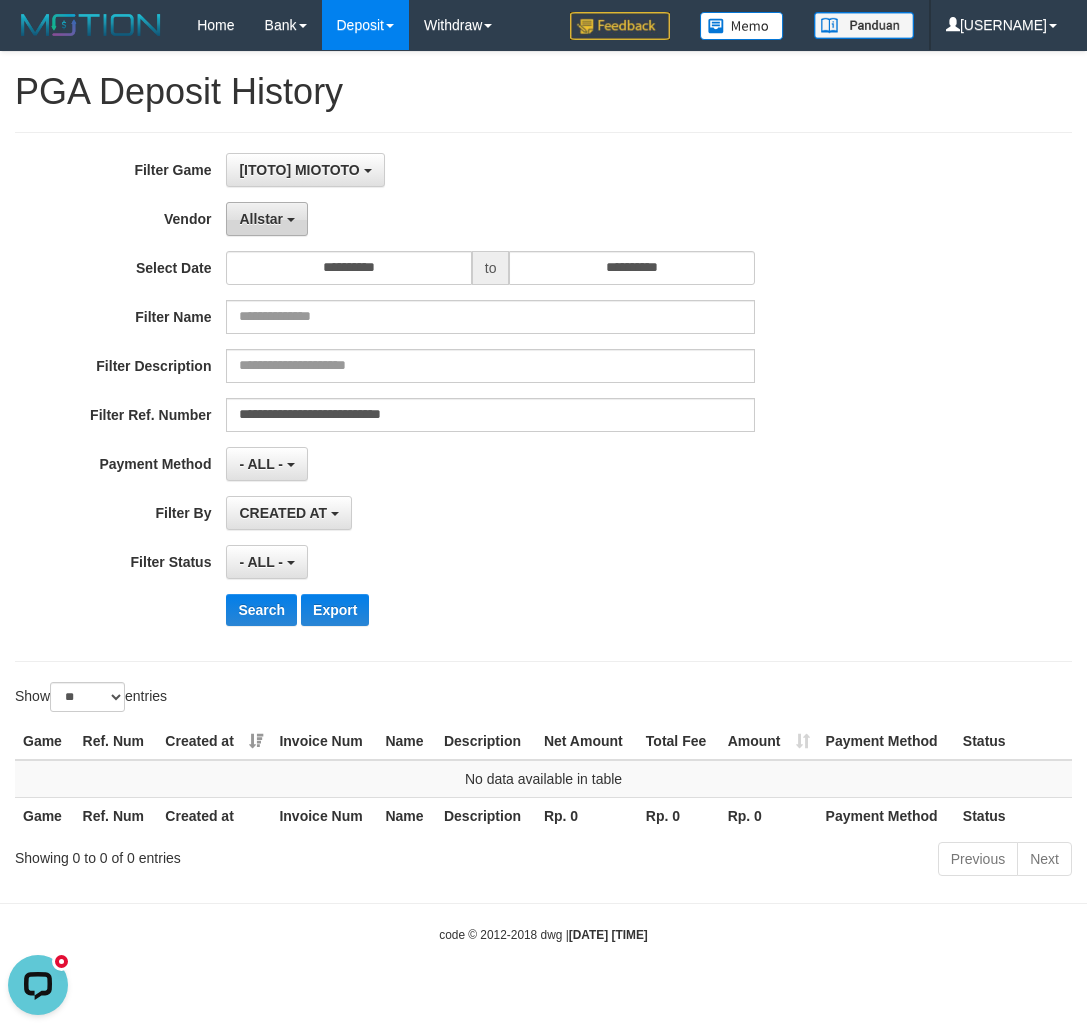 click on "Allstar" at bounding box center [261, 219] 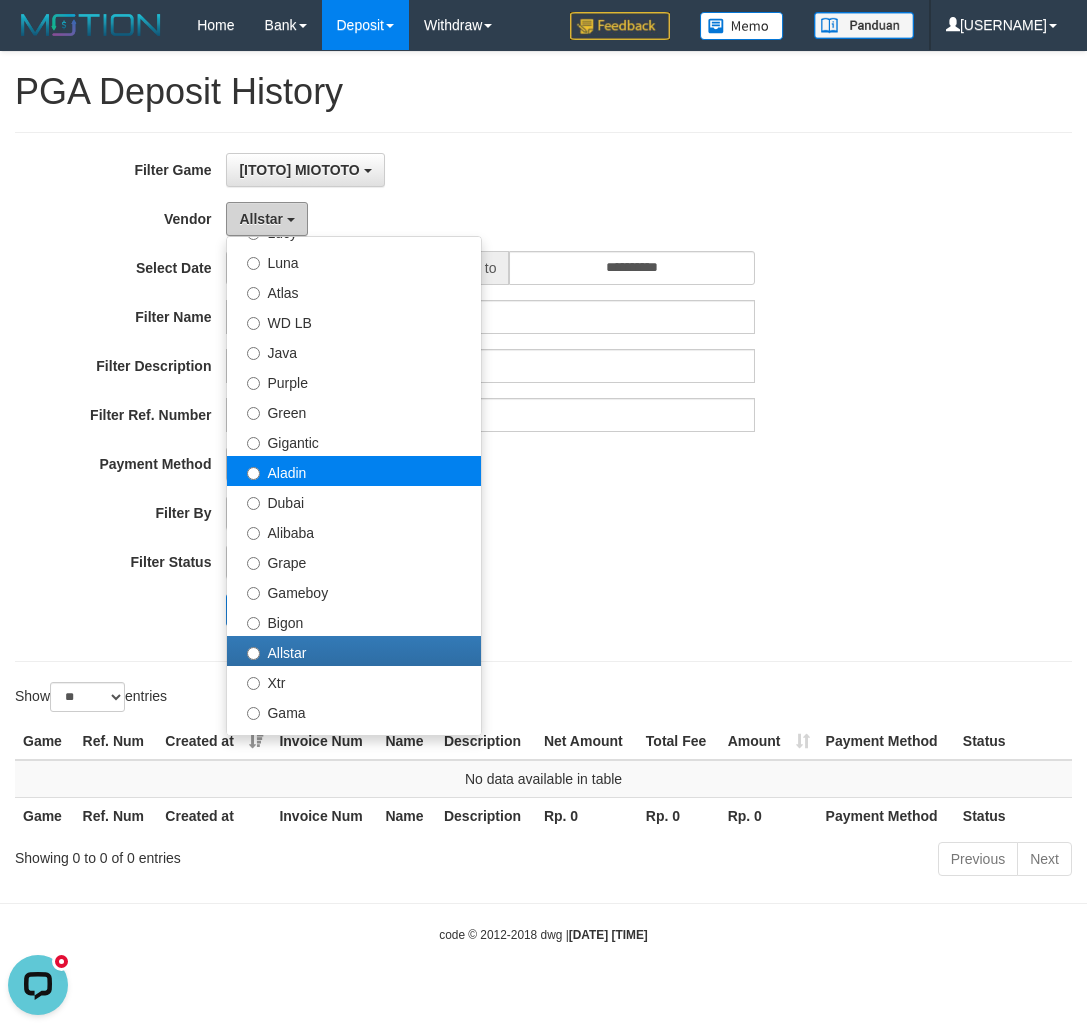 scroll, scrollTop: 0, scrollLeft: 0, axis: both 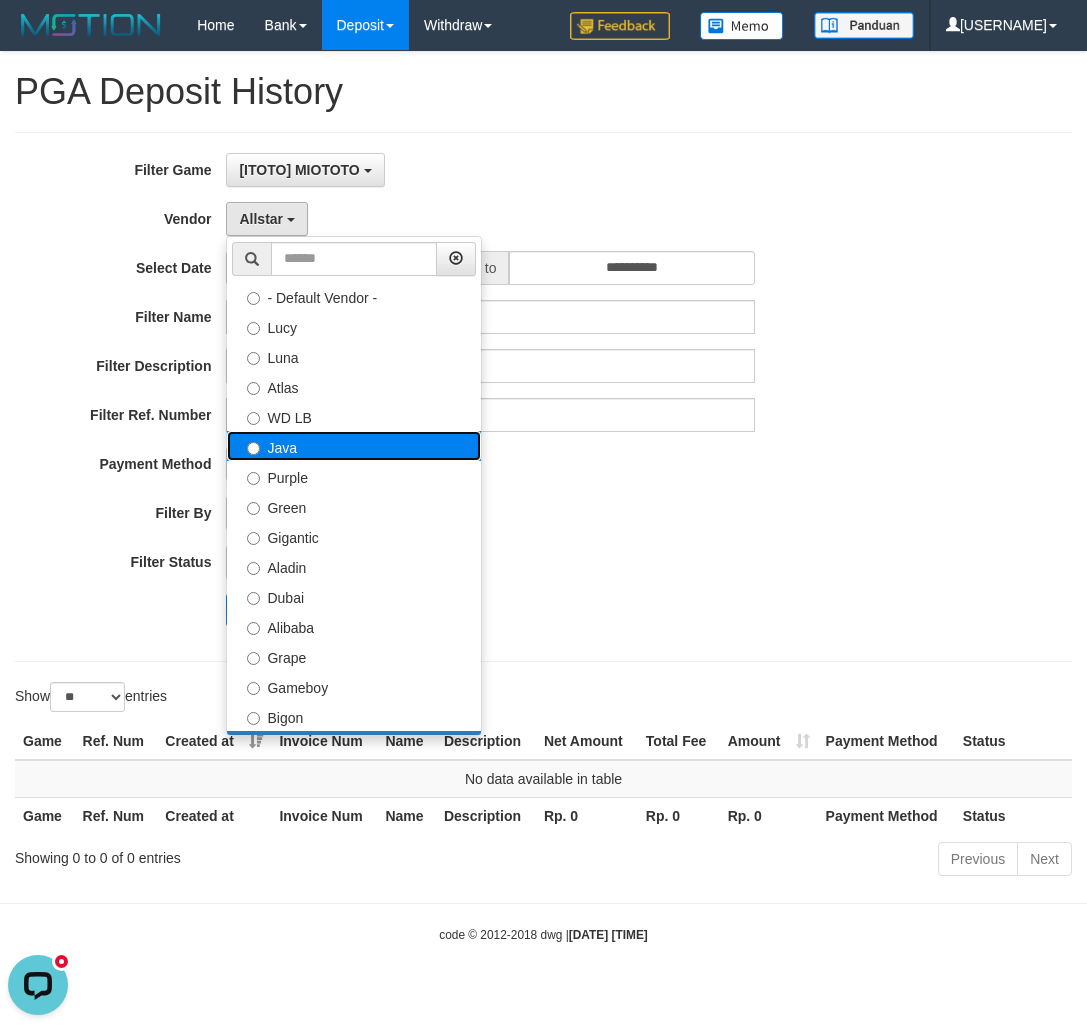 click on "Java" at bounding box center (354, 446) 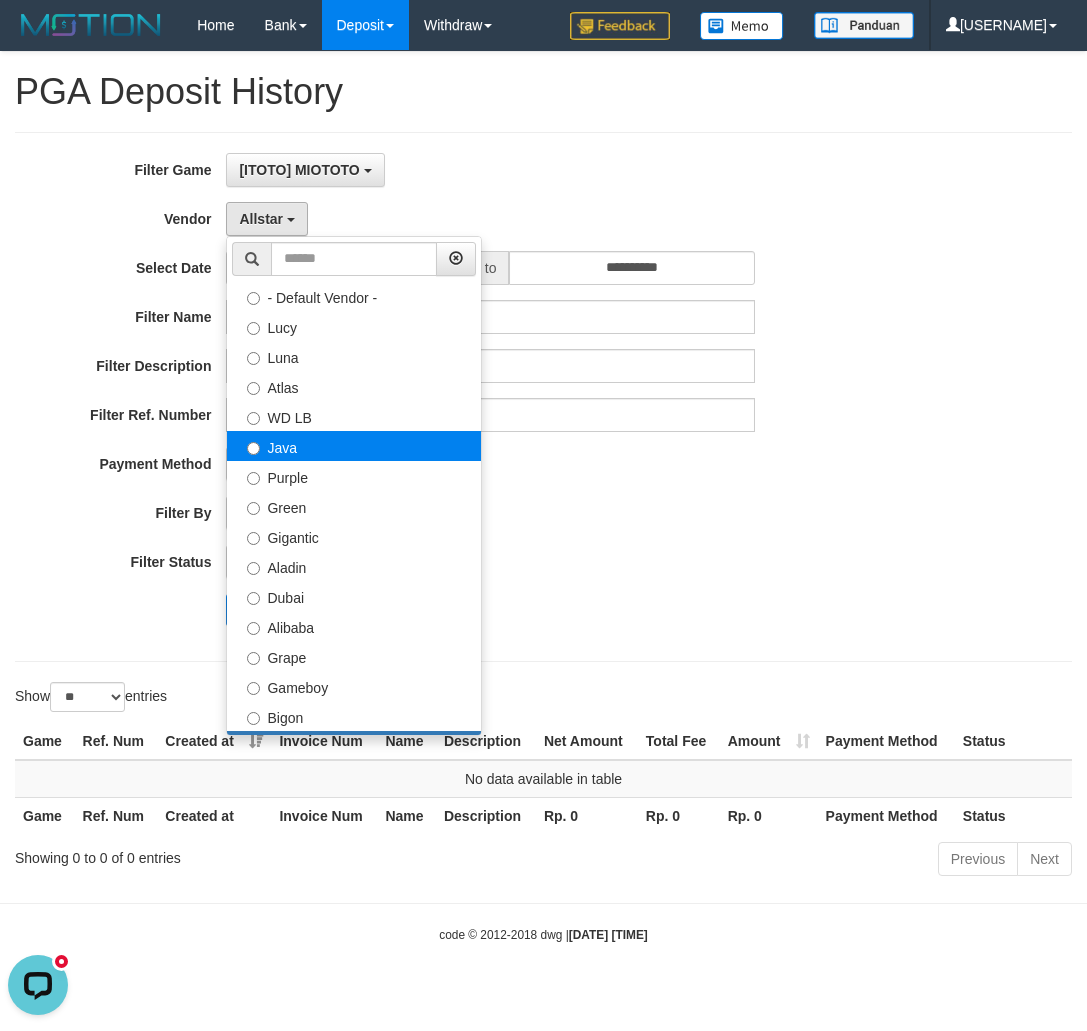select on "**********" 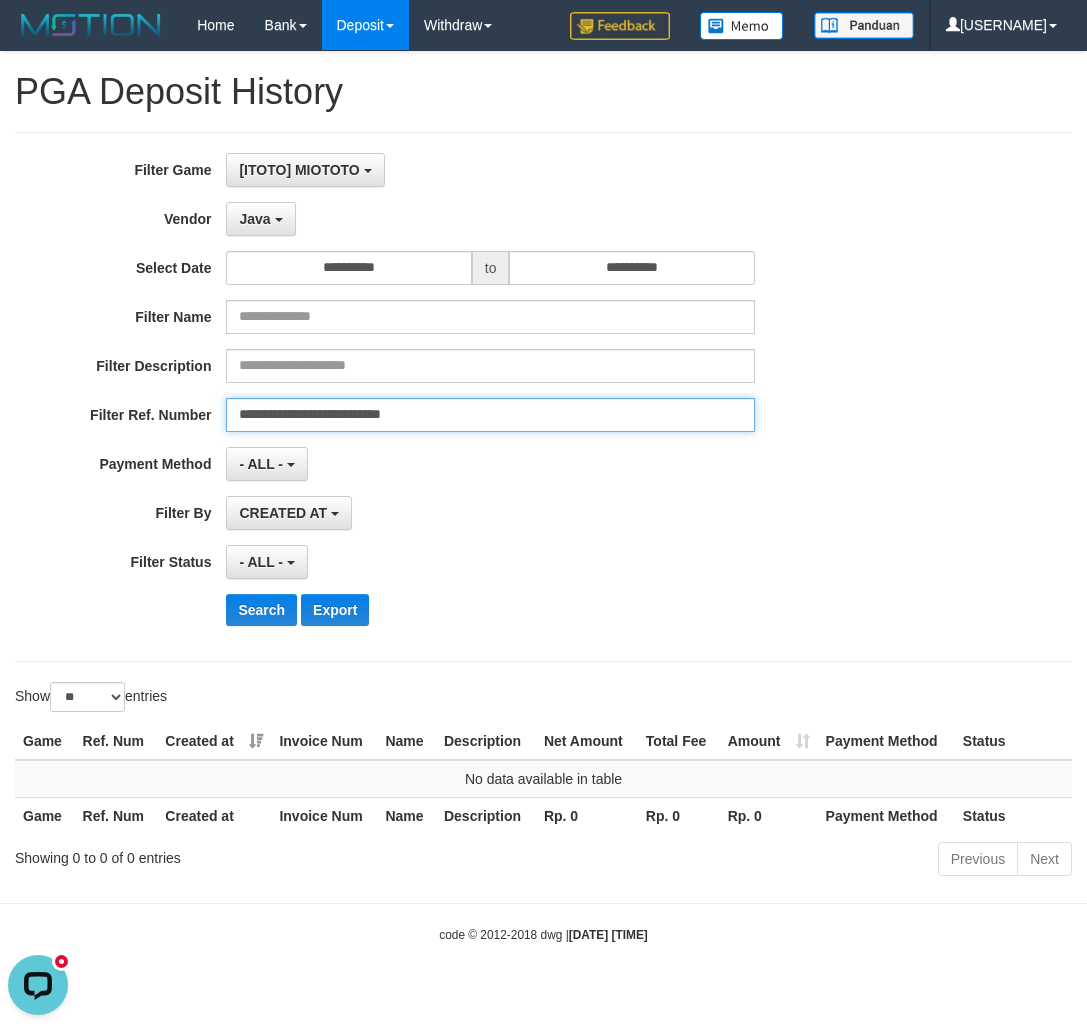 click on "**********" at bounding box center [490, 415] 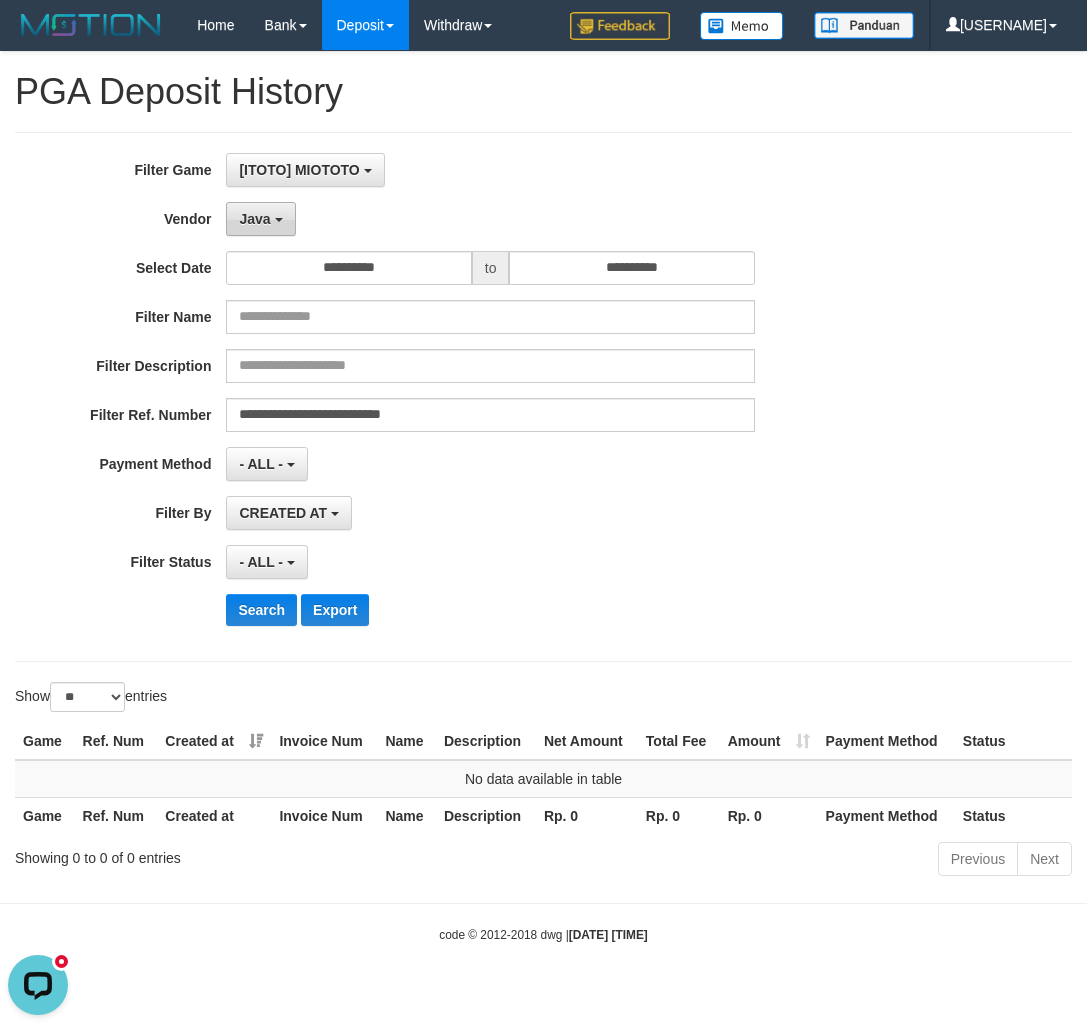 click on "Java" at bounding box center [254, 219] 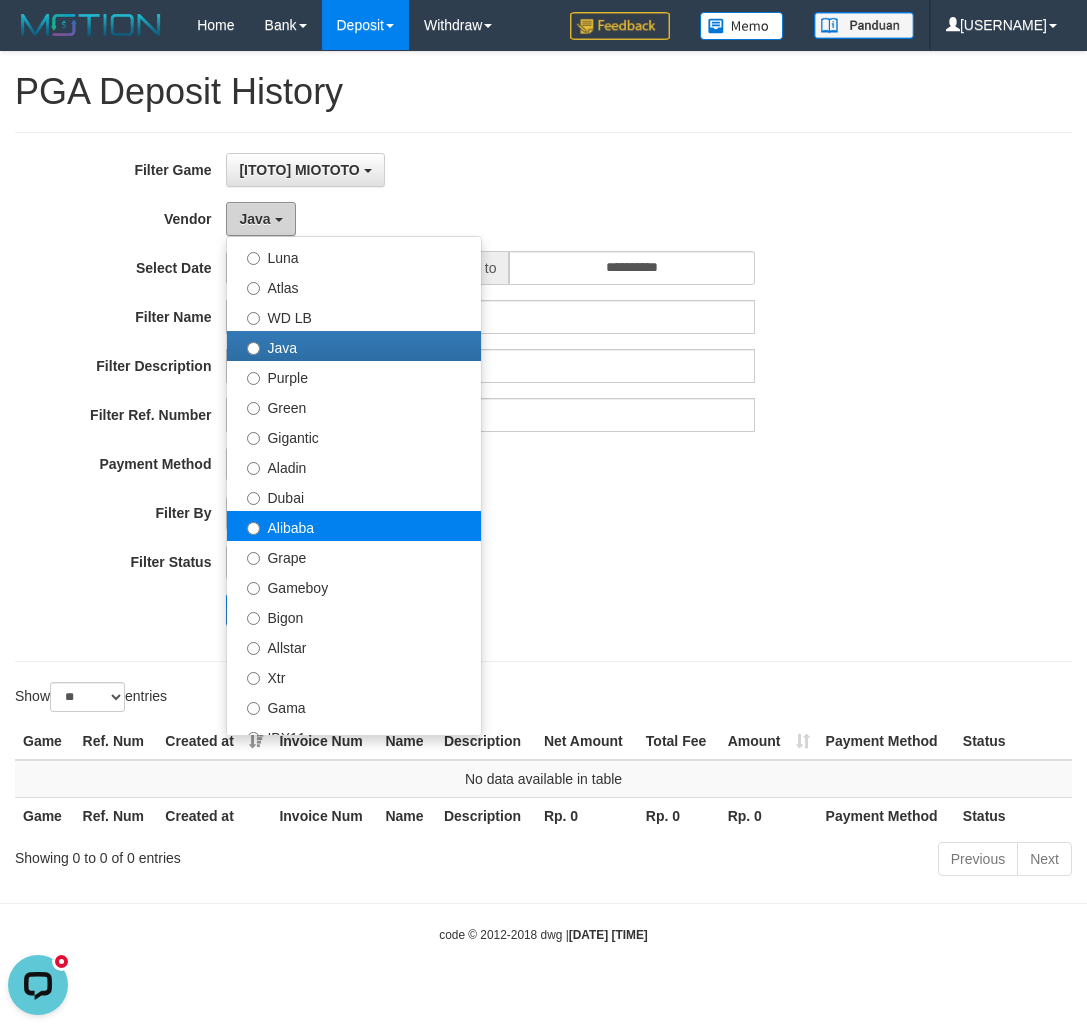 scroll, scrollTop: 200, scrollLeft: 0, axis: vertical 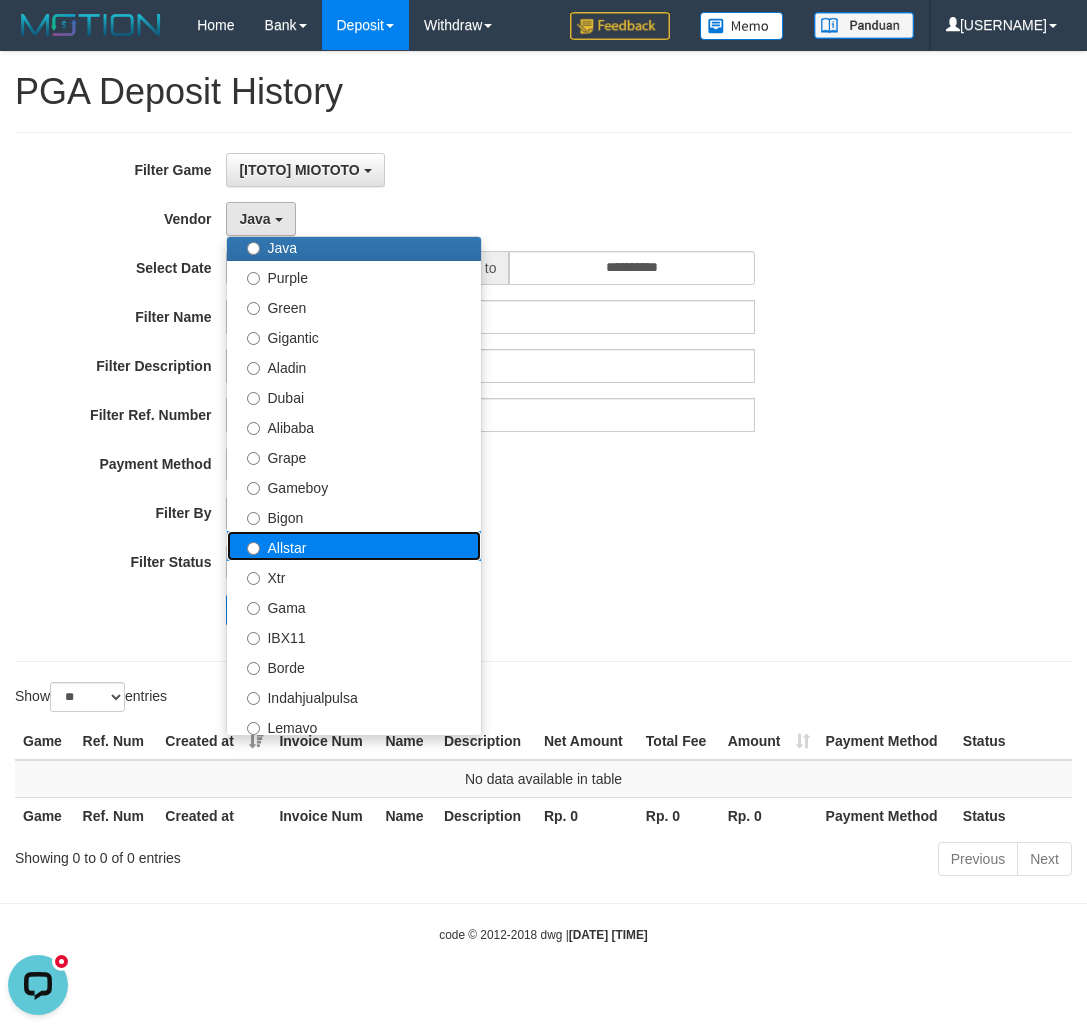 click on "Allstar" at bounding box center (354, 546) 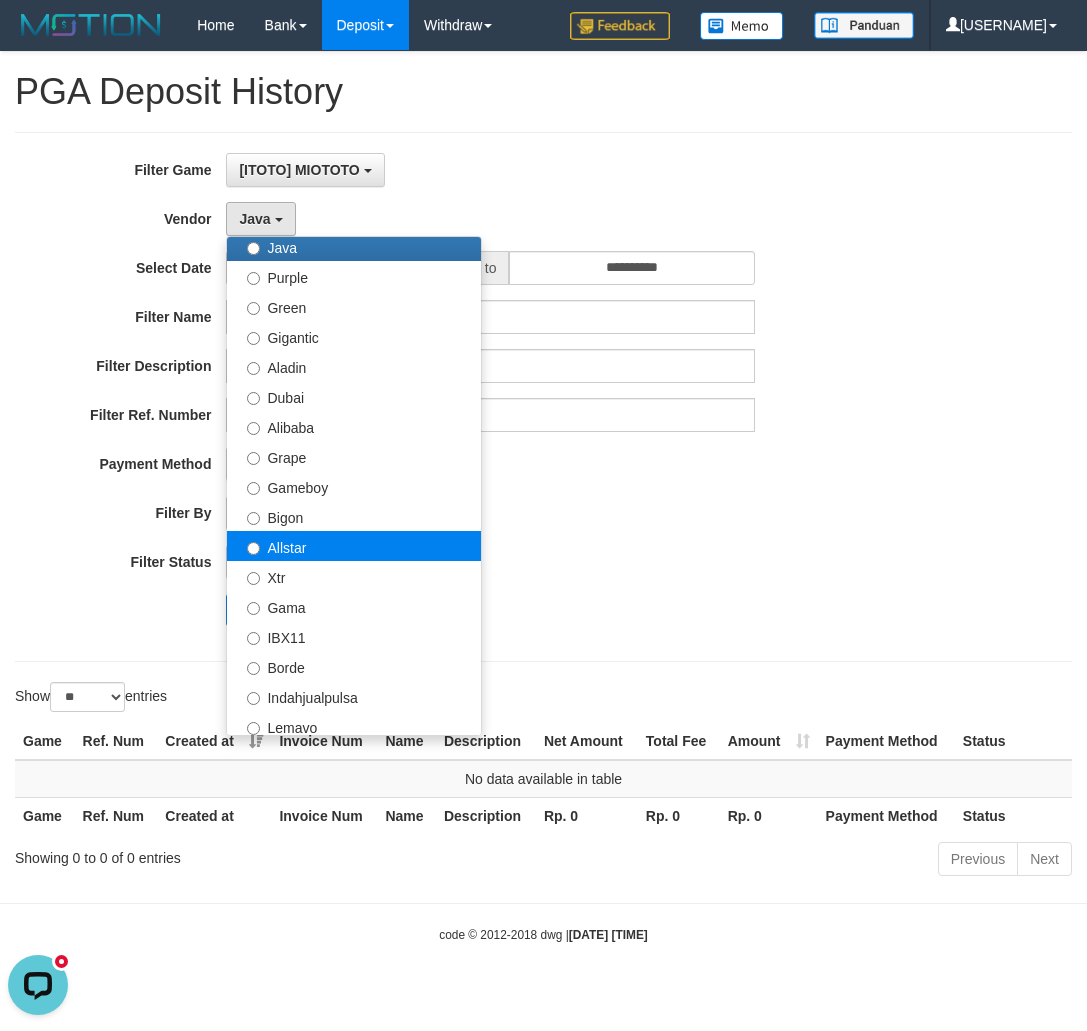 select on "**********" 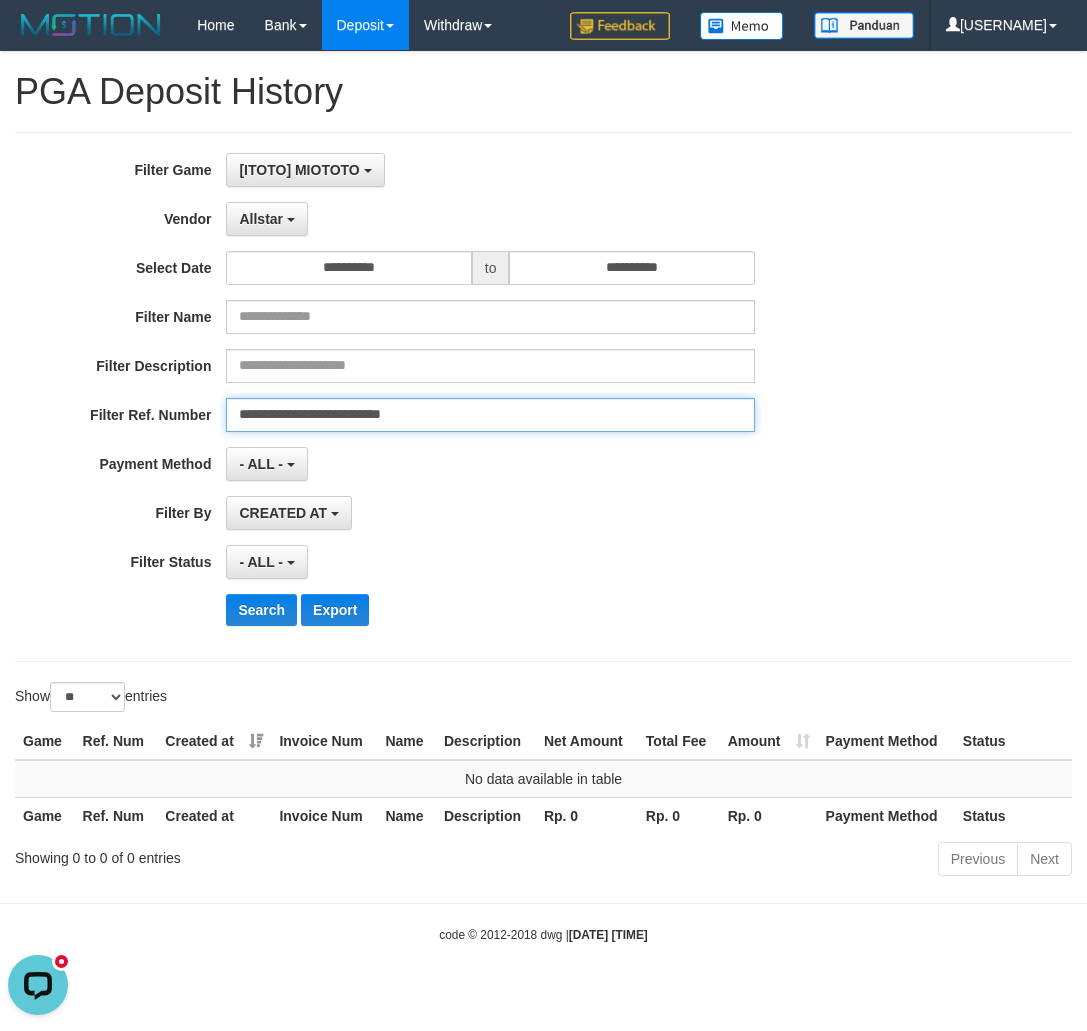 click on "**********" at bounding box center (490, 415) 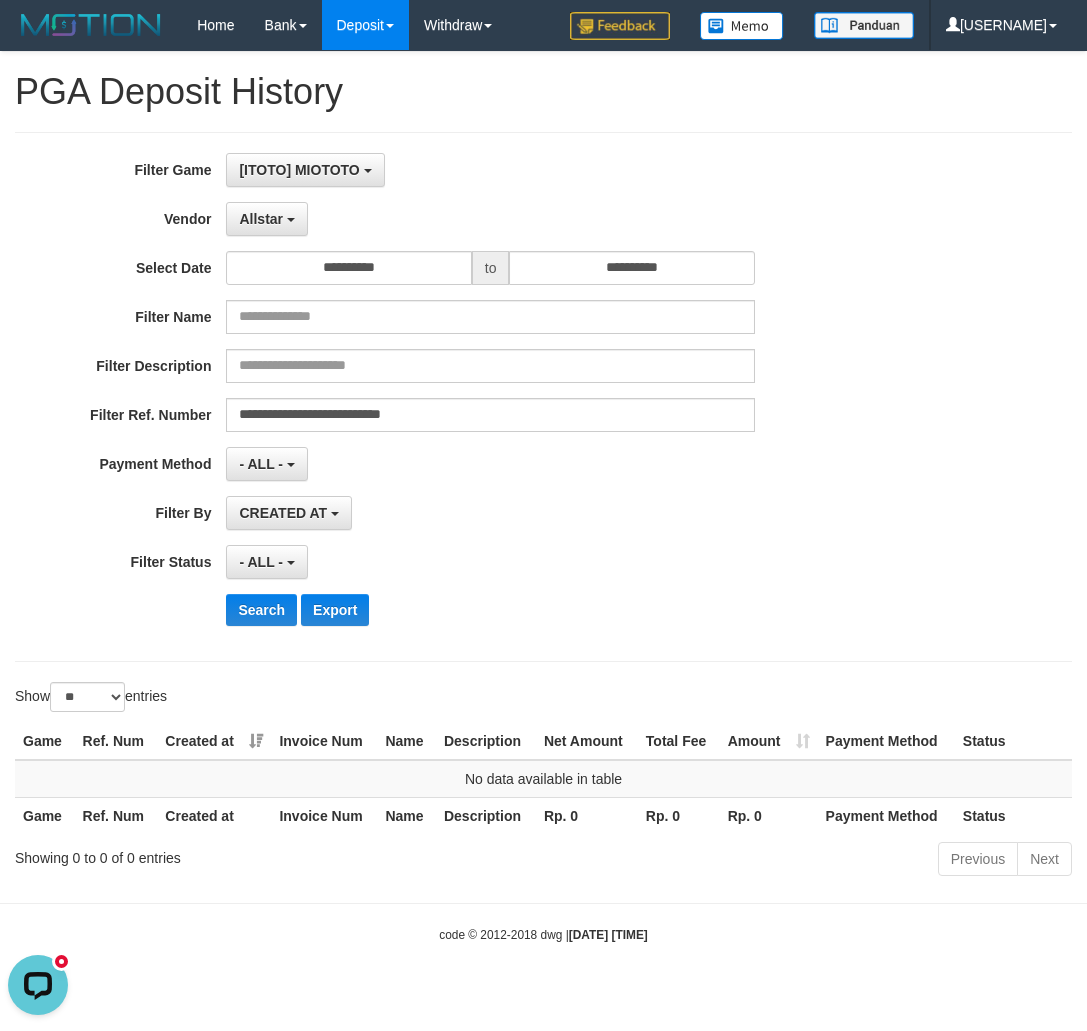 click on "**********" at bounding box center (453, 397) 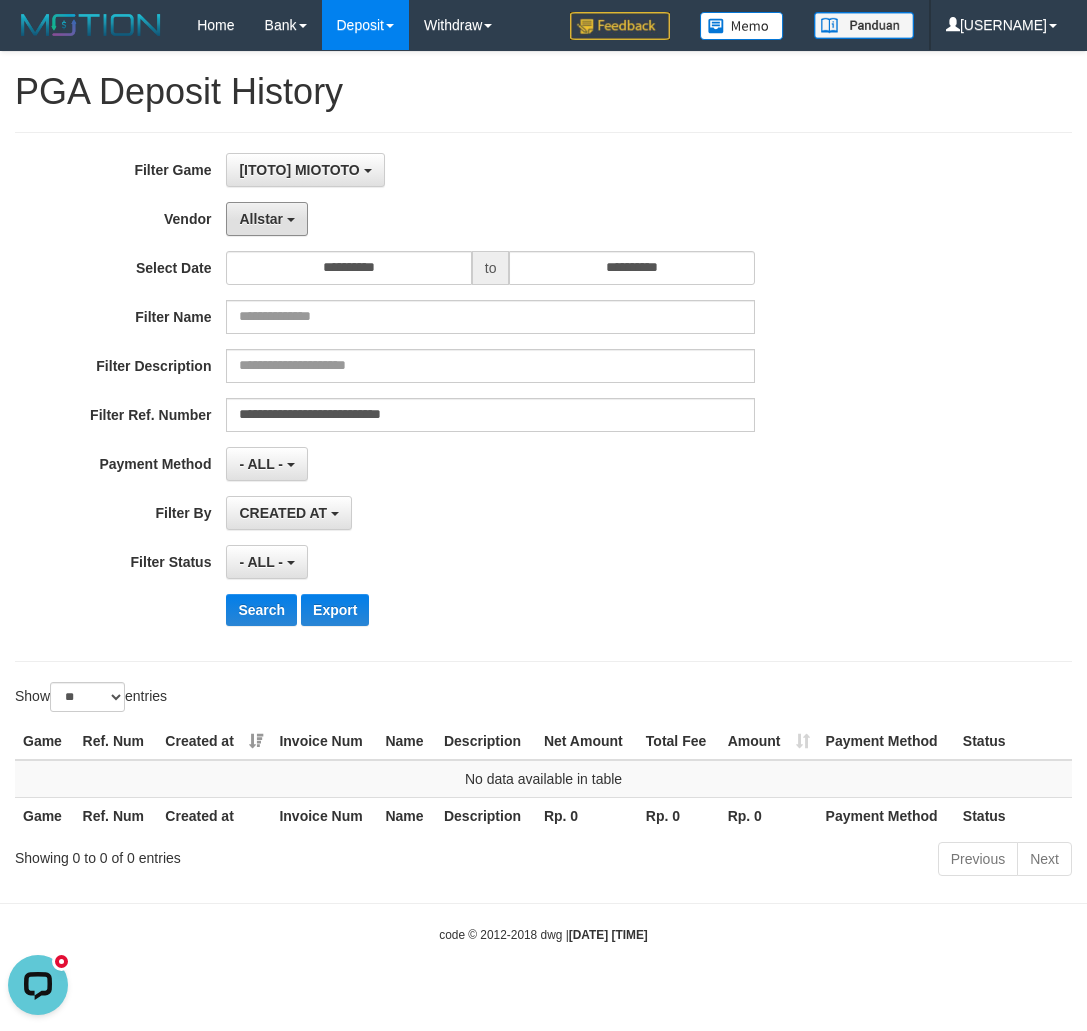 drag, startPoint x: 271, startPoint y: 225, endPoint x: 279, endPoint y: 254, distance: 30.083218 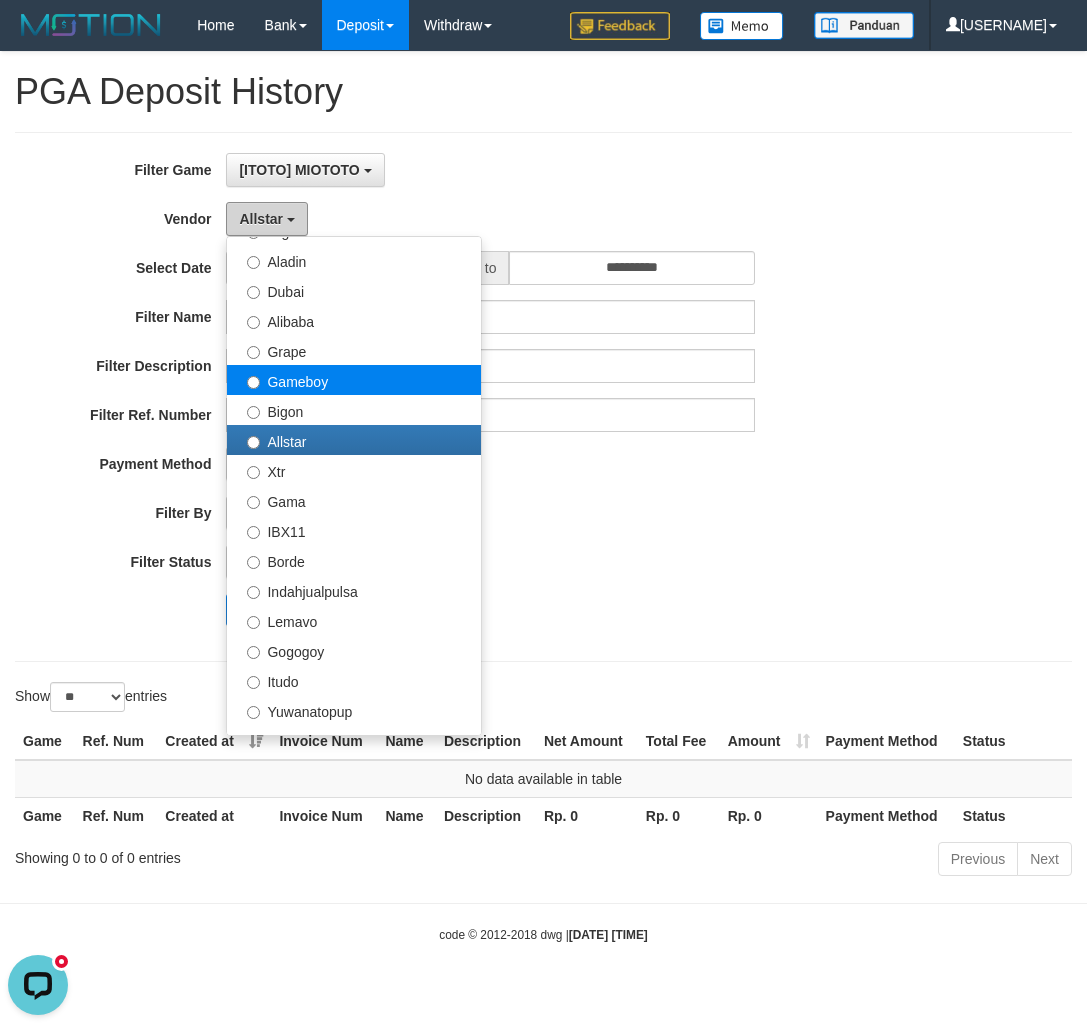 scroll, scrollTop: 400, scrollLeft: 0, axis: vertical 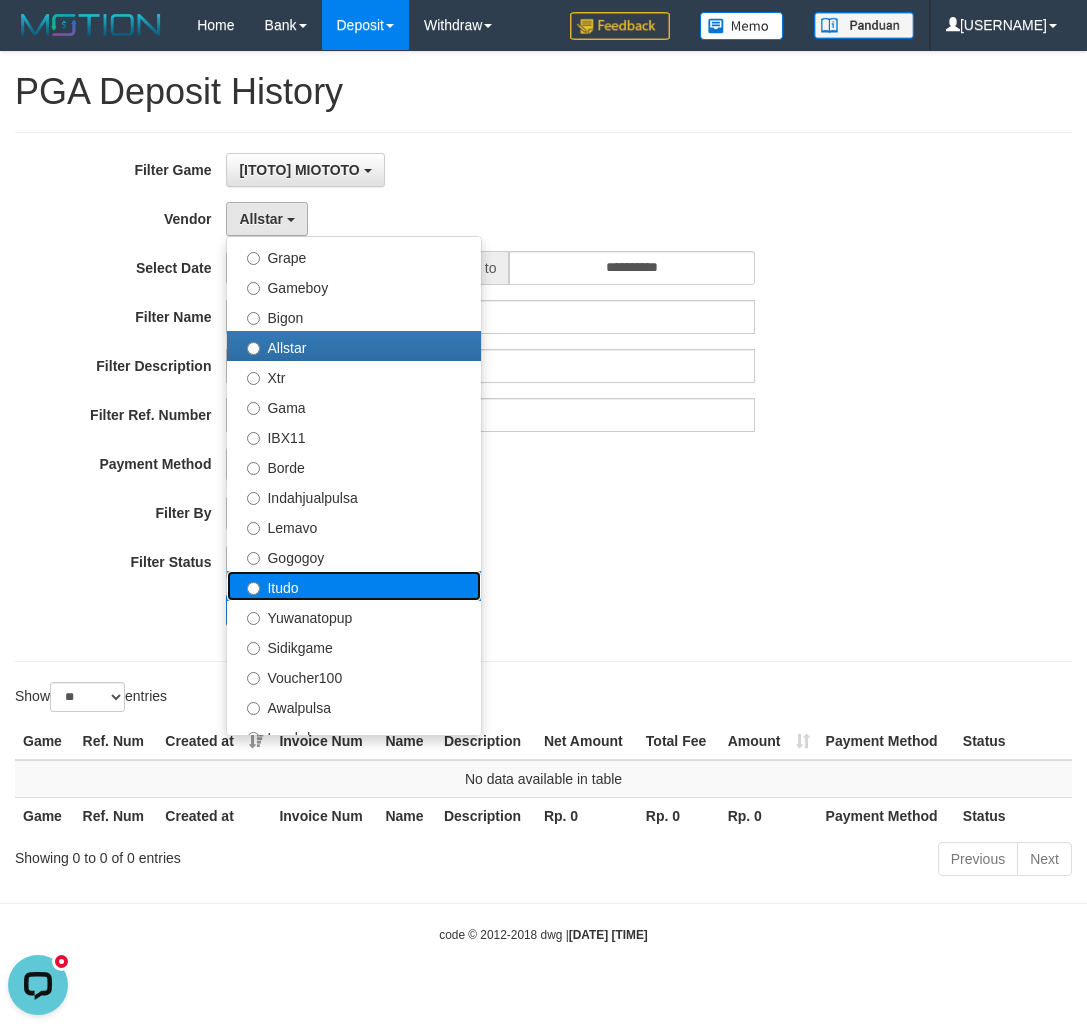 click on "Itudo" at bounding box center [354, 586] 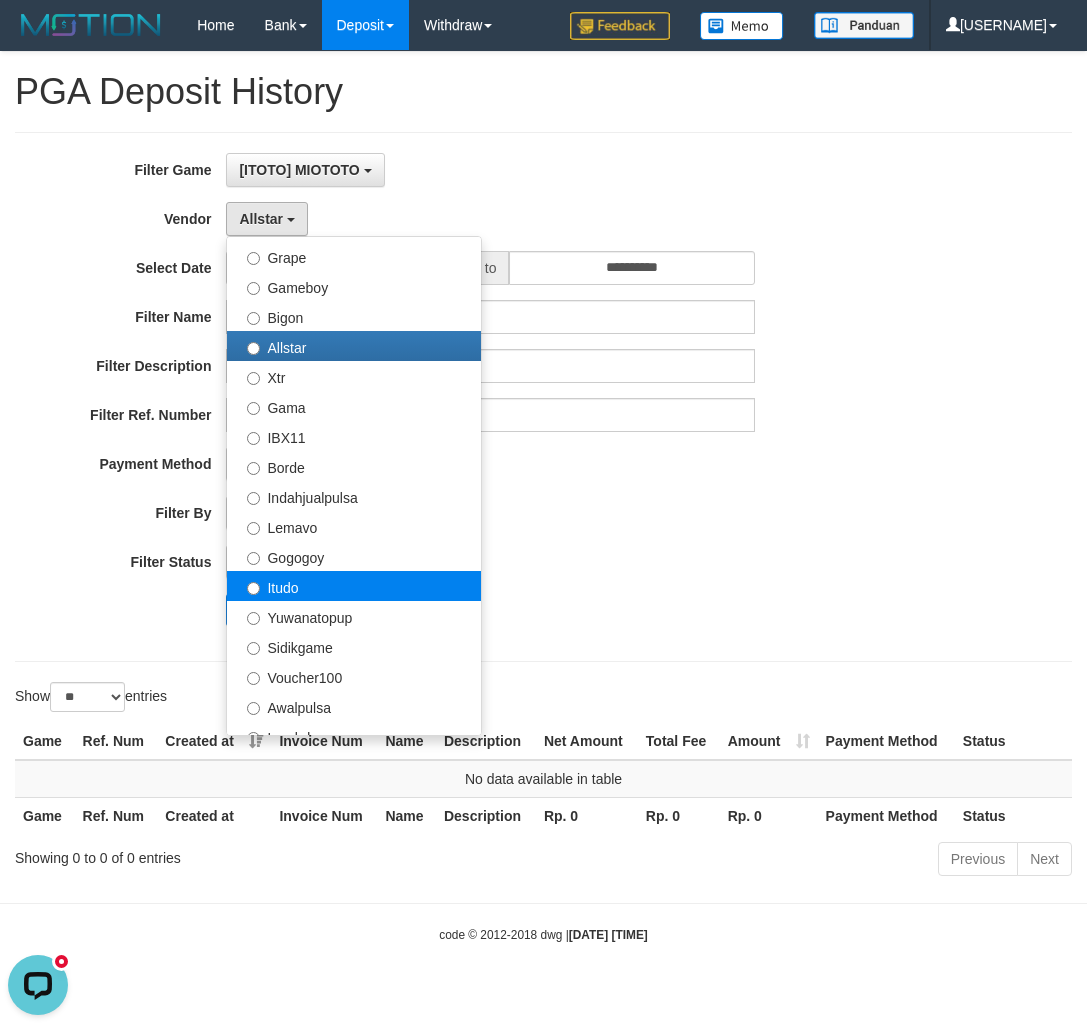 select on "**********" 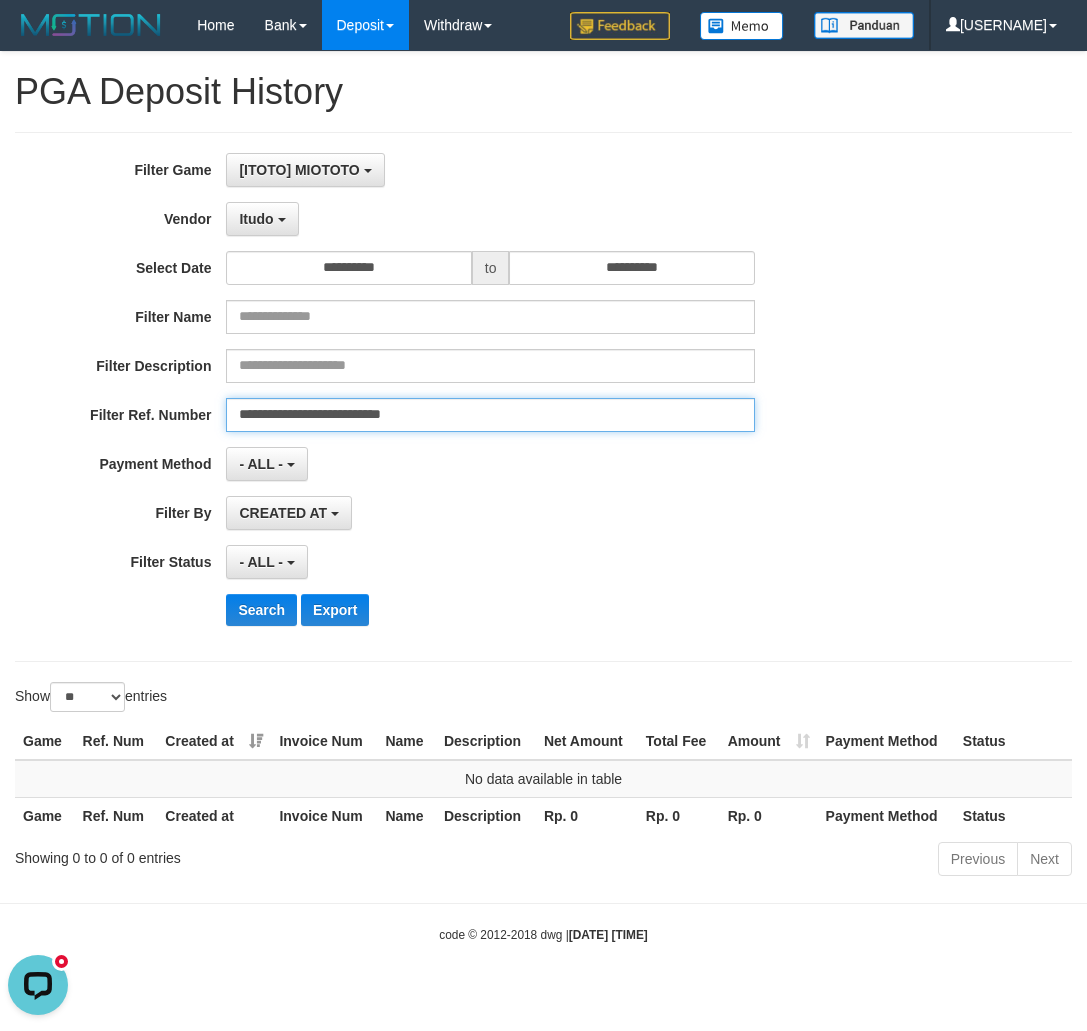 click on "**********" at bounding box center (490, 415) 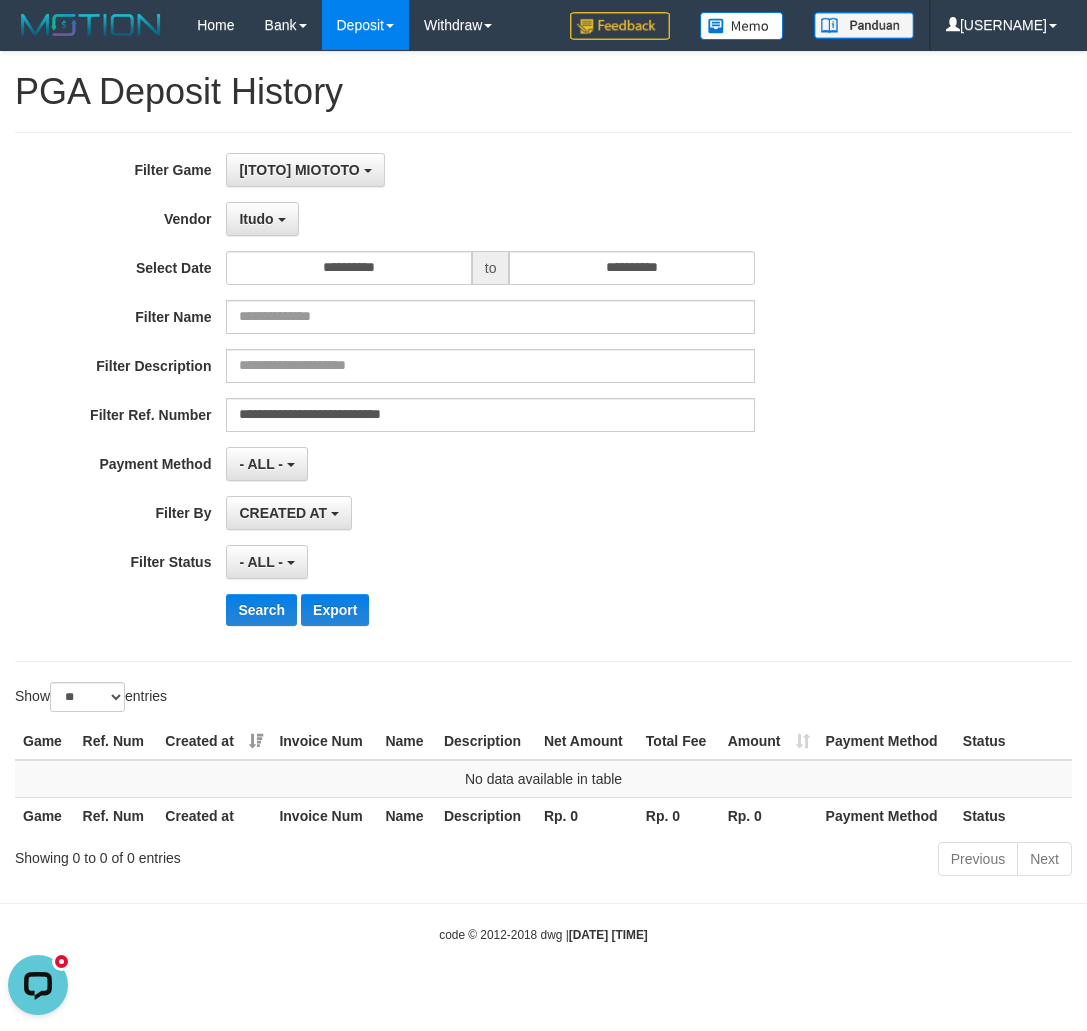 click on "**********" at bounding box center (453, 397) 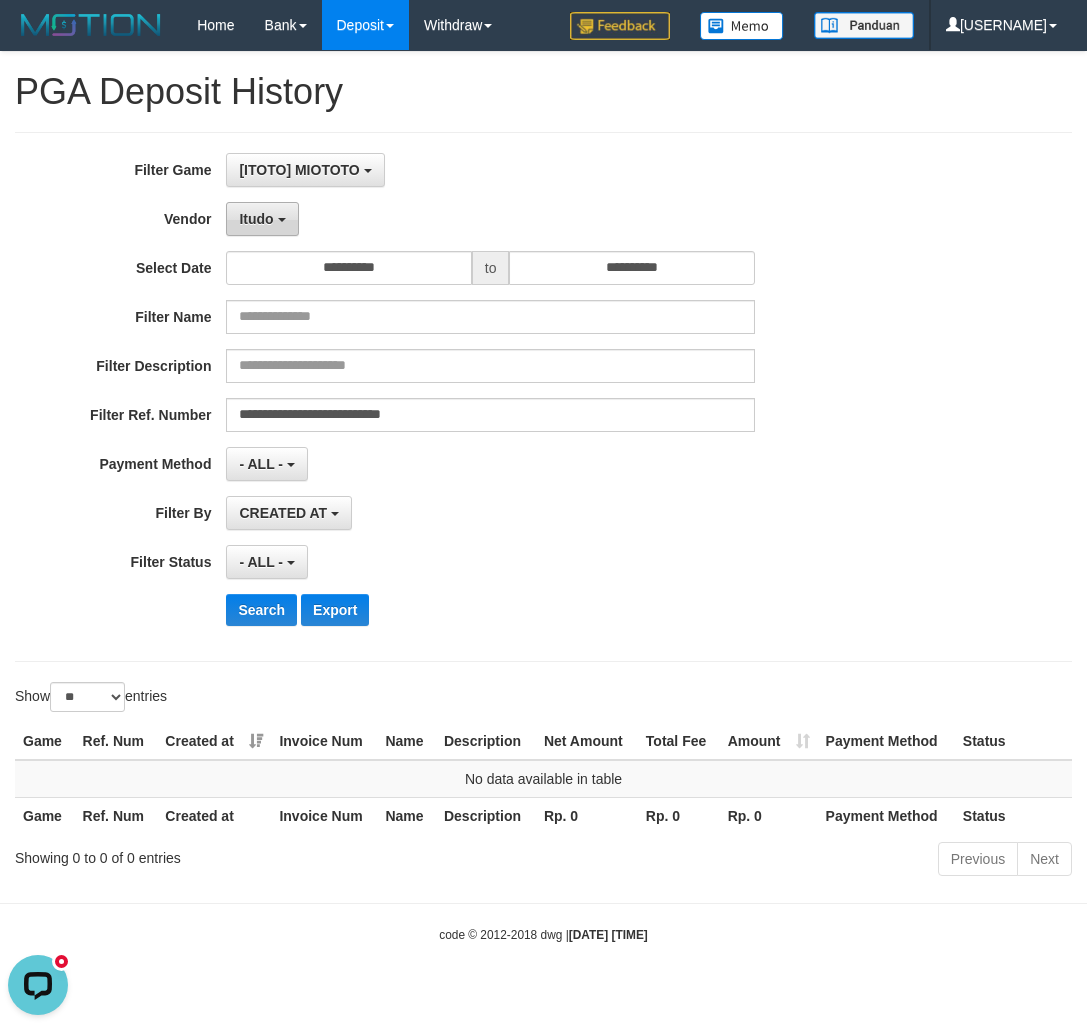 click on "Itudo" at bounding box center [256, 219] 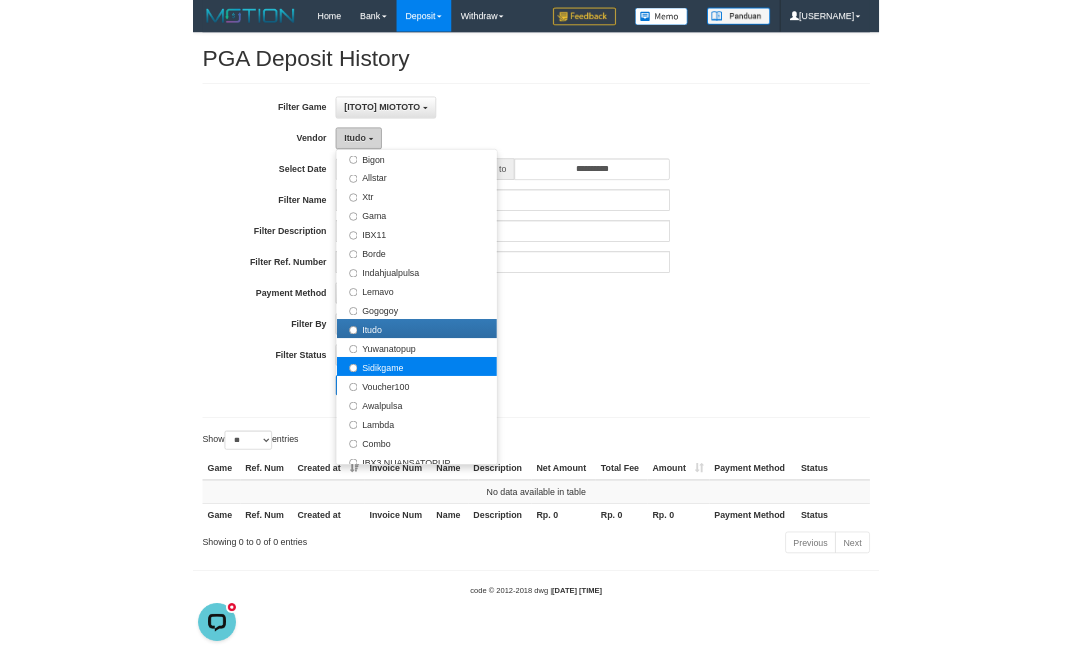 scroll, scrollTop: 500, scrollLeft: 0, axis: vertical 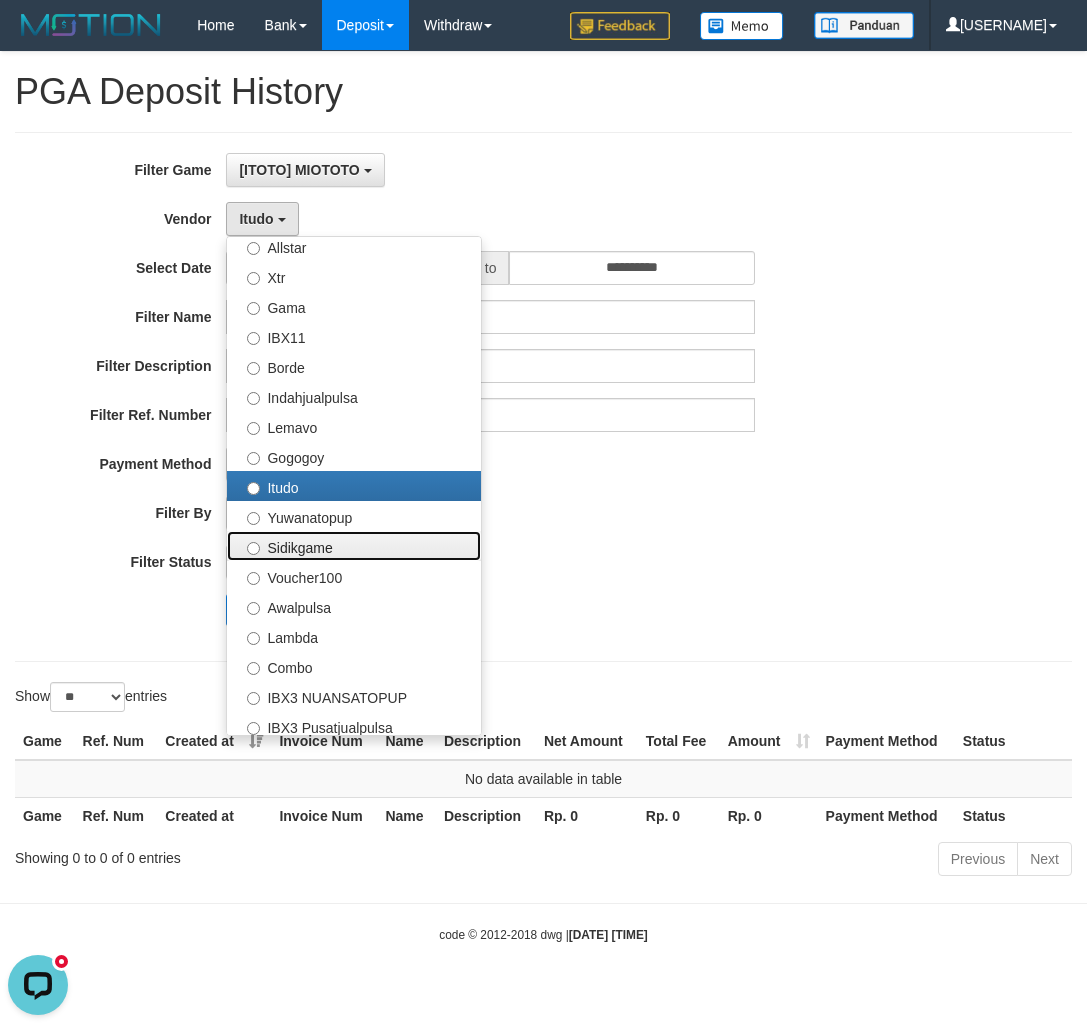 click on "Sidikgame" at bounding box center [354, 546] 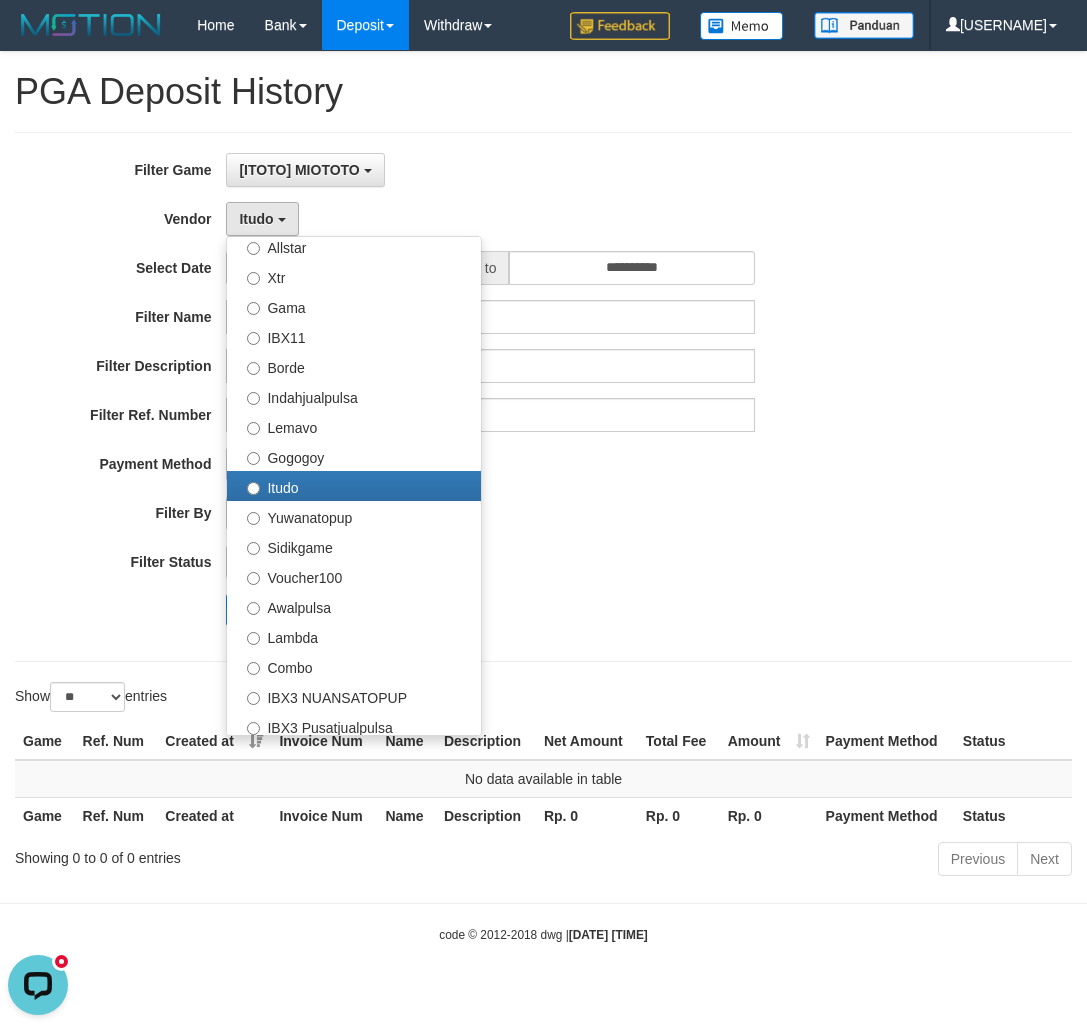select on "**********" 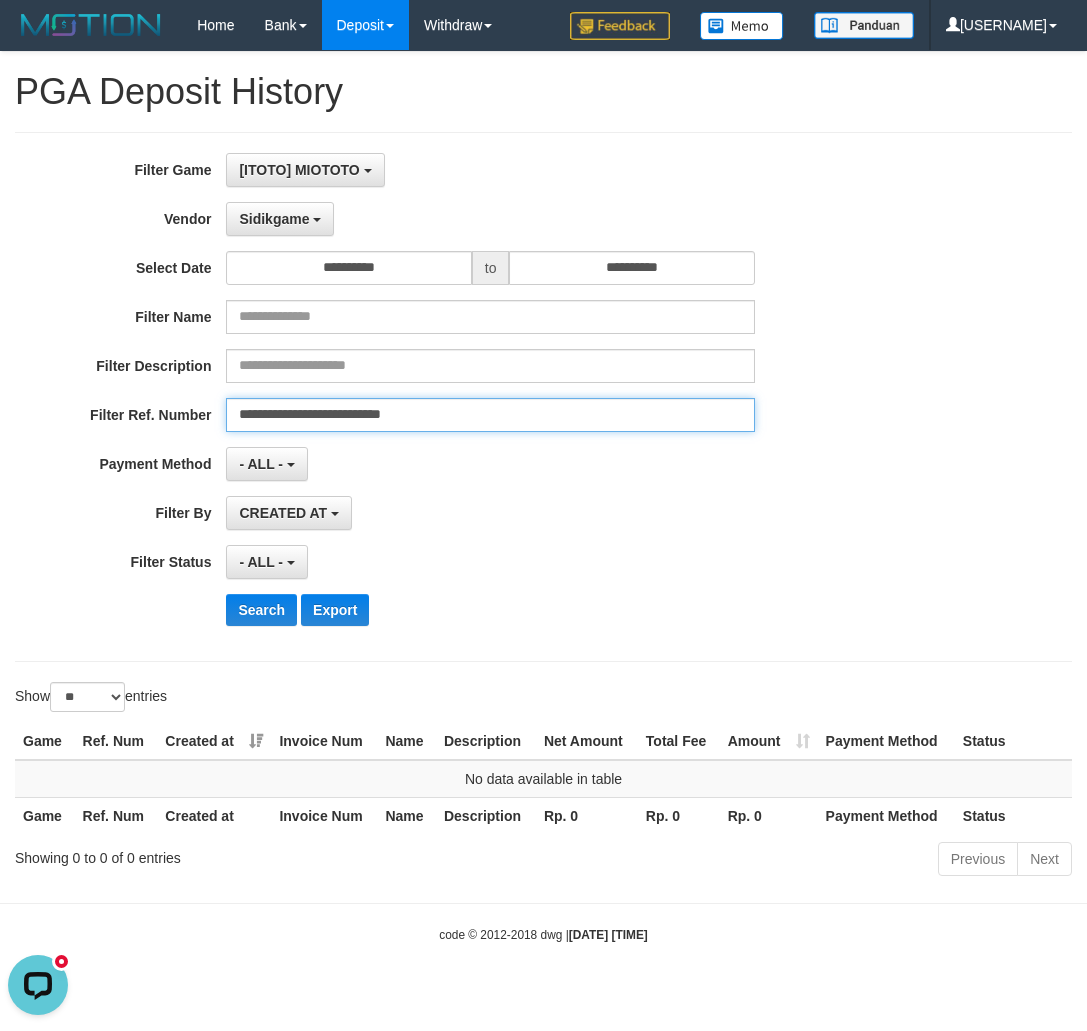 click on "**********" at bounding box center (490, 415) 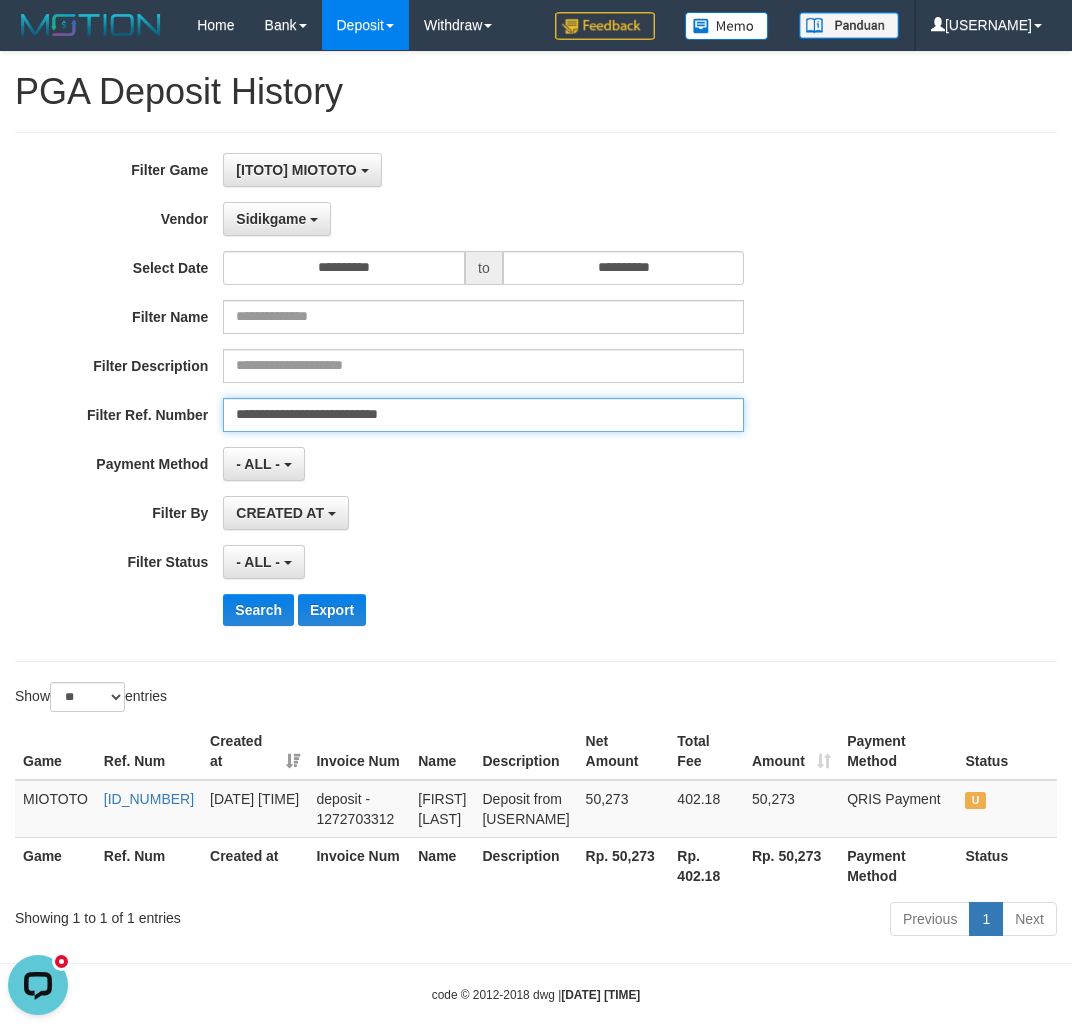 click on "**********" at bounding box center (483, 415) 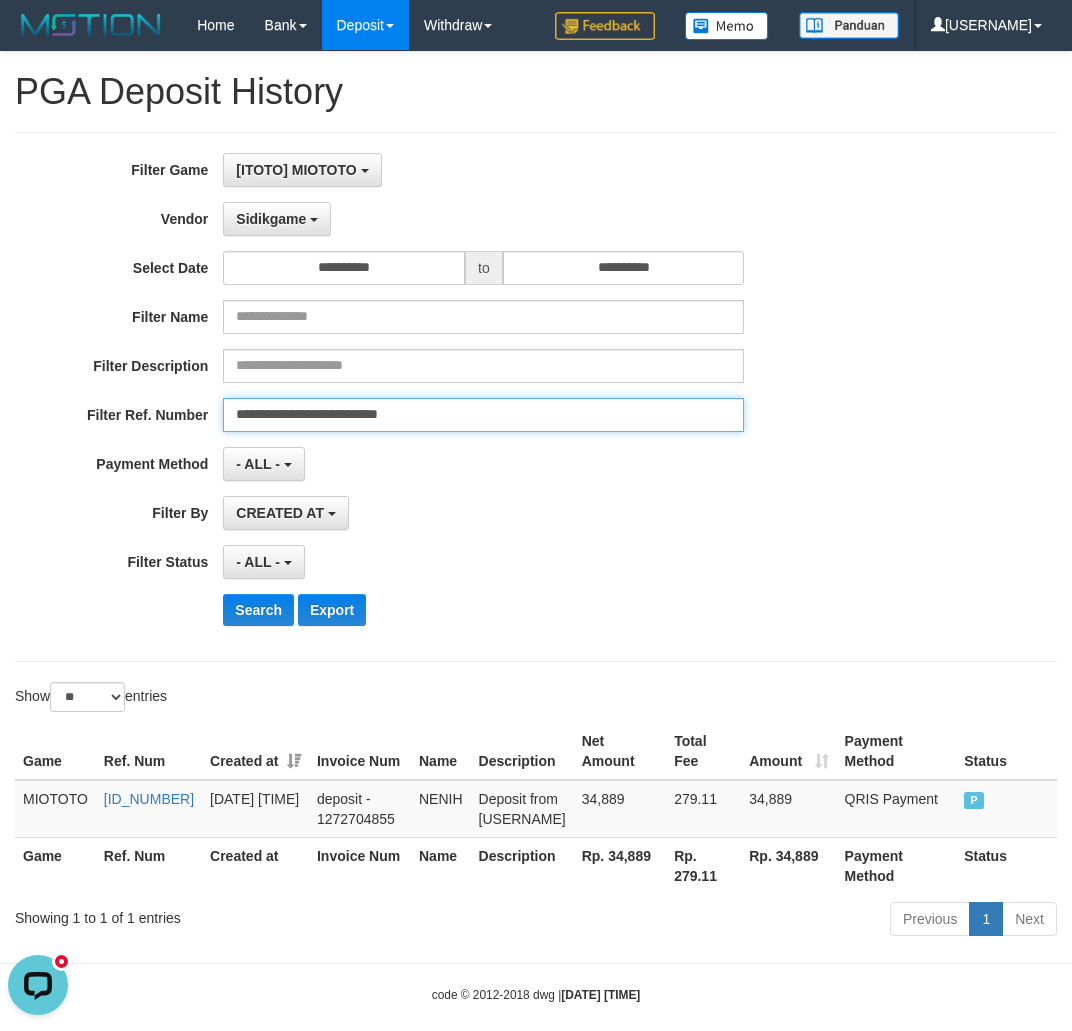 click on "**********" at bounding box center [483, 415] 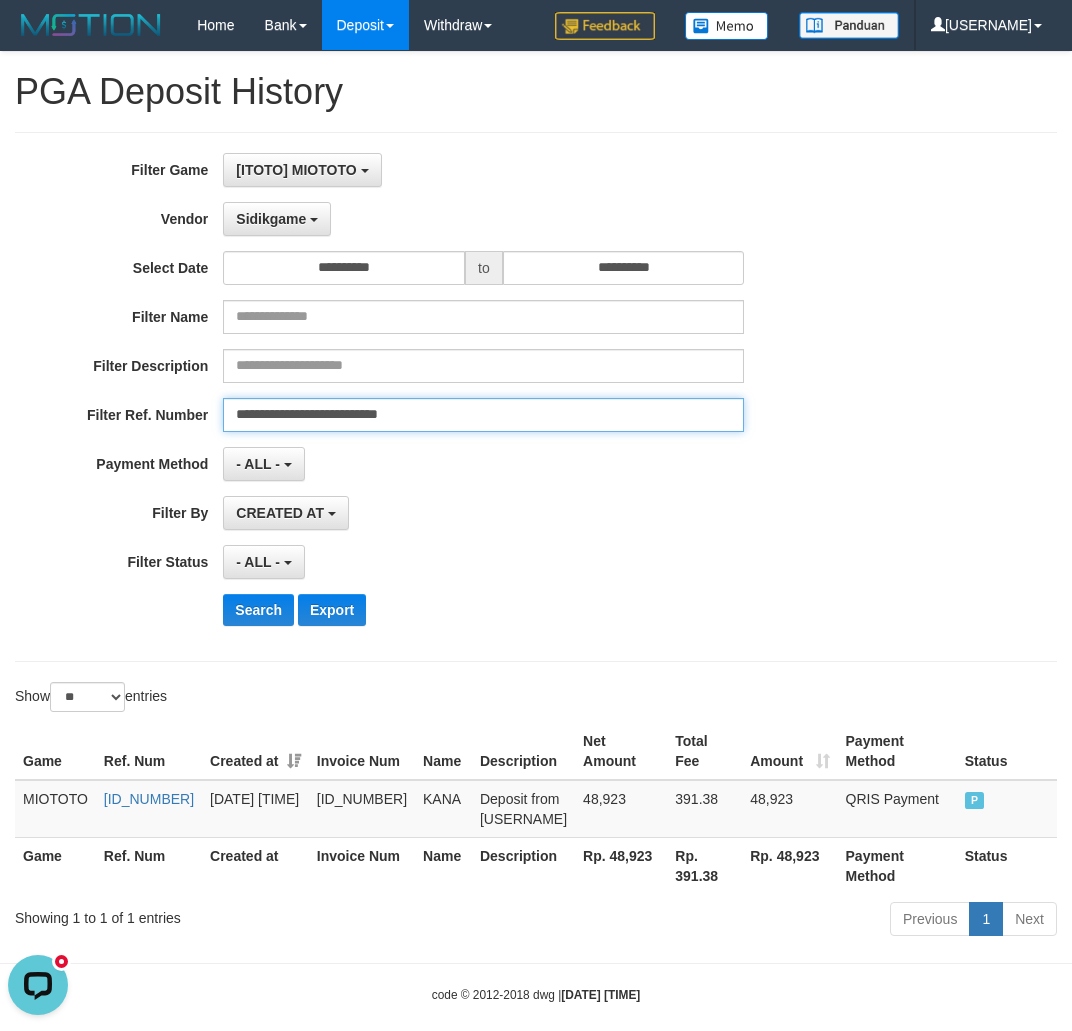 click on "**********" at bounding box center [483, 415] 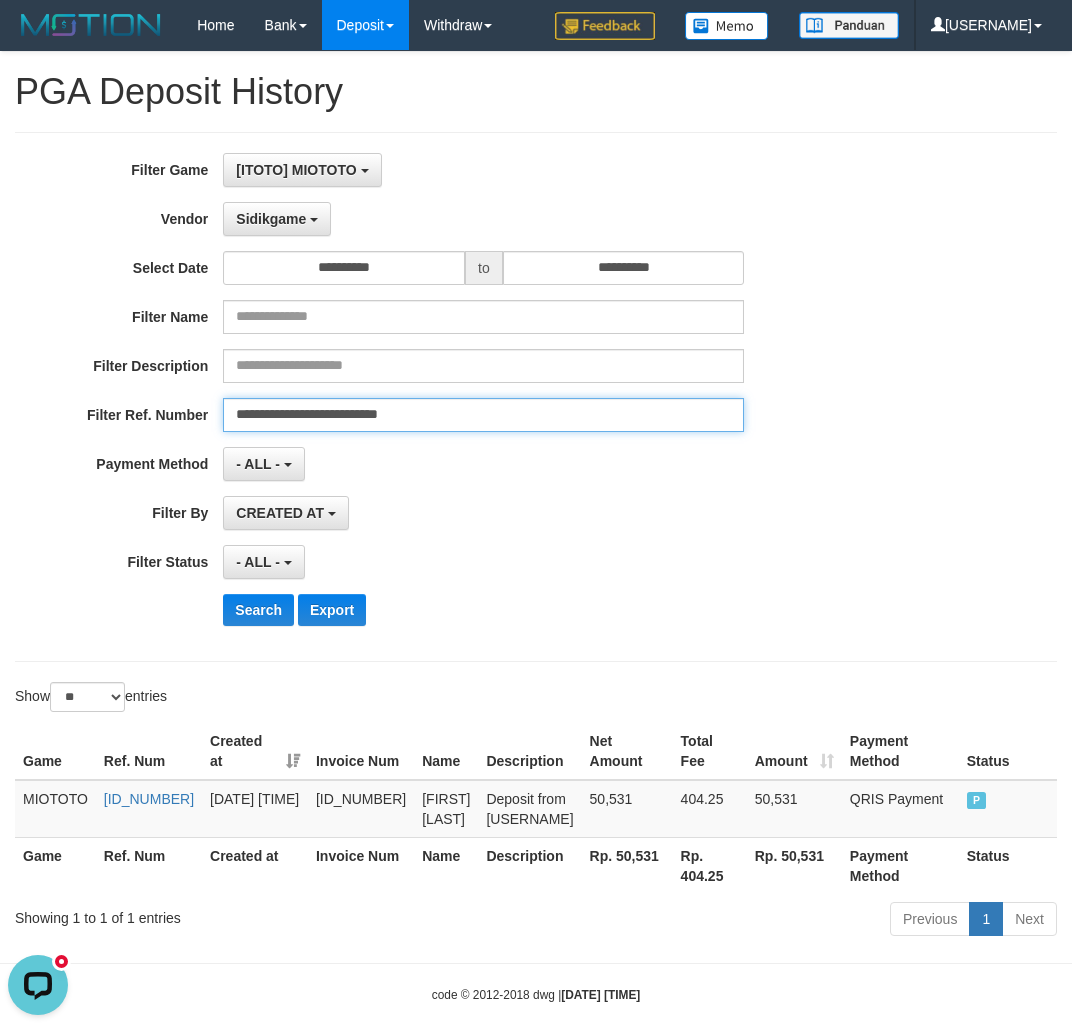 click on "**********" at bounding box center [483, 415] 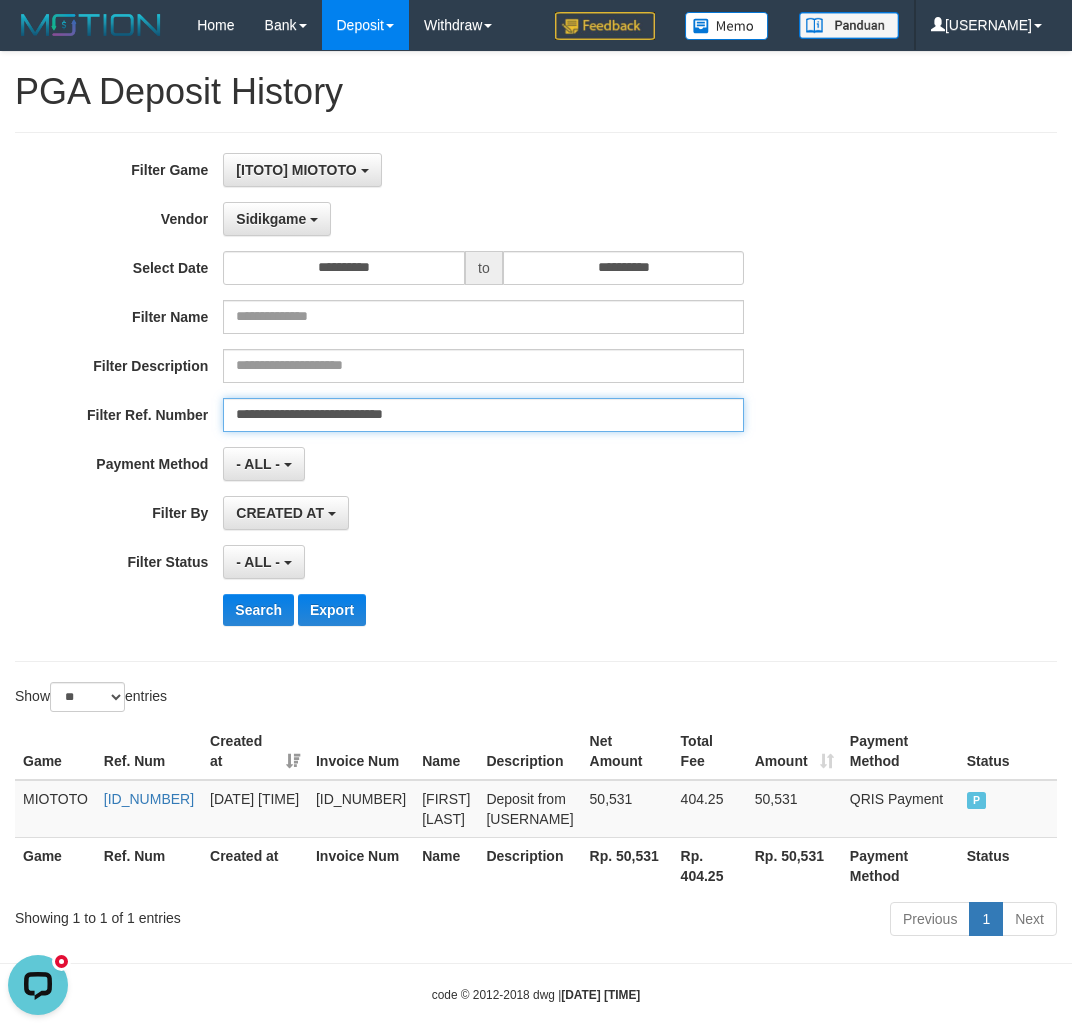 click on "Search" at bounding box center (258, 610) 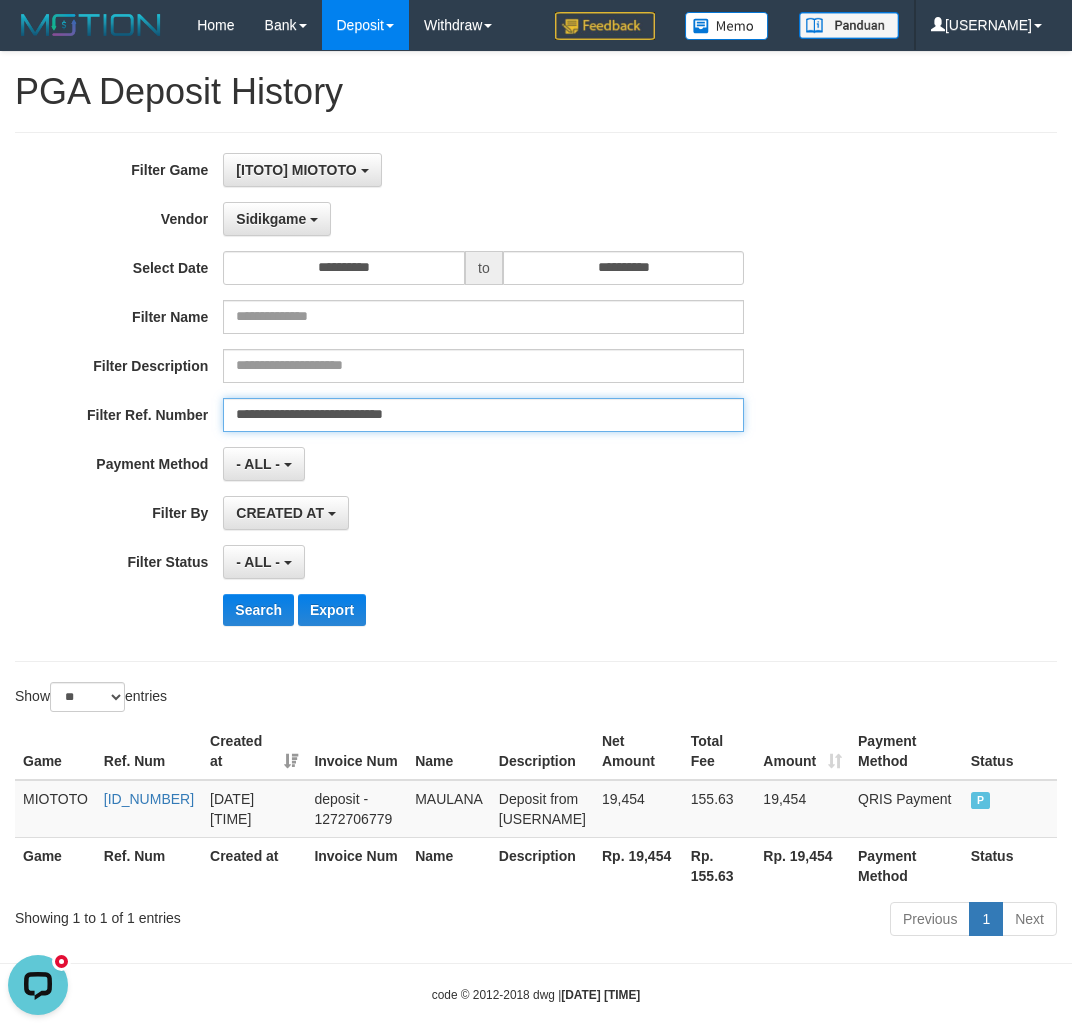 click on "**********" at bounding box center (483, 415) 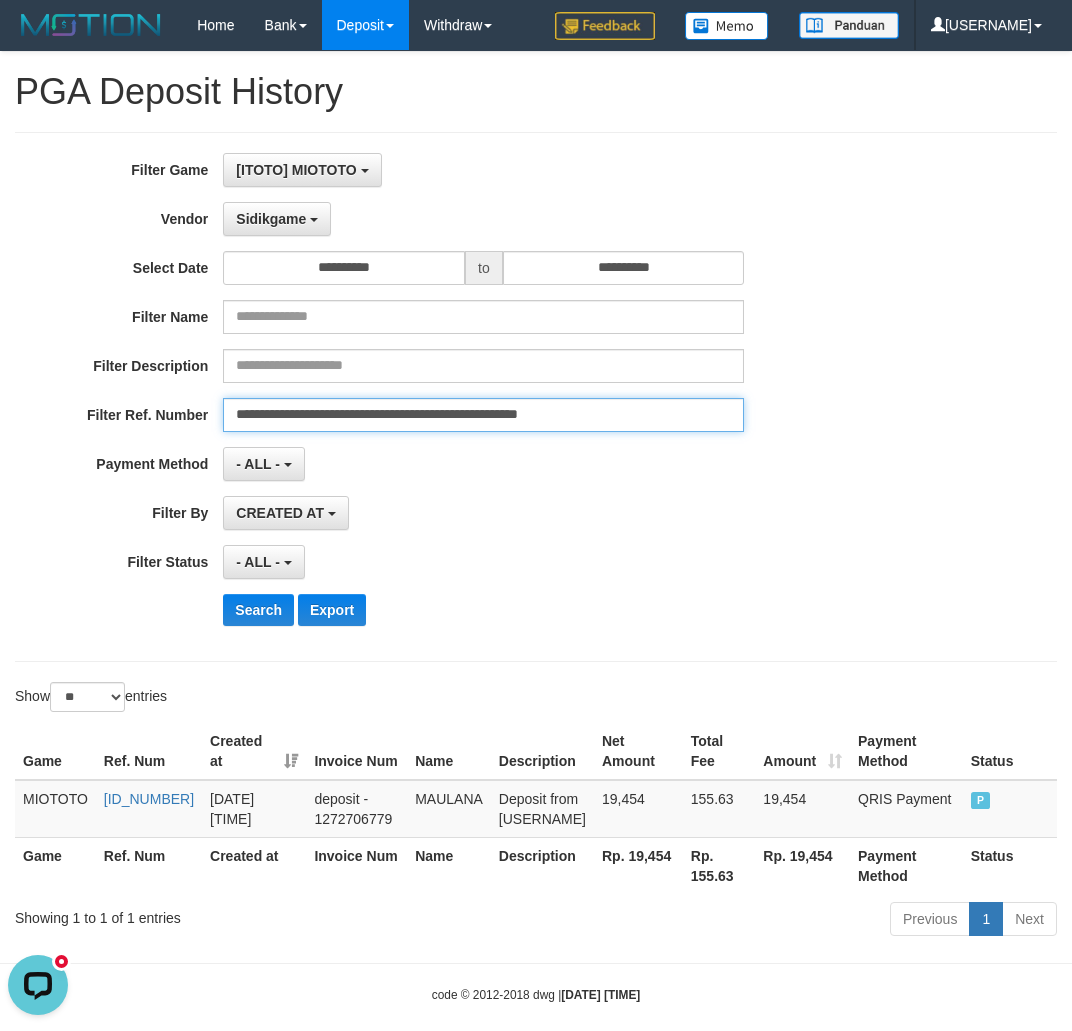 click on "**********" at bounding box center [483, 415] 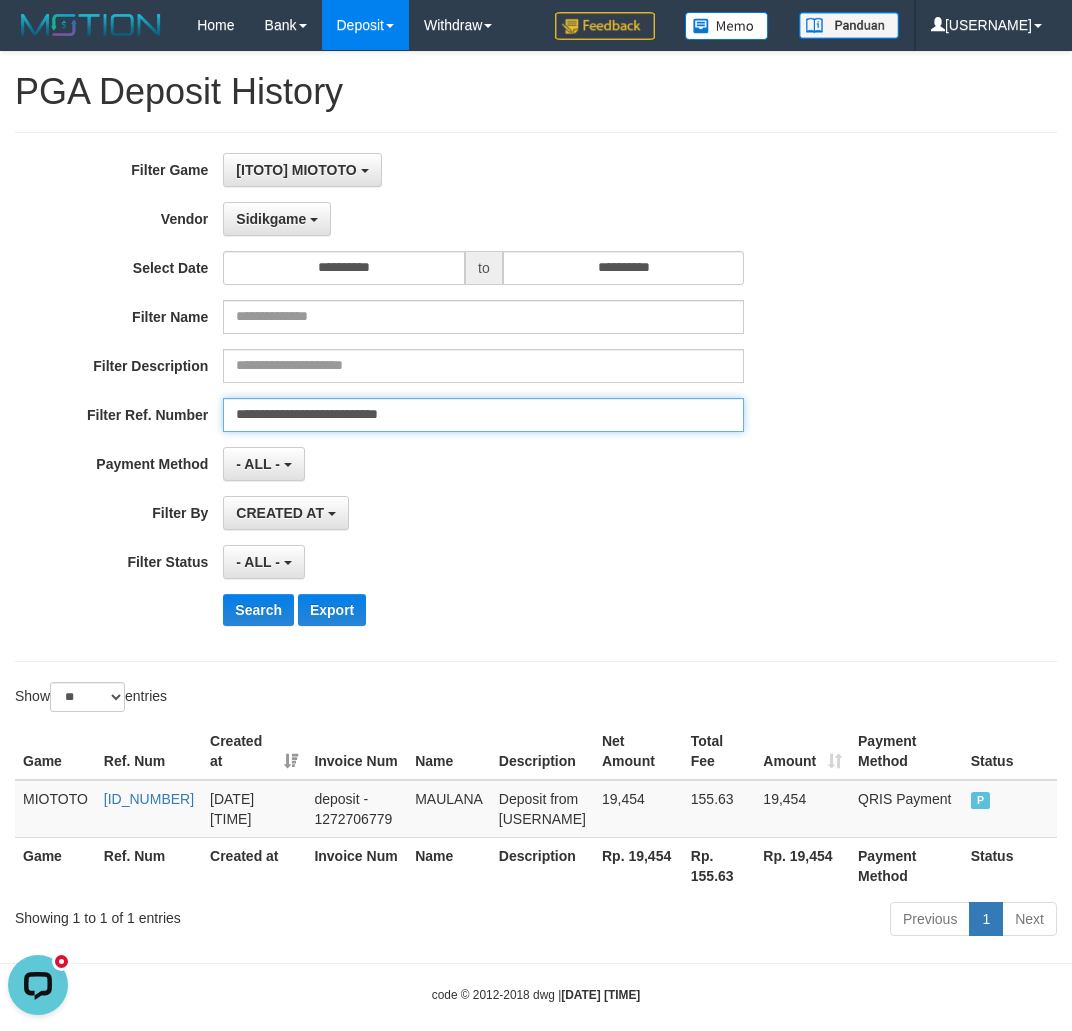click on "Search" at bounding box center [258, 610] 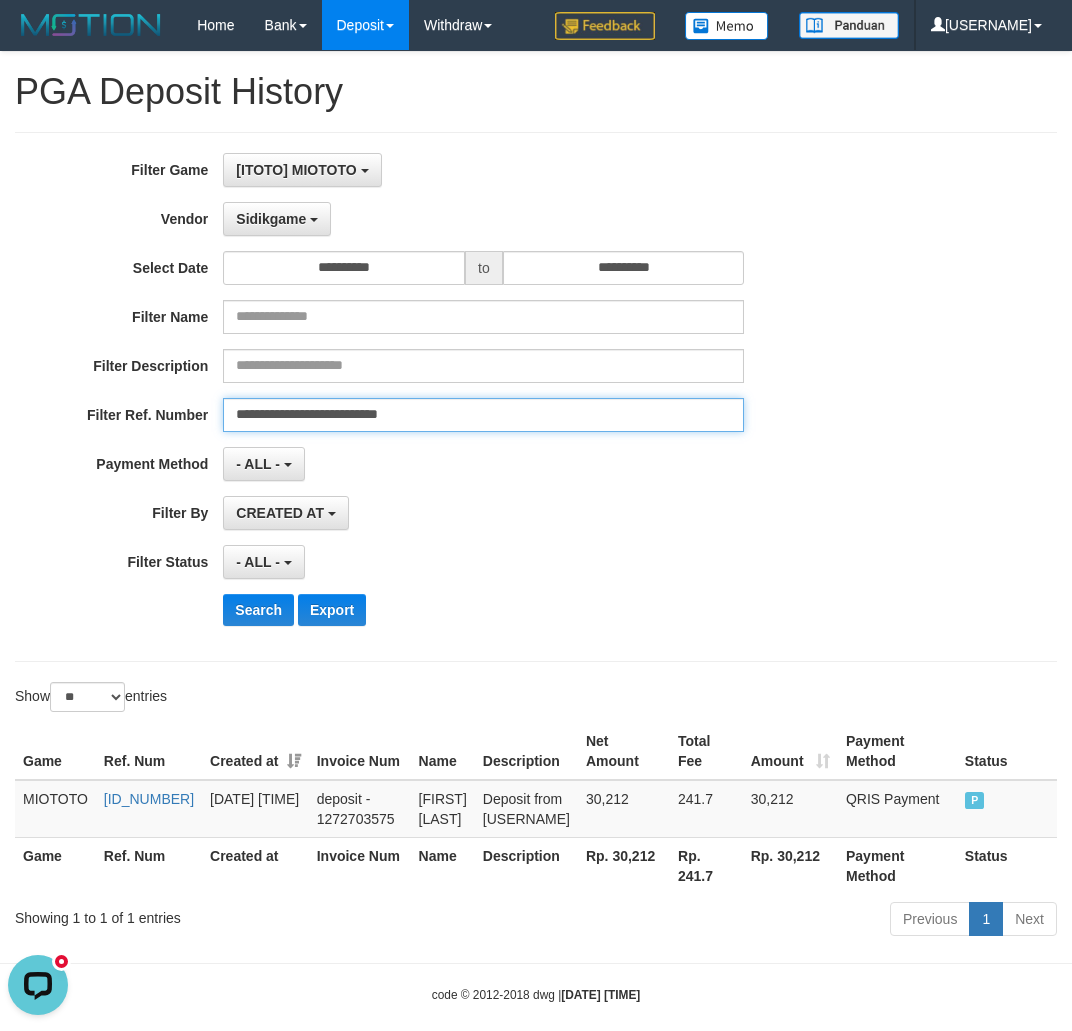 click on "**********" at bounding box center [483, 415] 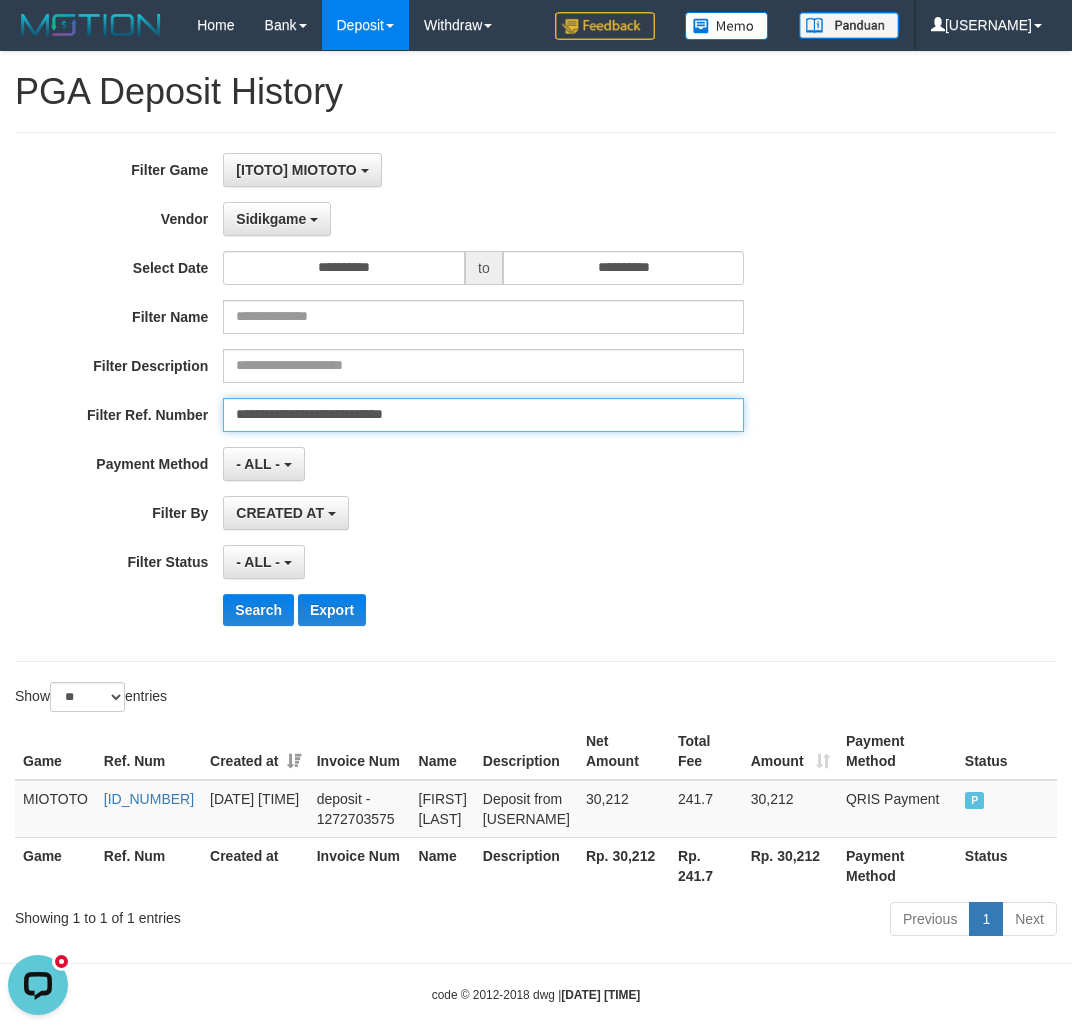click on "Search" at bounding box center [258, 610] 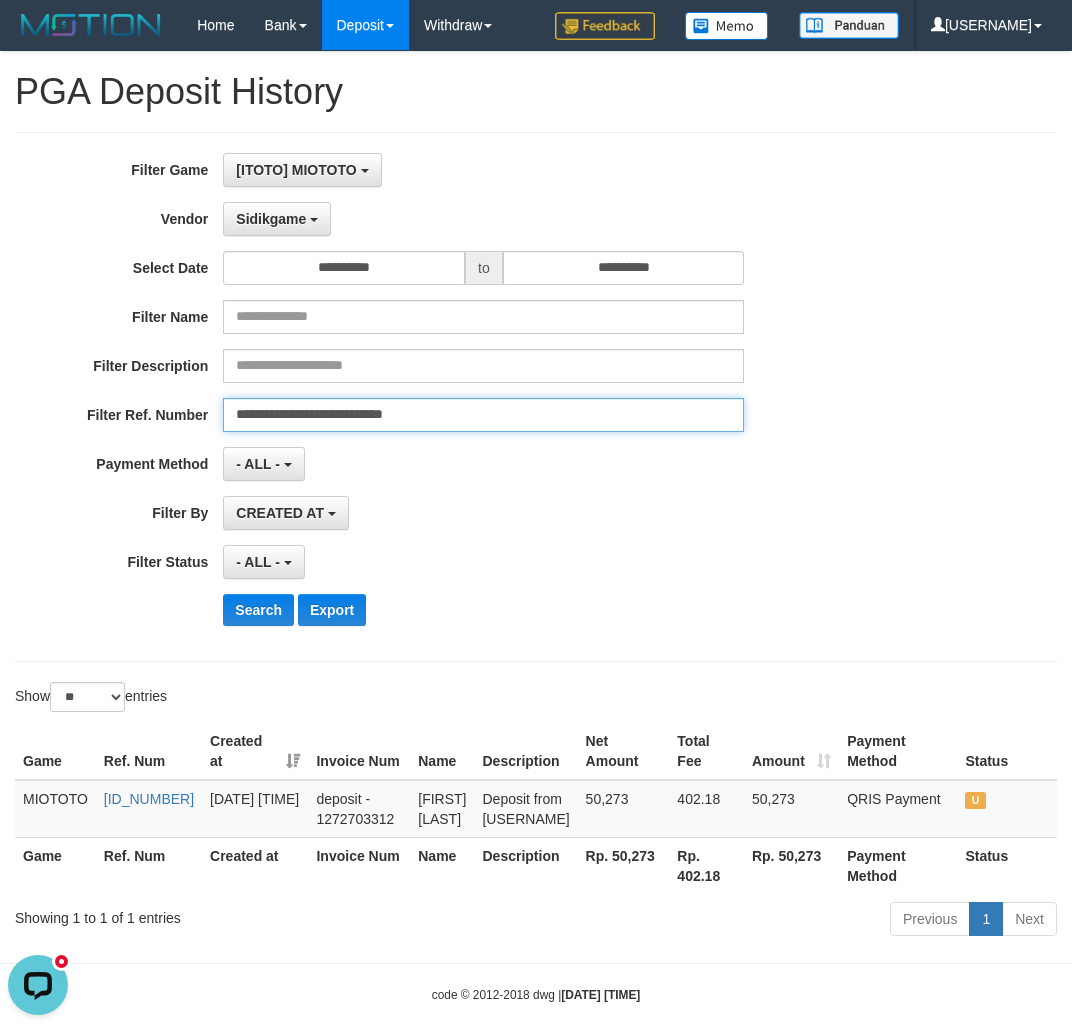click on "**********" at bounding box center [483, 415] 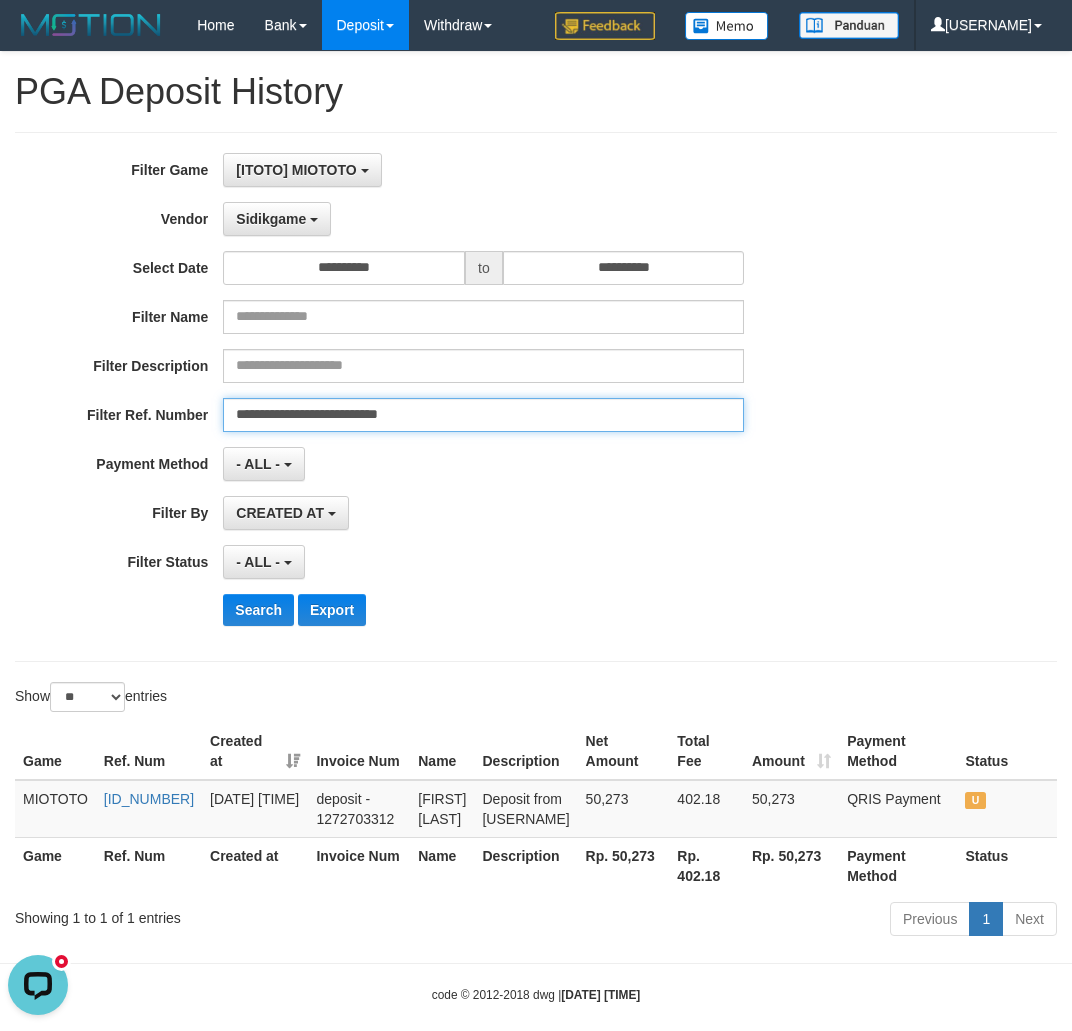 click on "Search" at bounding box center [258, 610] 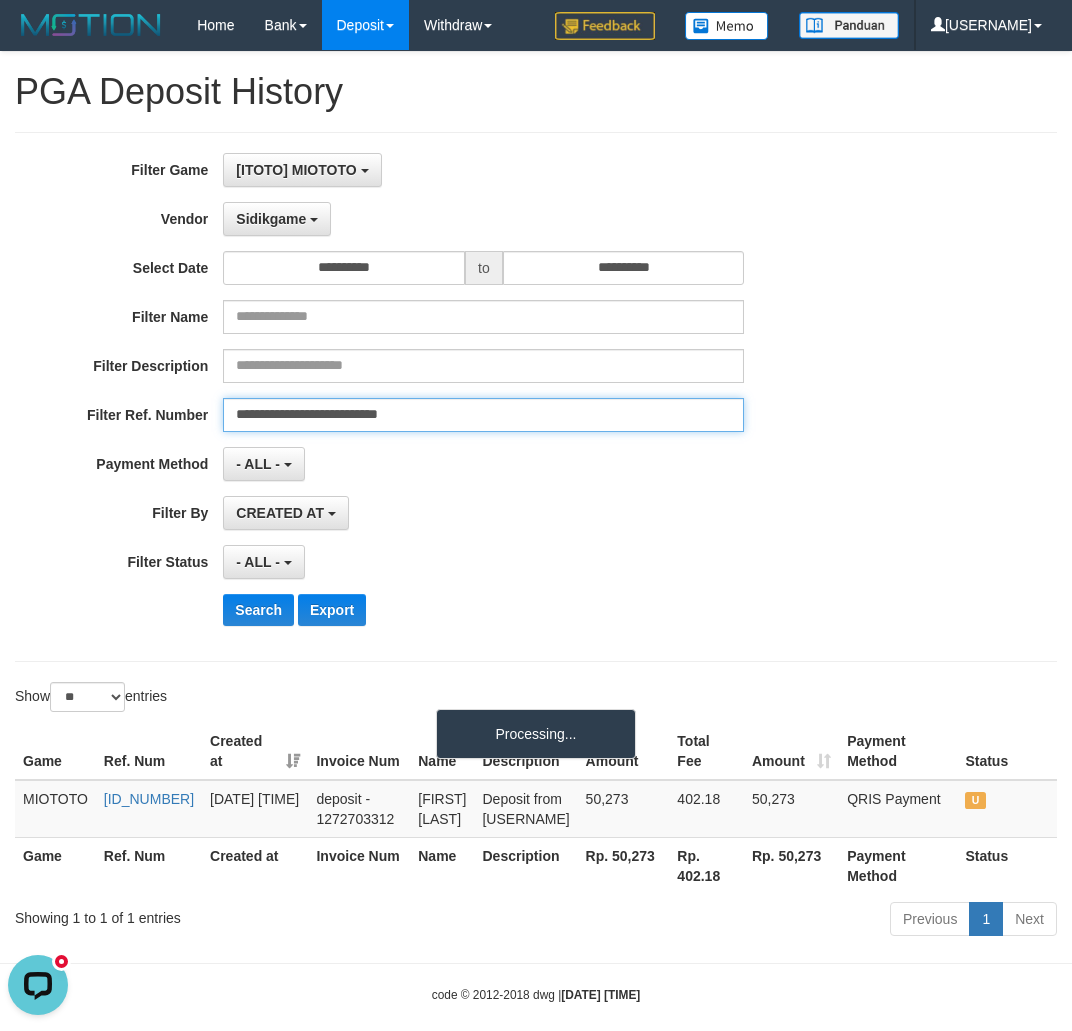 click on "Search" at bounding box center (258, 610) 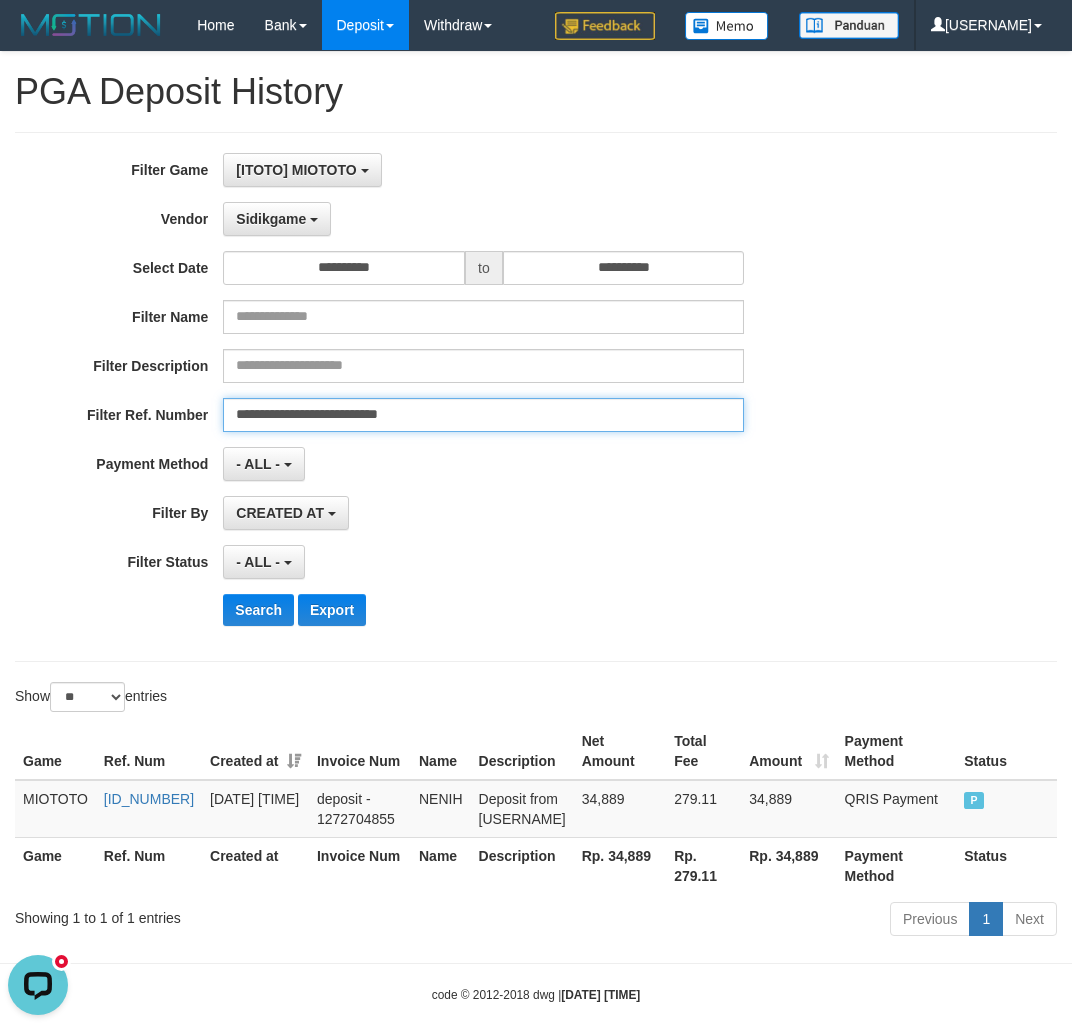 click on "**********" at bounding box center [483, 415] 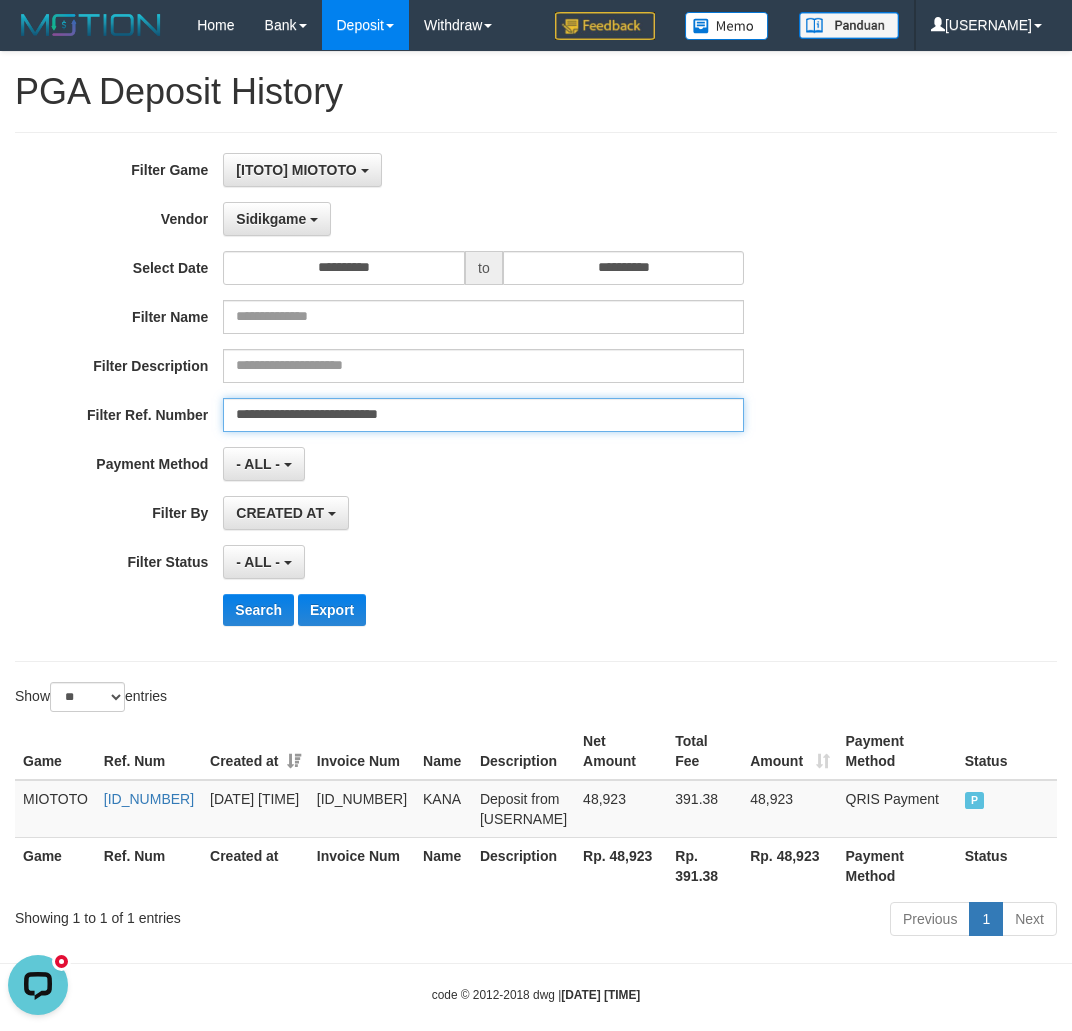 click on "**********" at bounding box center (483, 415) 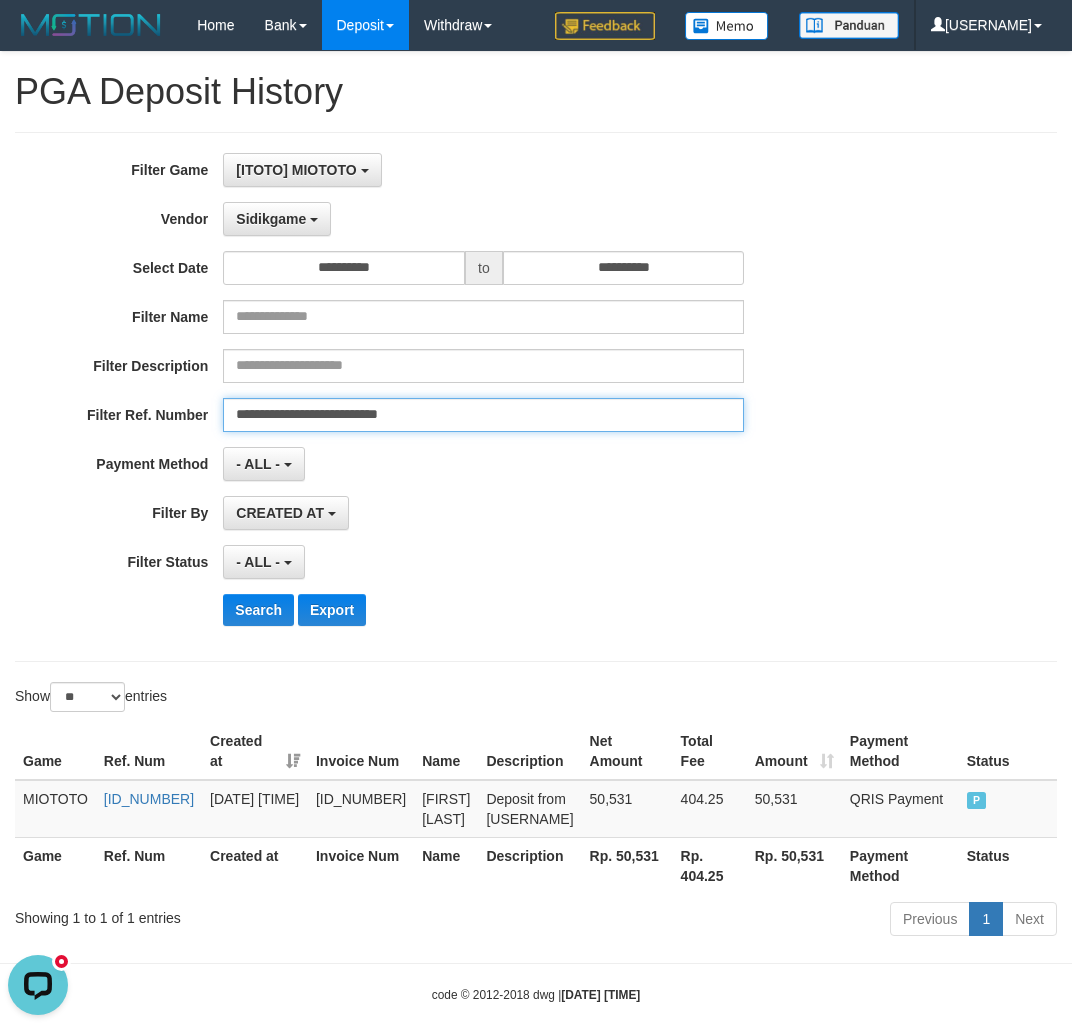 click on "**********" at bounding box center (483, 415) 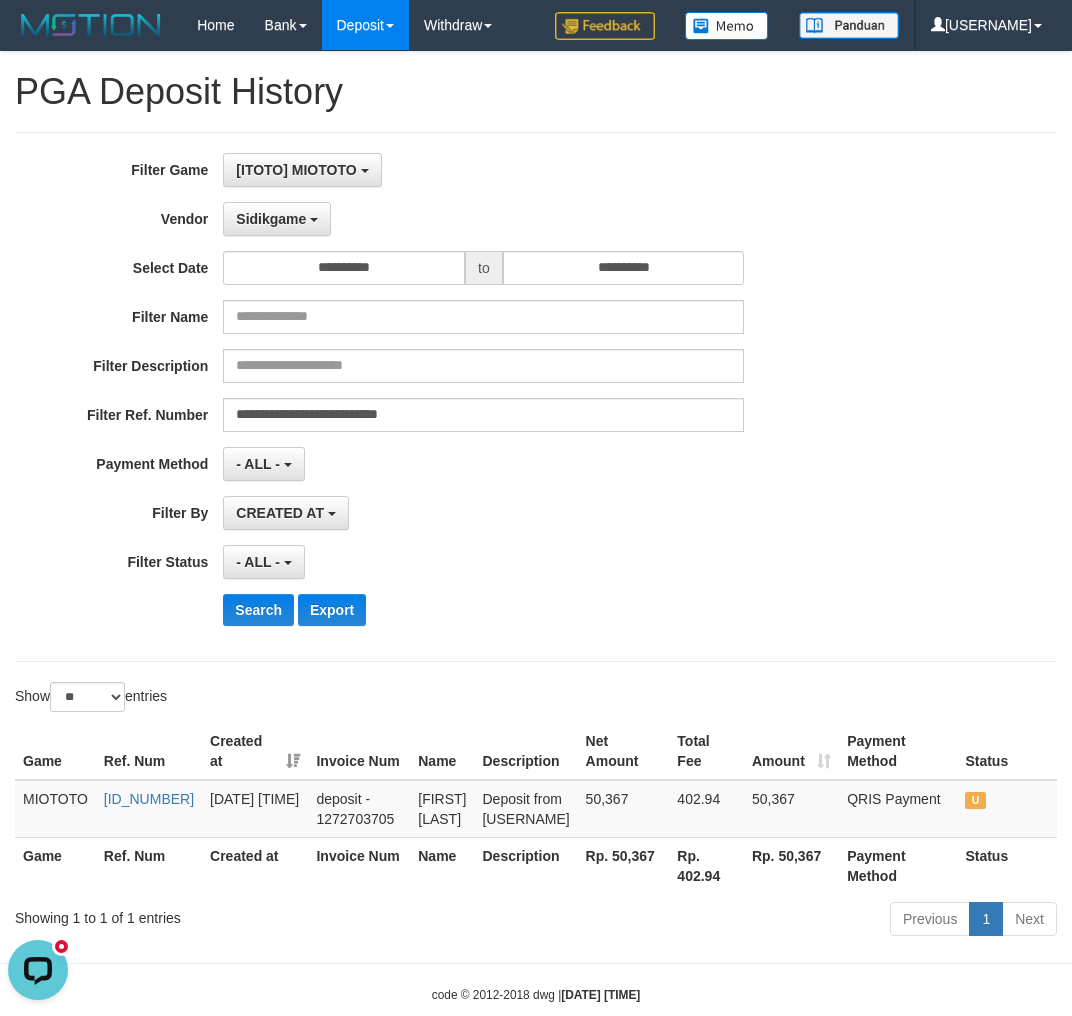 click on "**********" at bounding box center [446, 397] 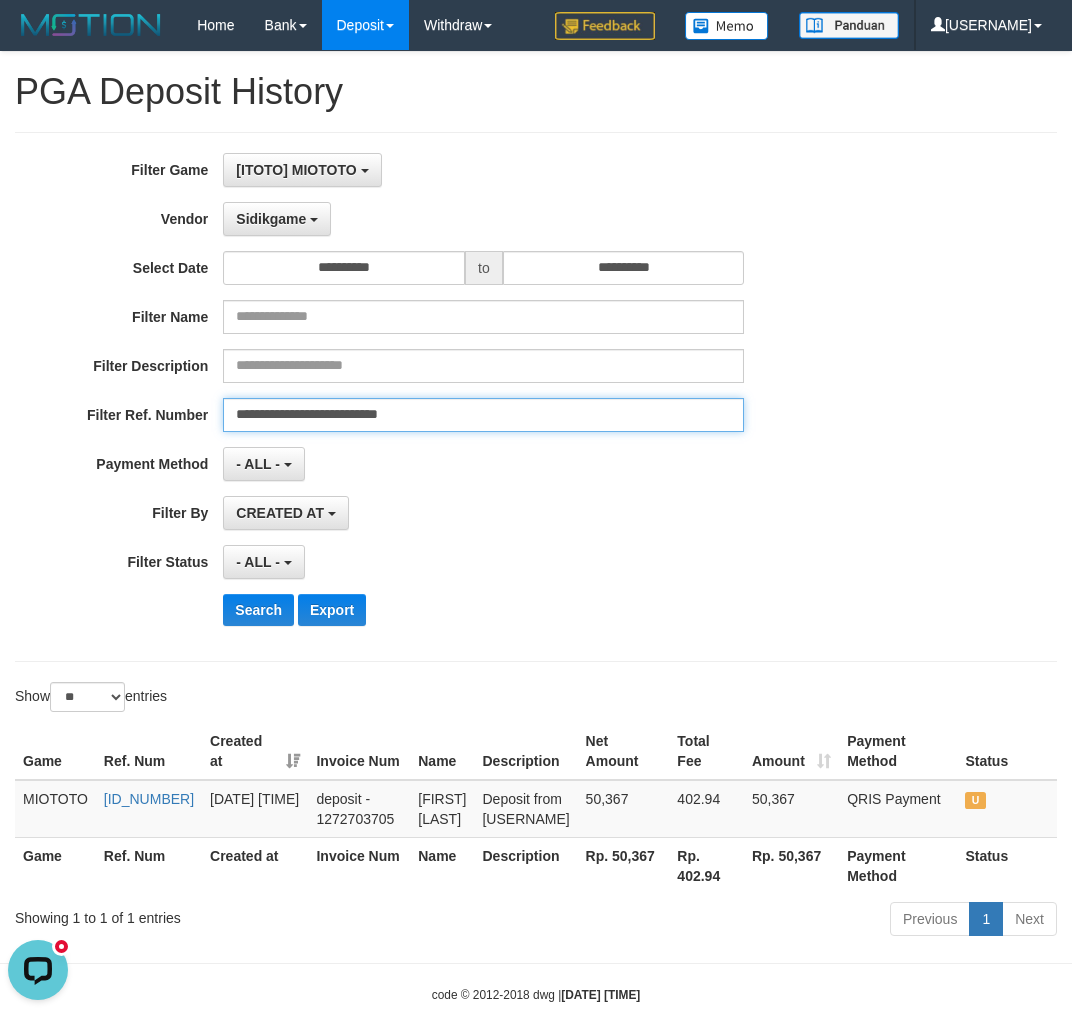 click on "**********" at bounding box center (483, 415) 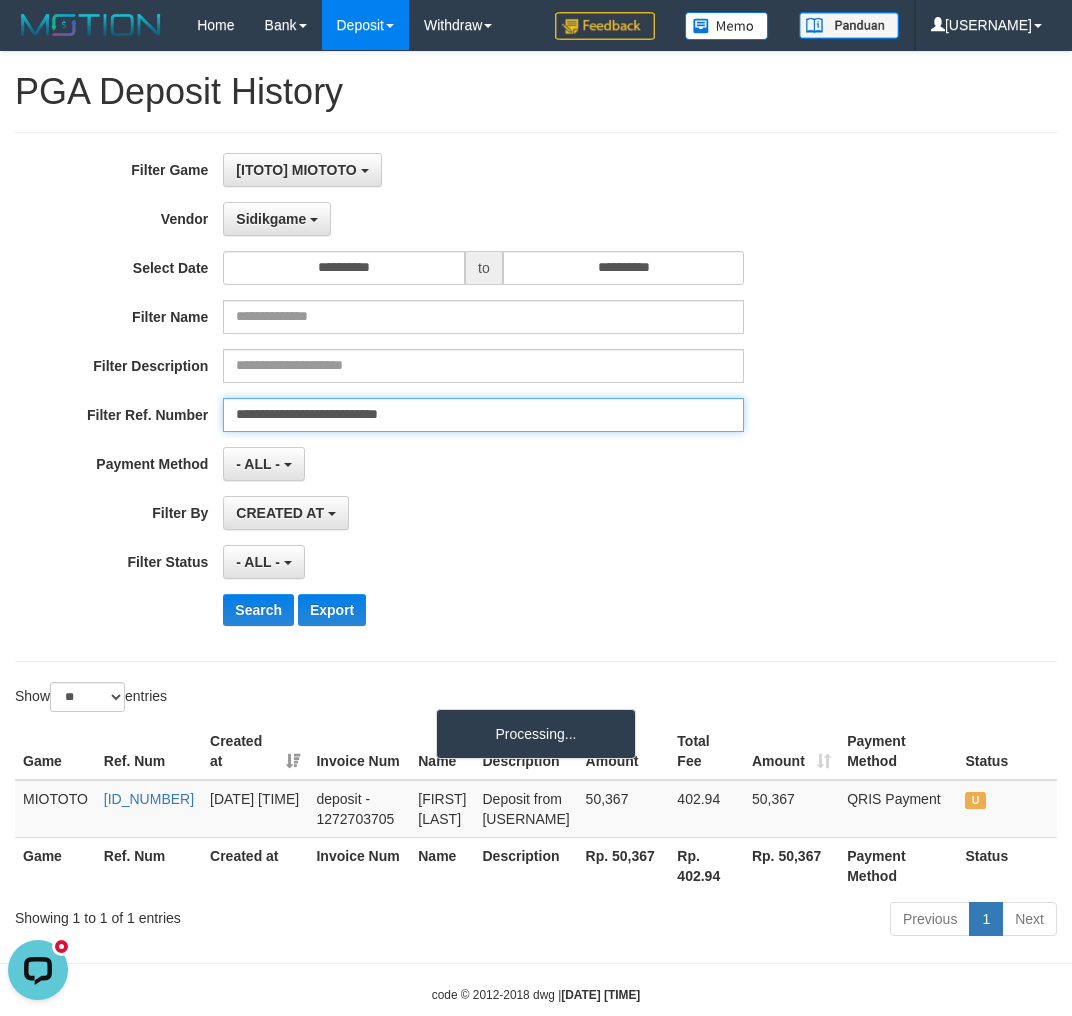 click on "Search" at bounding box center (258, 610) 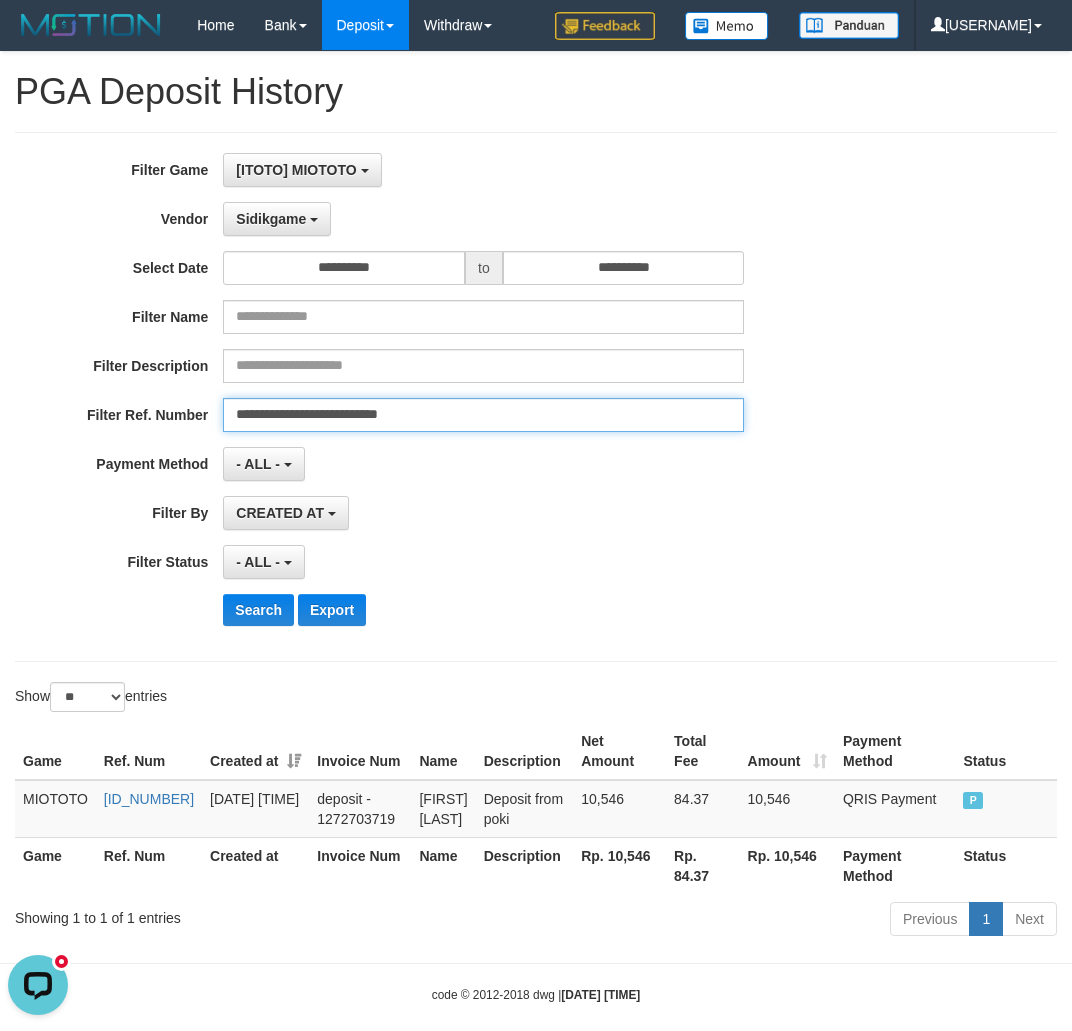 click on "**********" at bounding box center (483, 415) 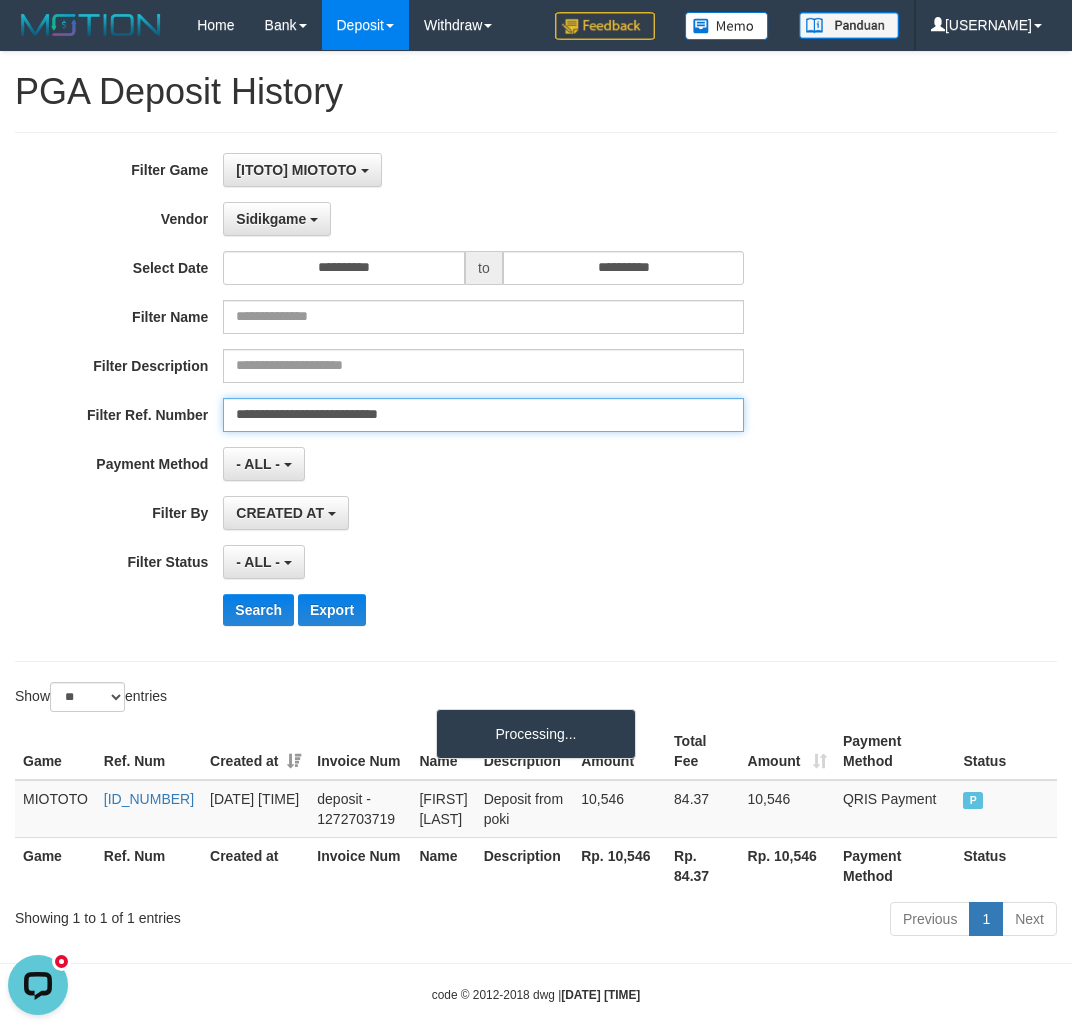 click on "Search" at bounding box center (258, 610) 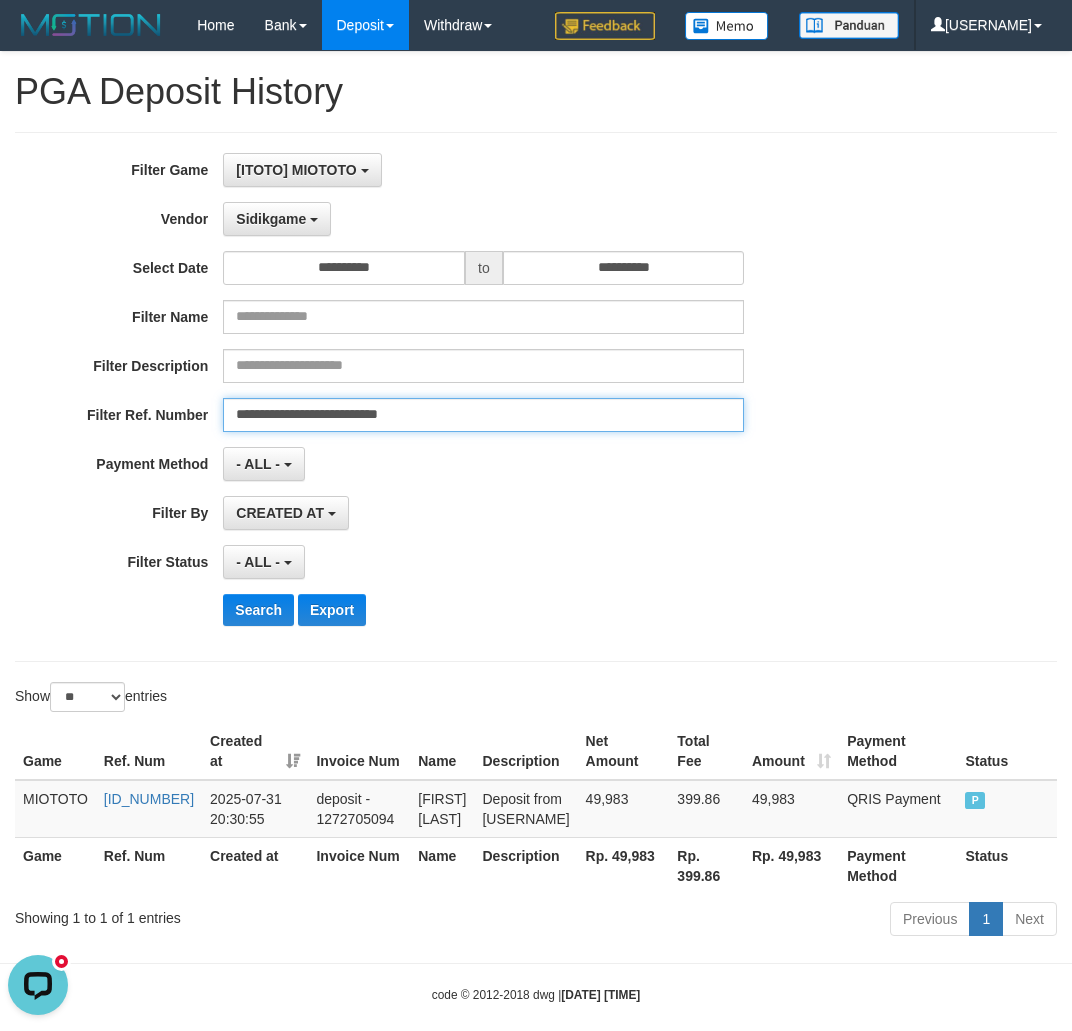 click on "**********" at bounding box center (483, 415) 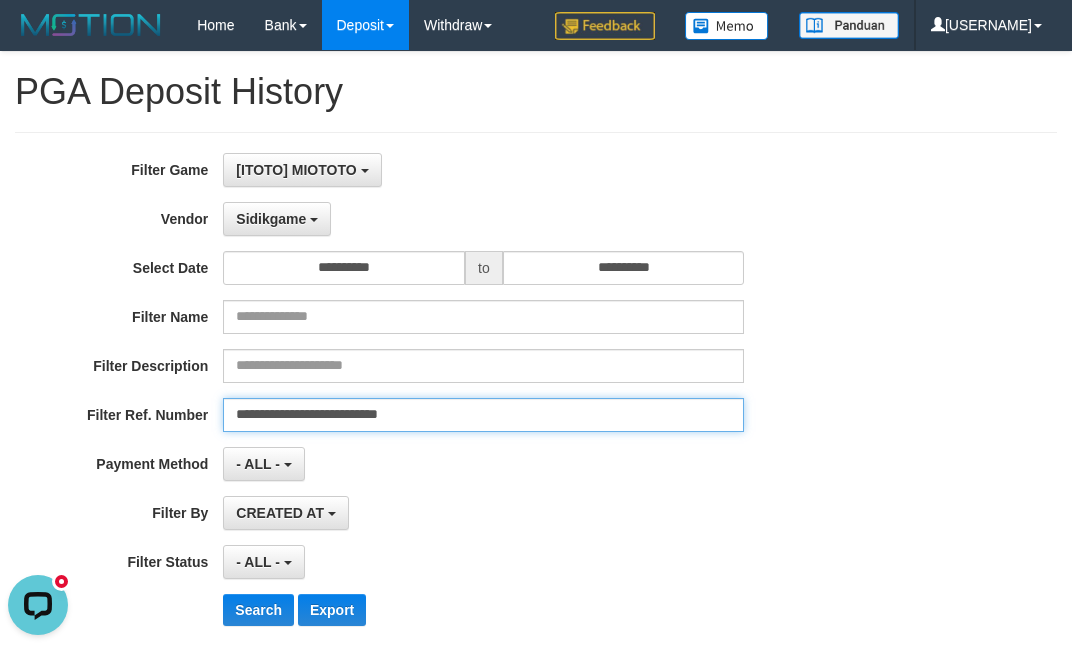 click on "**********" at bounding box center [483, 415] 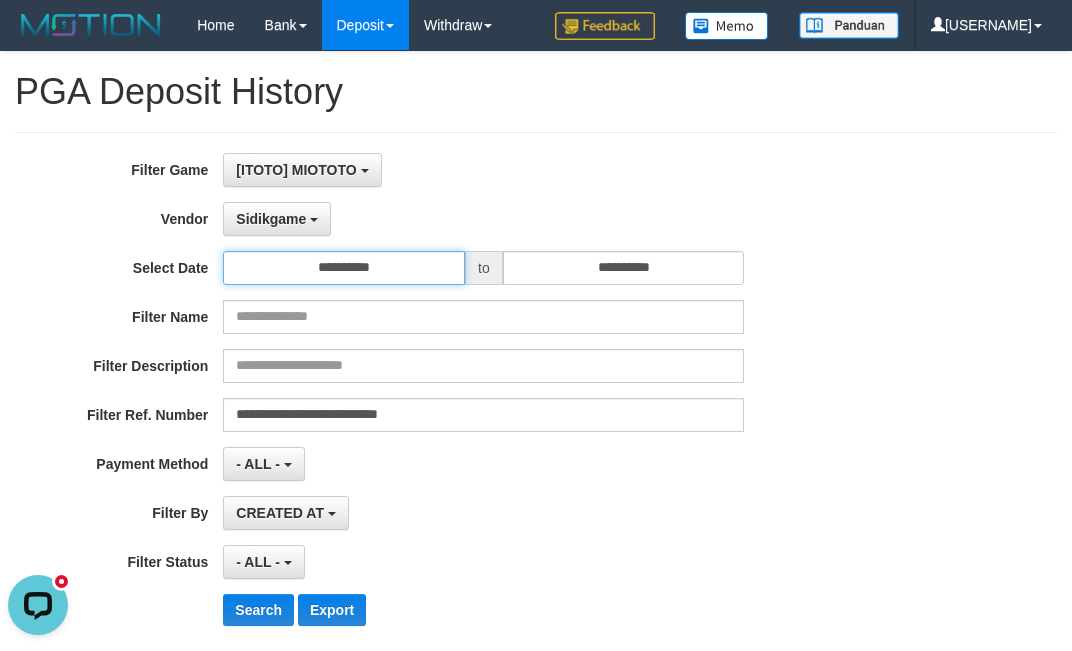 click on "**********" at bounding box center (344, 268) 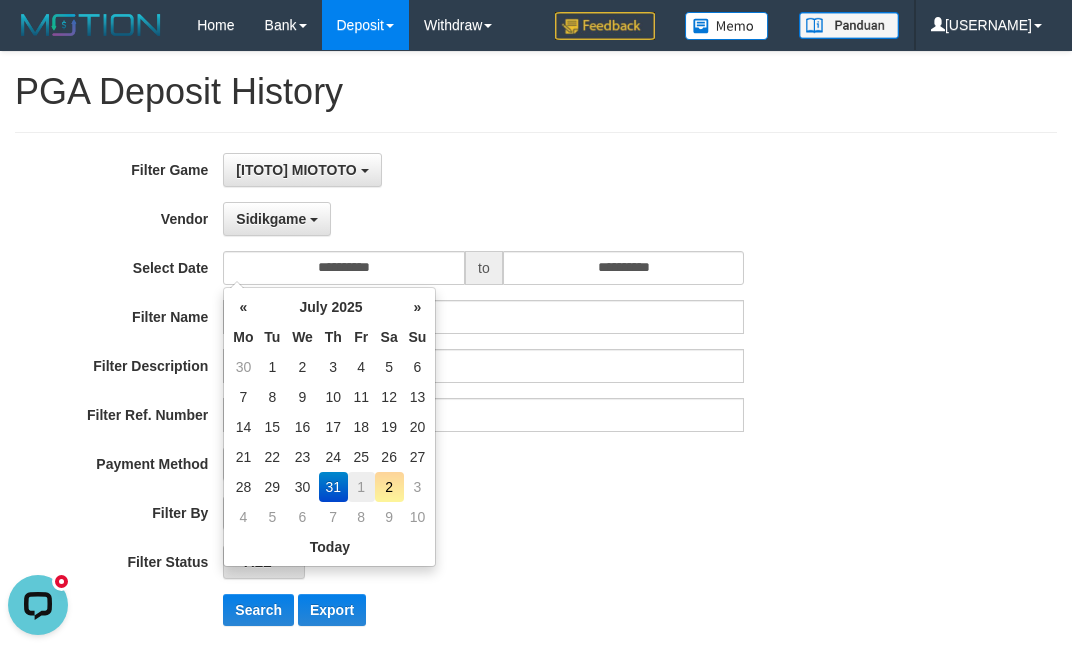 drag, startPoint x: 390, startPoint y: 492, endPoint x: 366, endPoint y: 487, distance: 24.5153 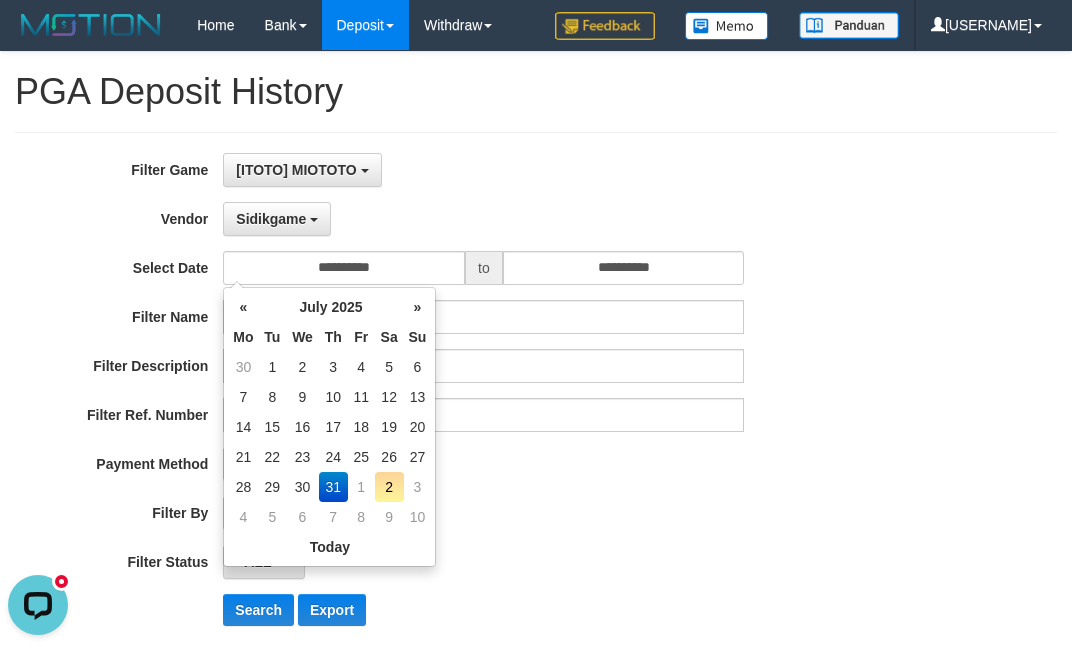 click on "1" at bounding box center [361, 487] 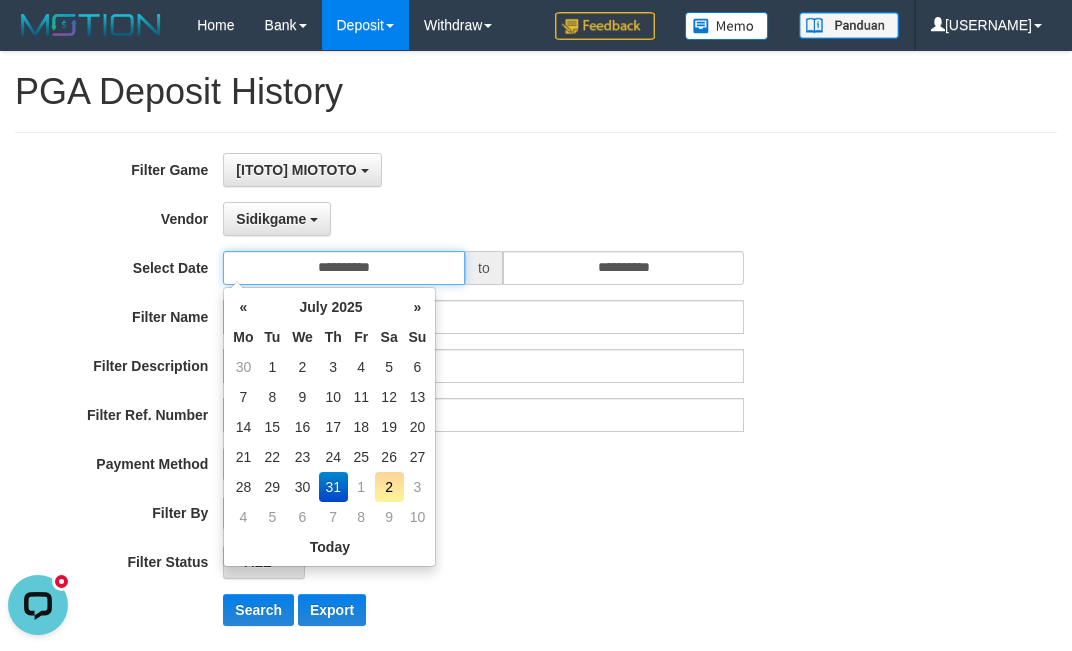 type on "**********" 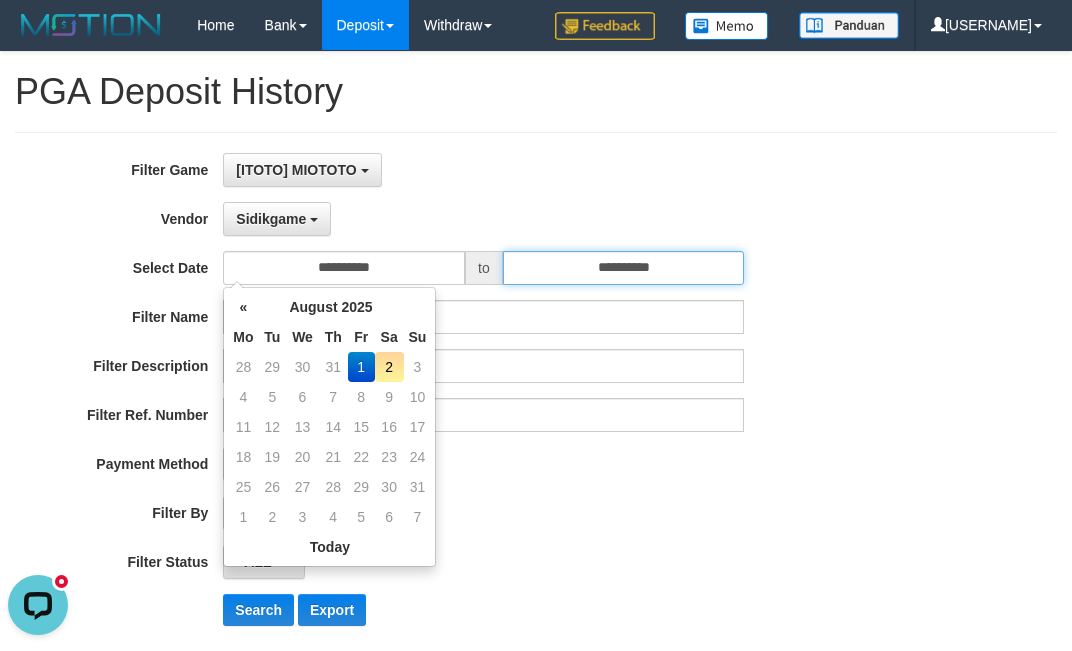 click on "**********" at bounding box center [624, 268] 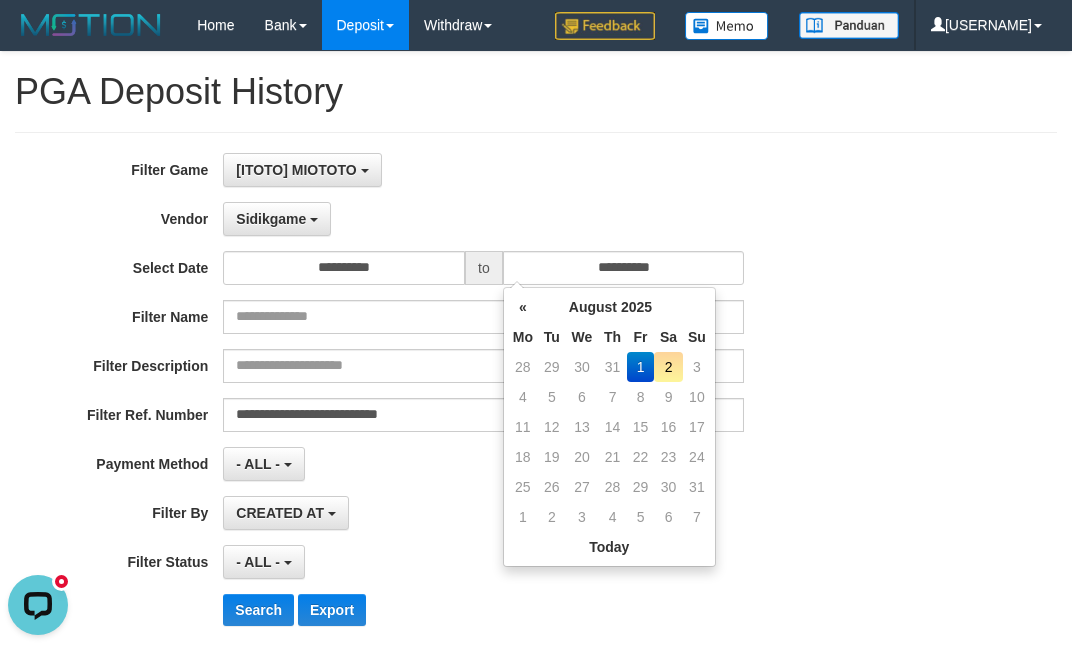 click on "1" at bounding box center (640, 367) 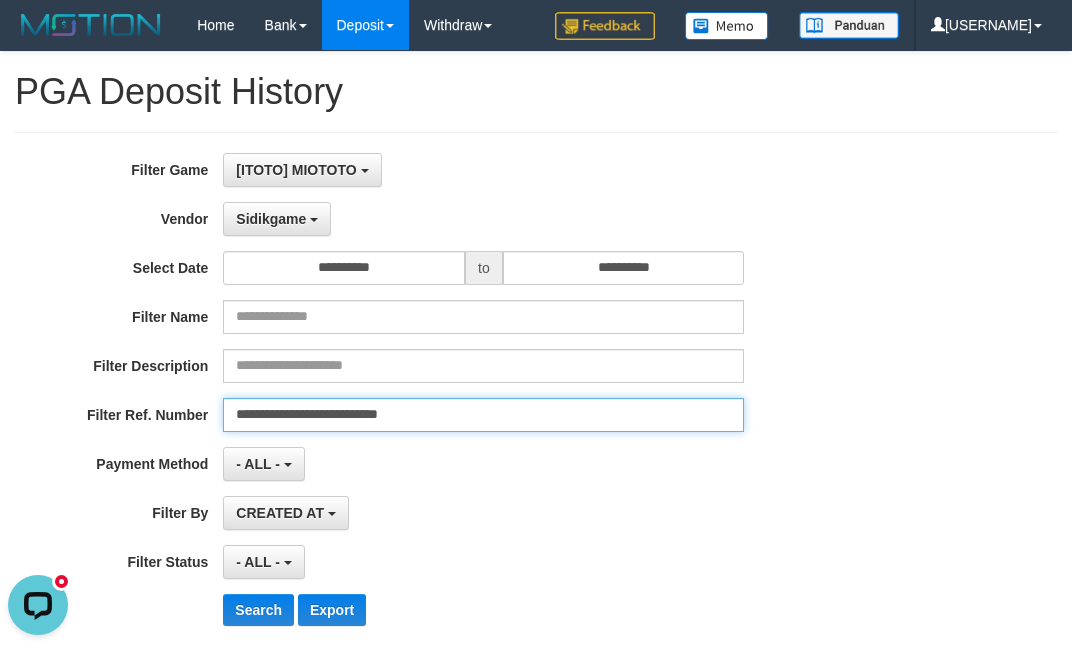 click on "**********" at bounding box center [483, 415] 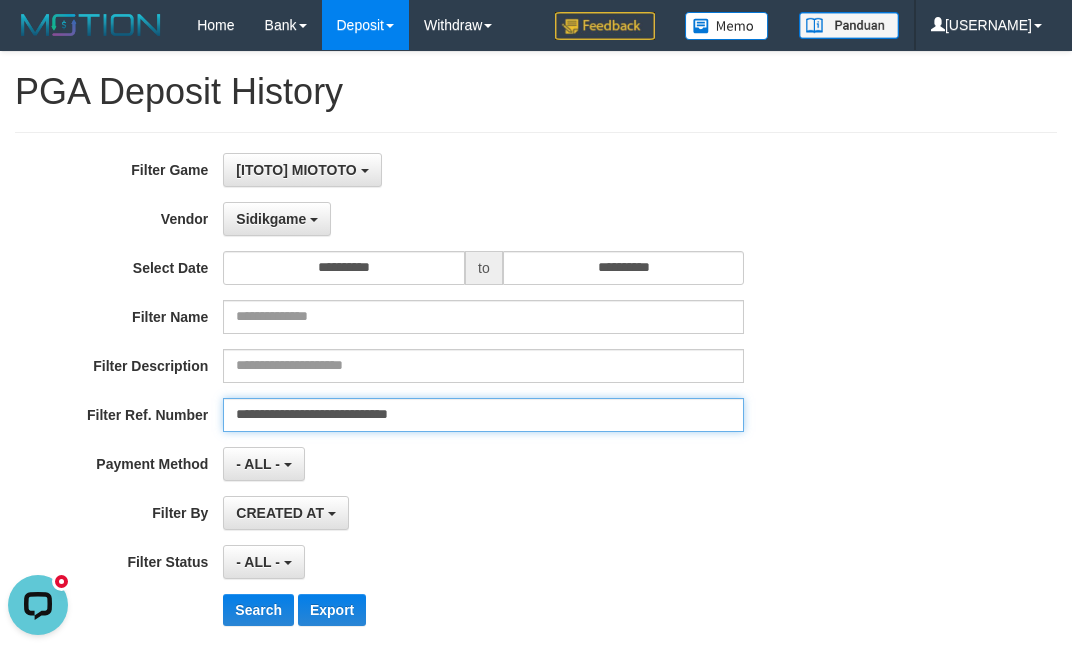 type on "**********" 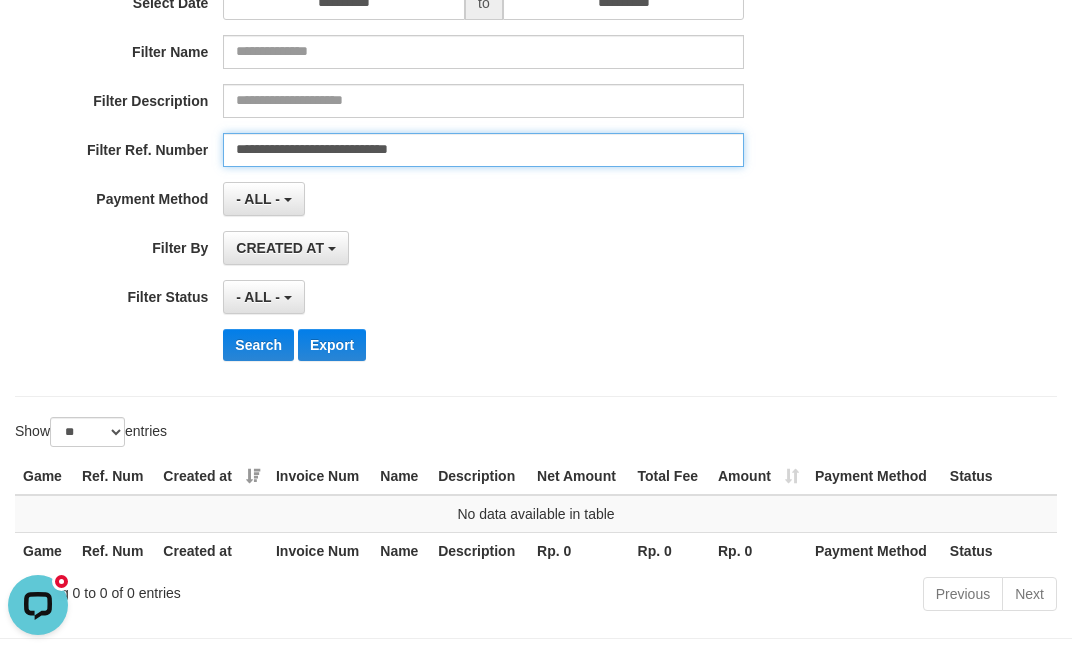 scroll, scrollTop: 143, scrollLeft: 0, axis: vertical 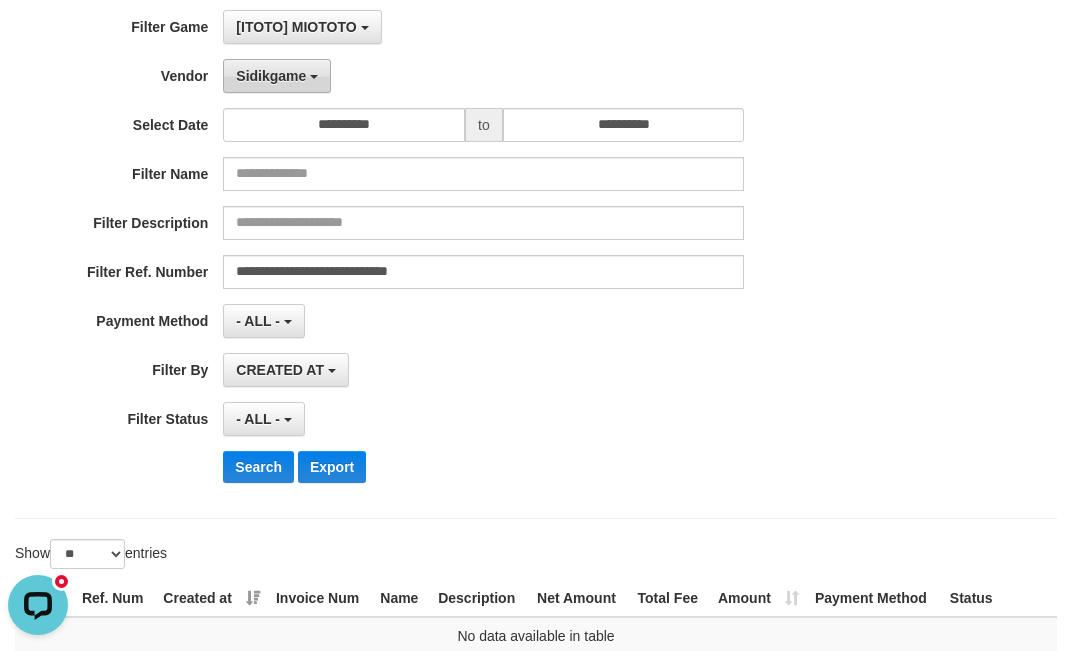 click on "Sidikgame" at bounding box center [277, 76] 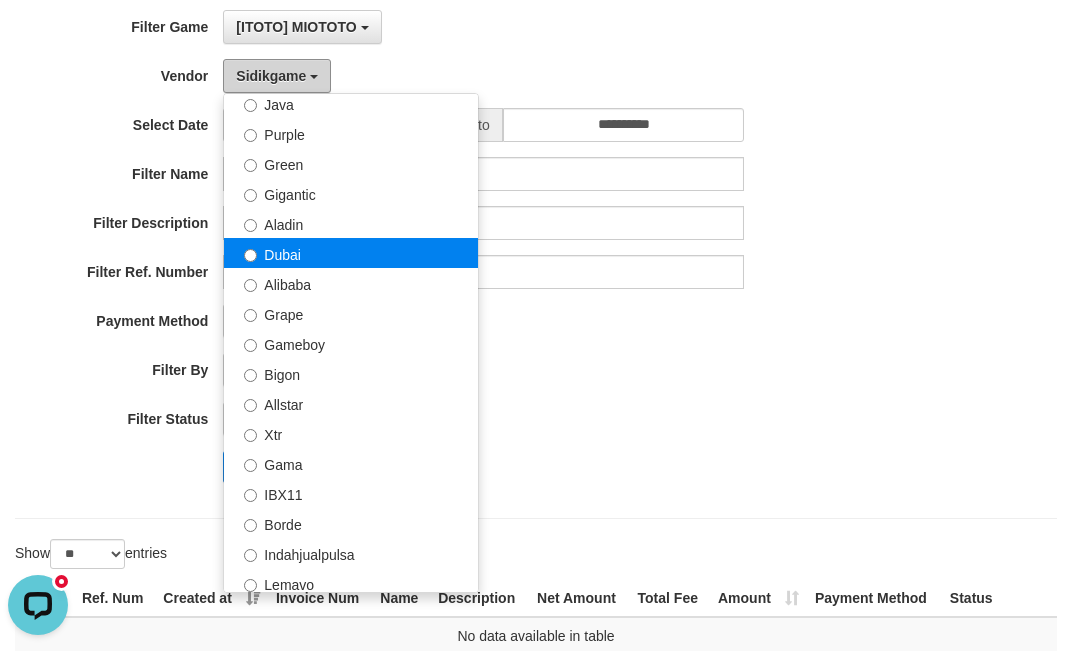 scroll, scrollTop: 0, scrollLeft: 0, axis: both 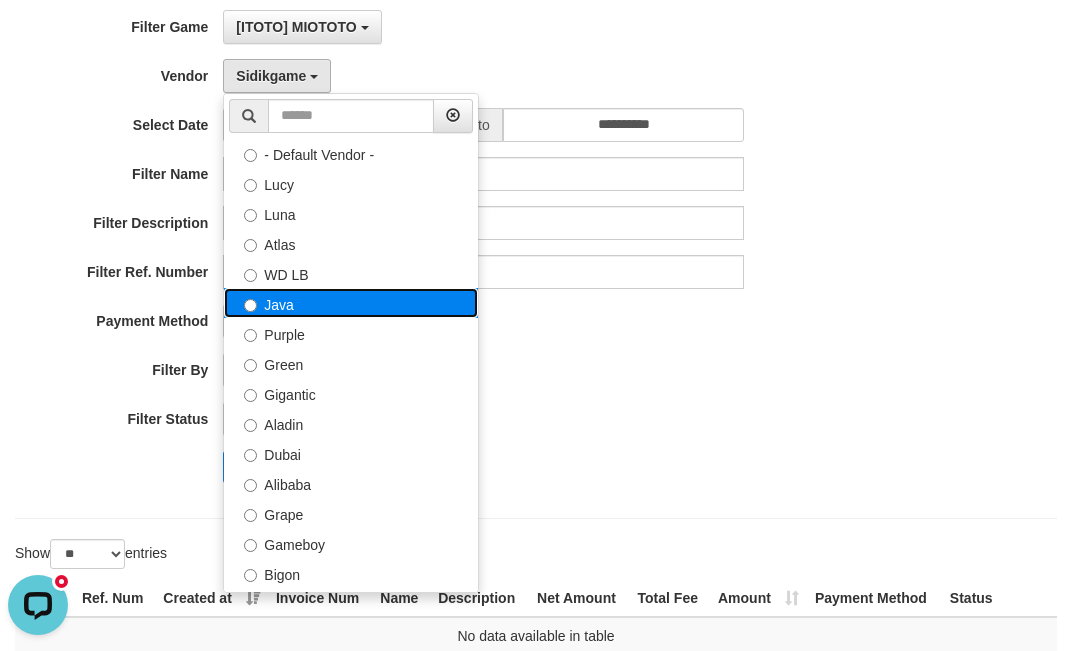 click on "Java" at bounding box center (351, 303) 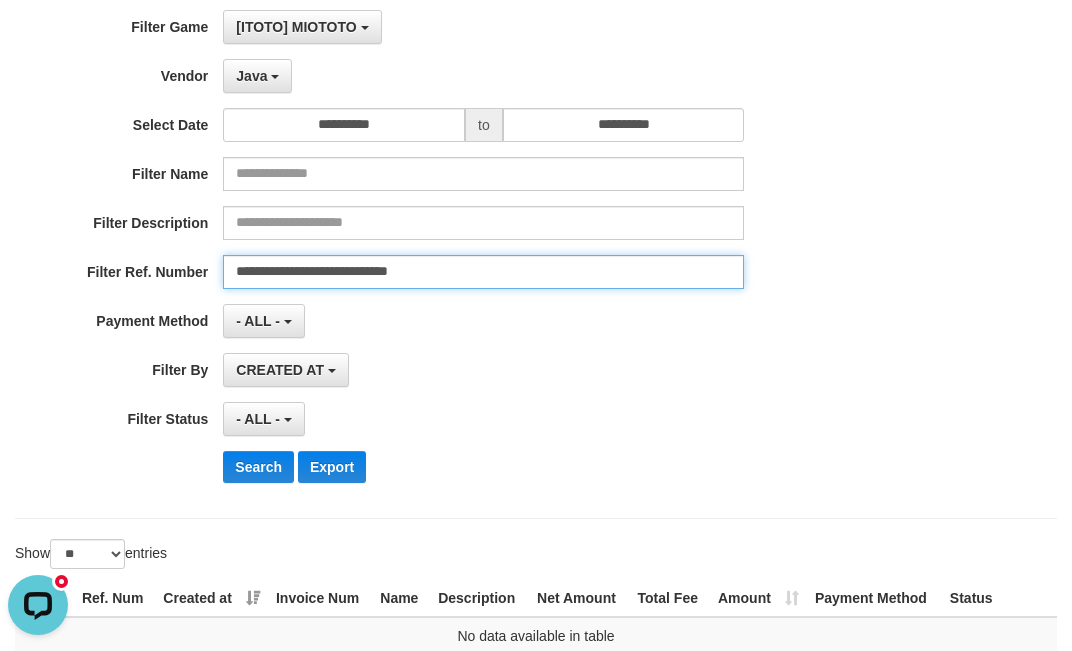click on "**********" at bounding box center [483, 272] 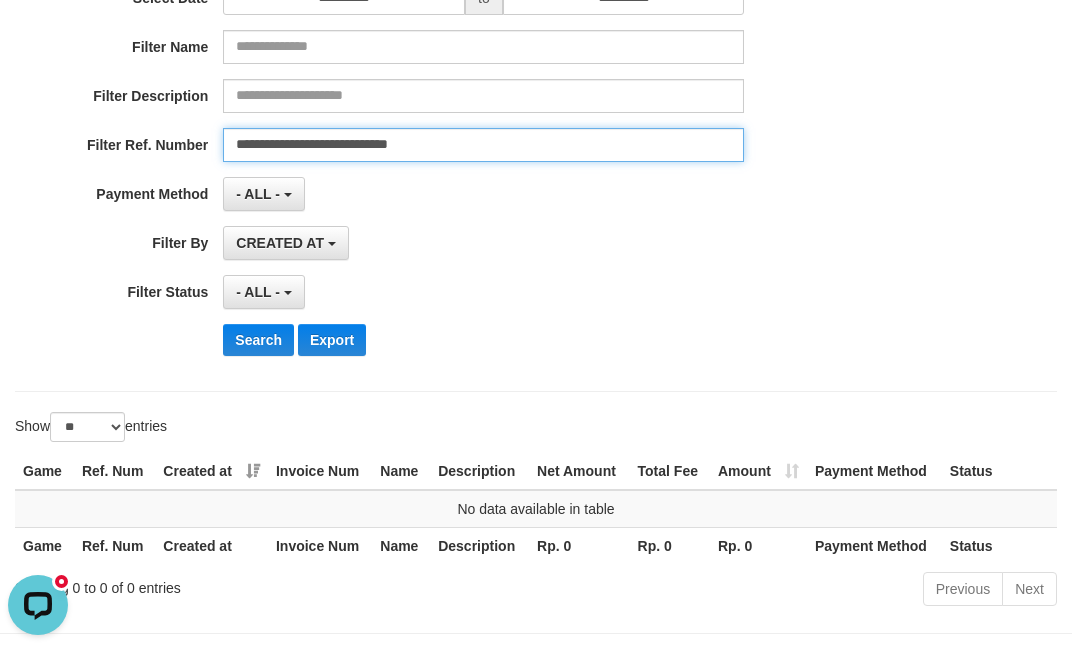 scroll, scrollTop: 143, scrollLeft: 0, axis: vertical 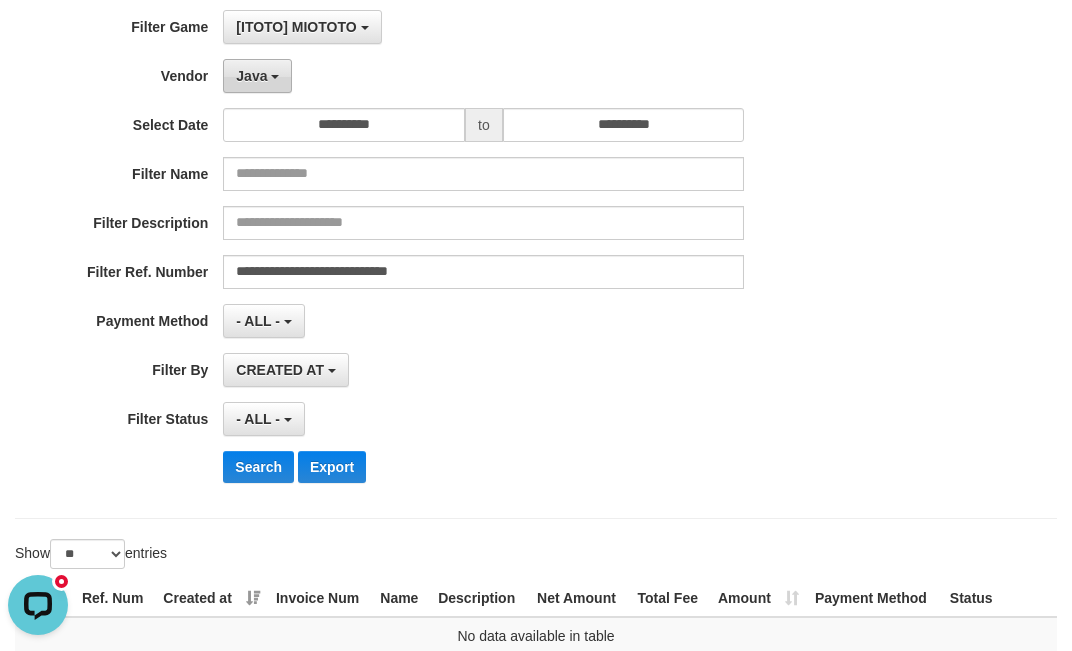 click on "Java" at bounding box center [257, 76] 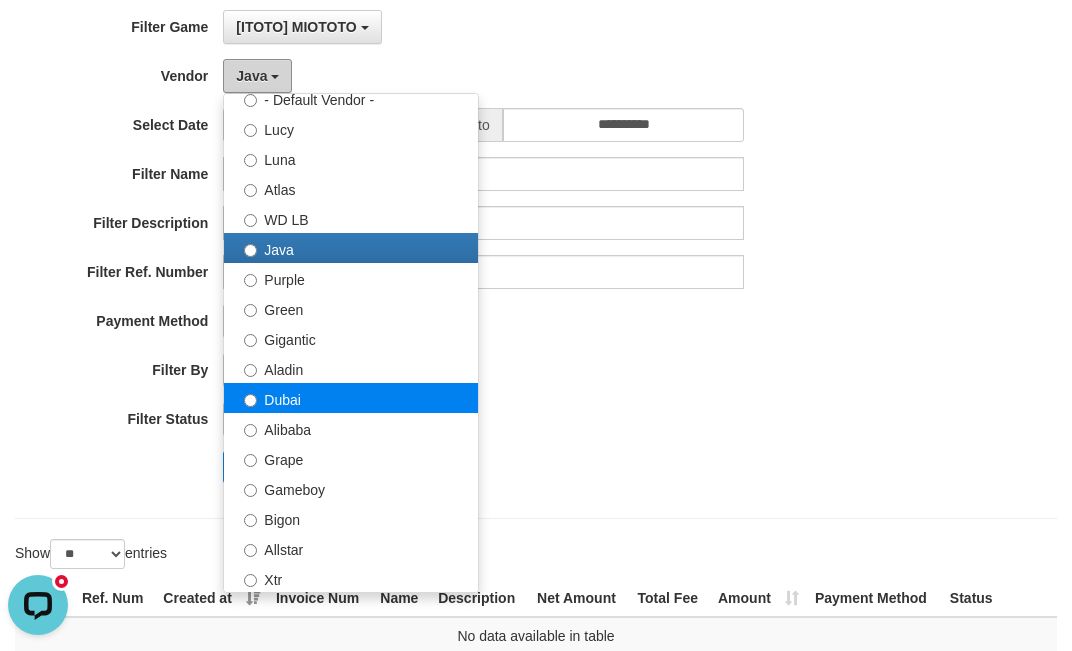 scroll, scrollTop: 100, scrollLeft: 0, axis: vertical 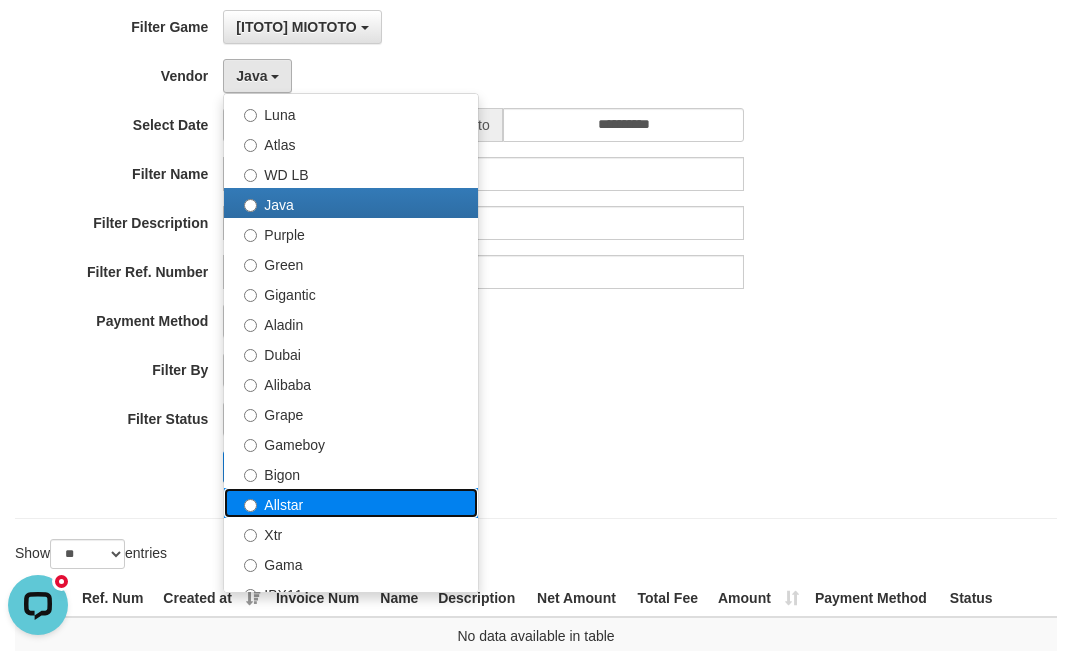 click on "Allstar" at bounding box center [351, 503] 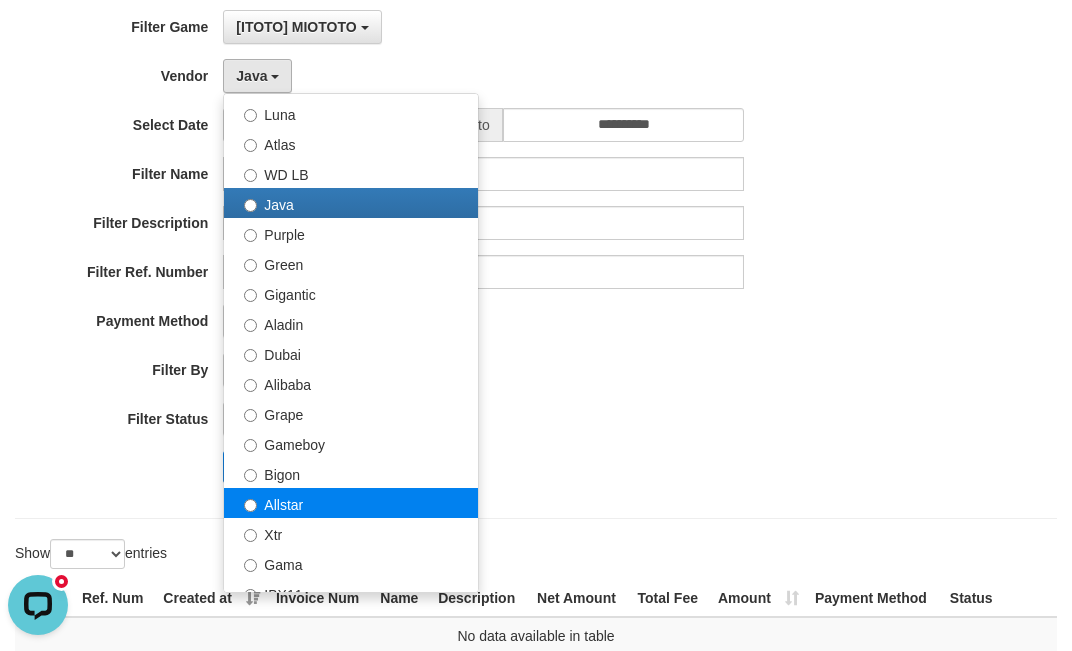 select on "**********" 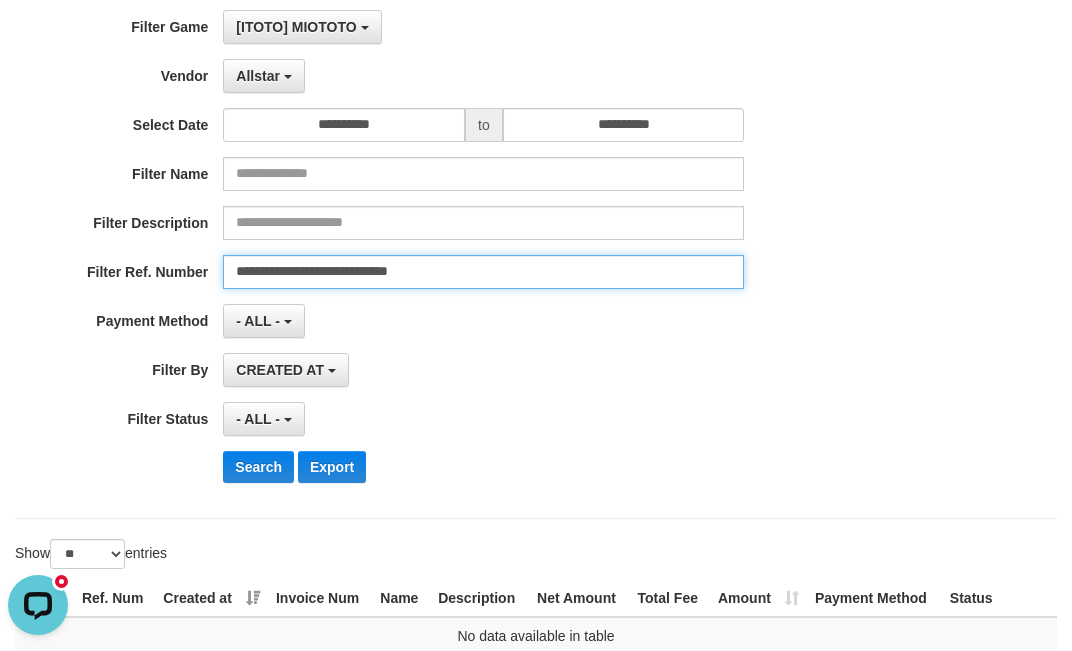 click on "**********" at bounding box center [483, 272] 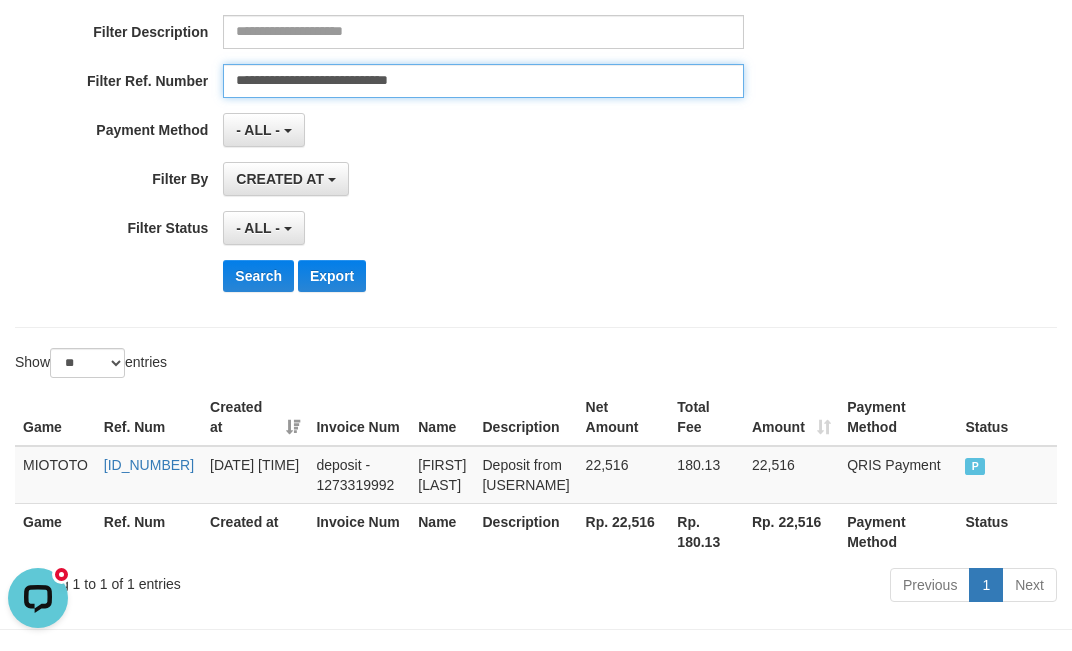 scroll, scrollTop: 343, scrollLeft: 0, axis: vertical 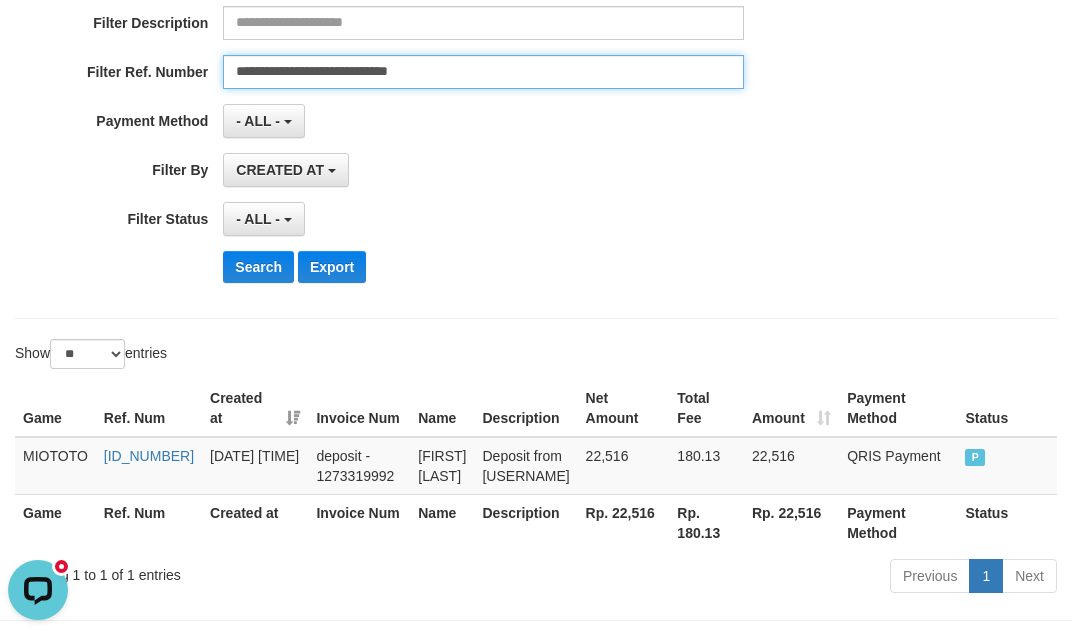 click on "**********" at bounding box center [483, 72] 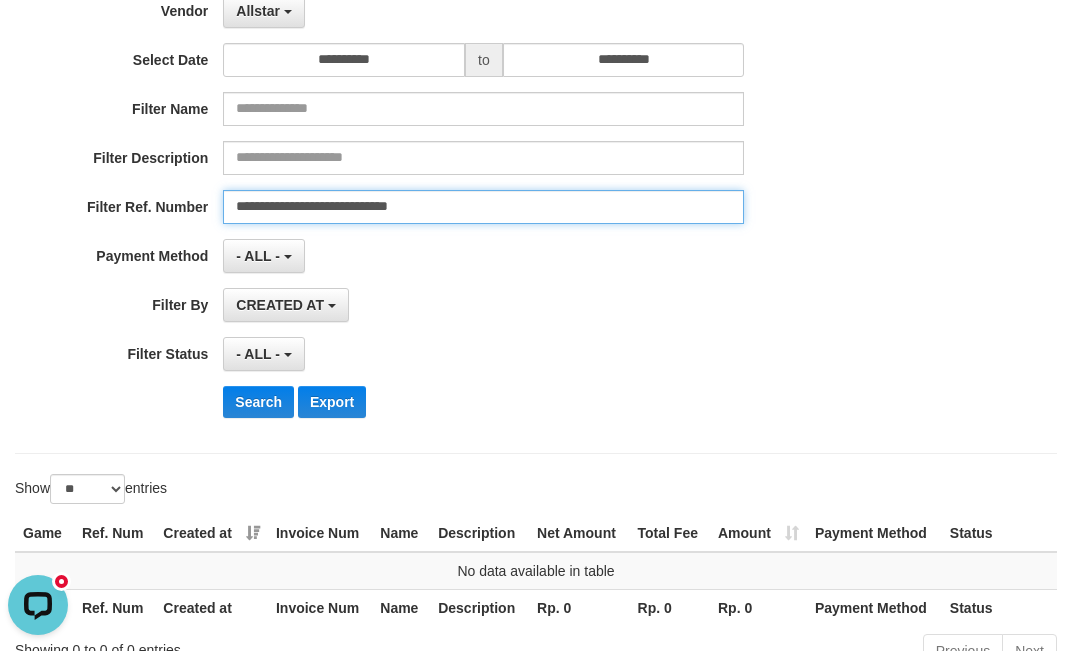 scroll, scrollTop: 143, scrollLeft: 0, axis: vertical 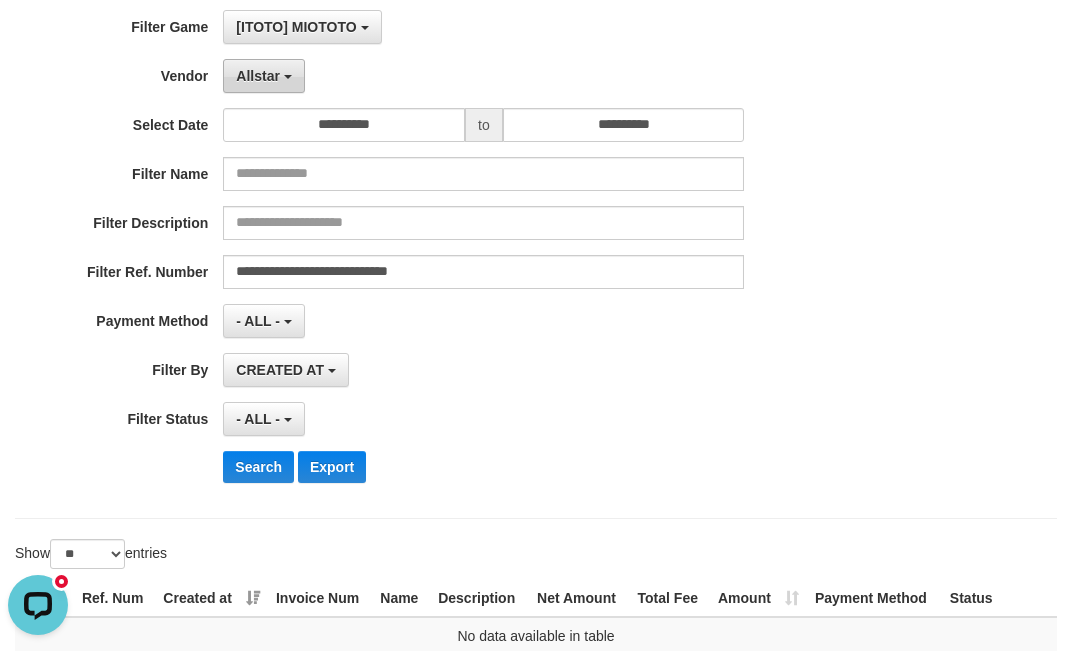 click on "Allstar" at bounding box center (258, 76) 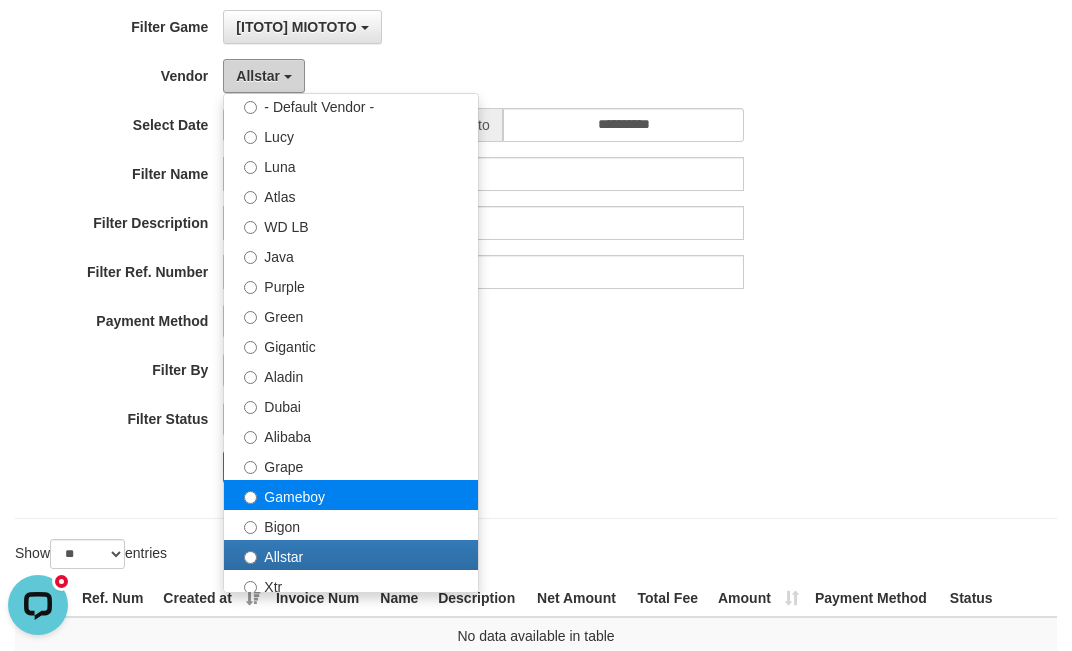 scroll, scrollTop: 0, scrollLeft: 0, axis: both 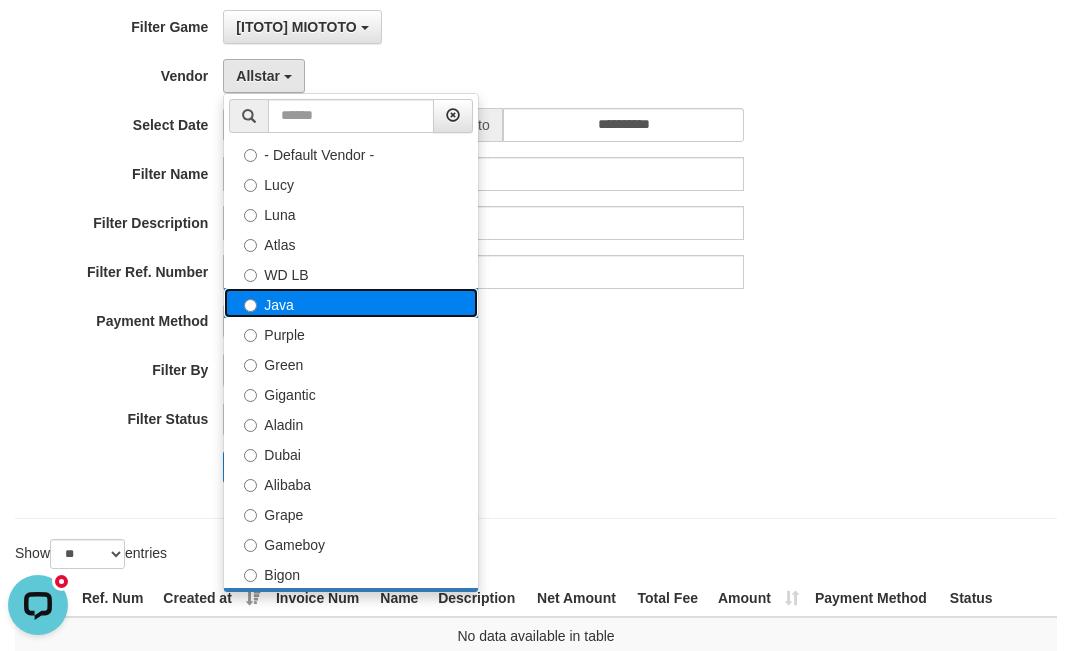 click on "Java" at bounding box center (351, 303) 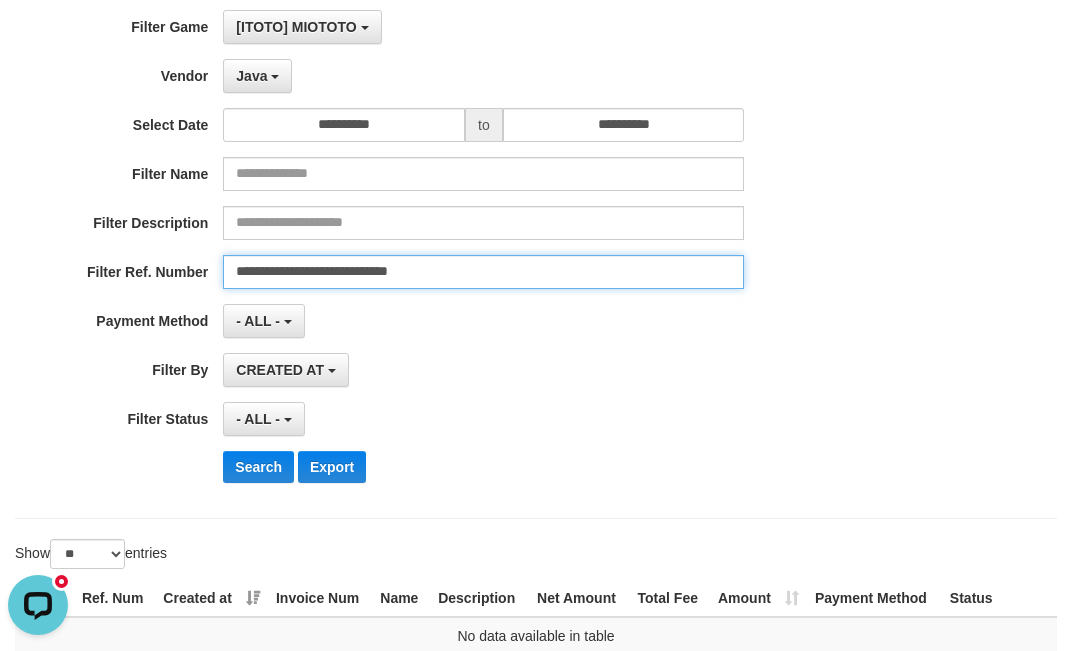 click on "**********" at bounding box center (483, 272) 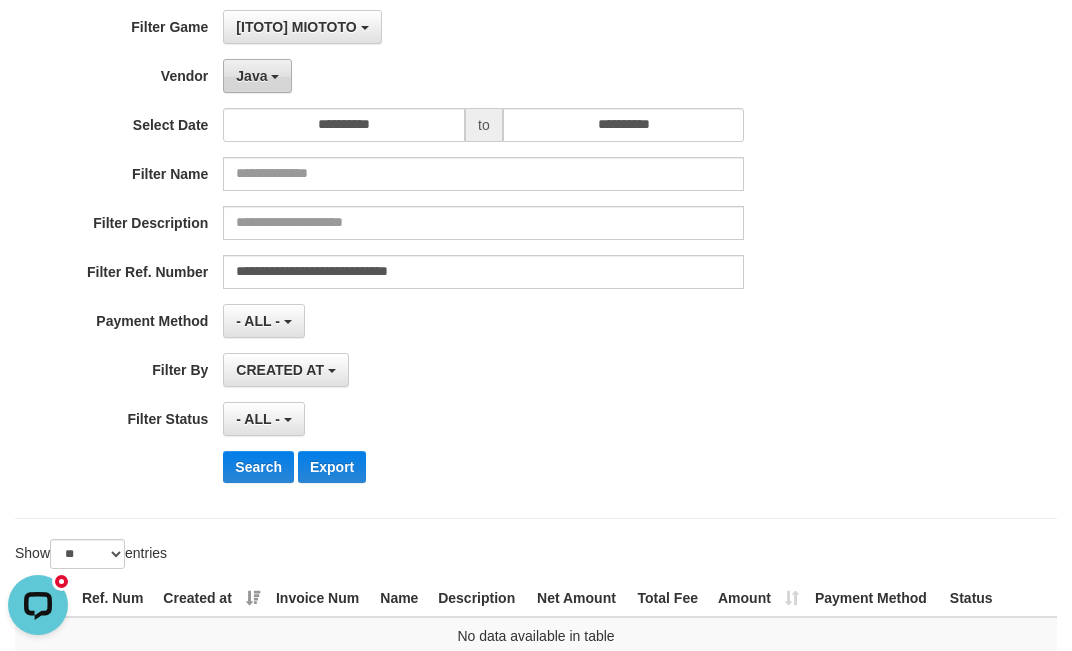 click on "Java" at bounding box center (257, 76) 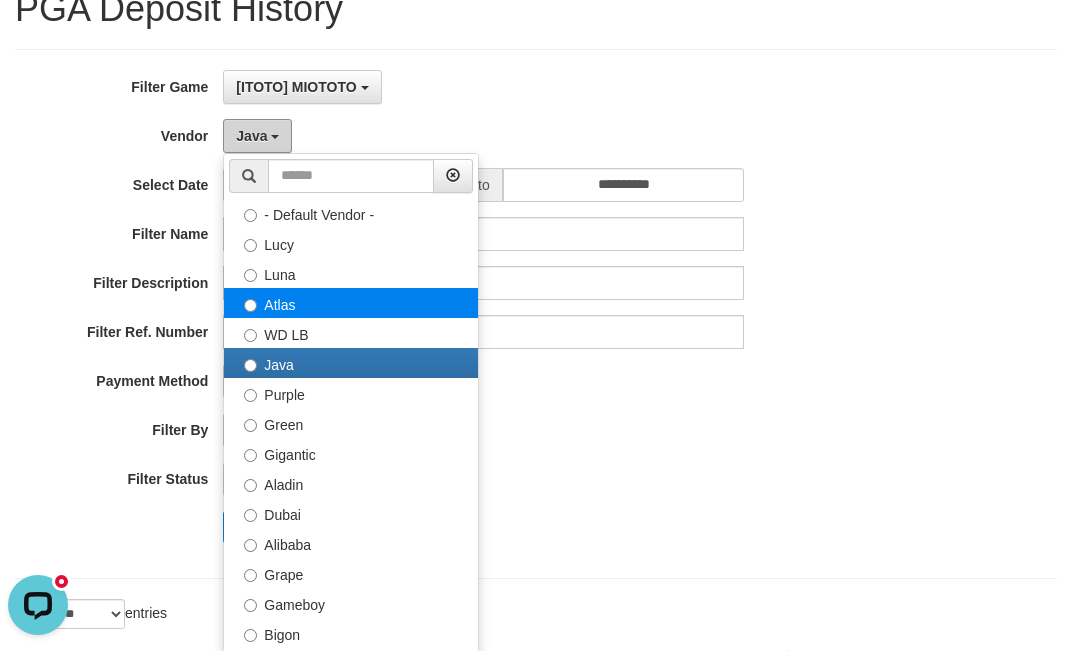 scroll, scrollTop: 0, scrollLeft: 0, axis: both 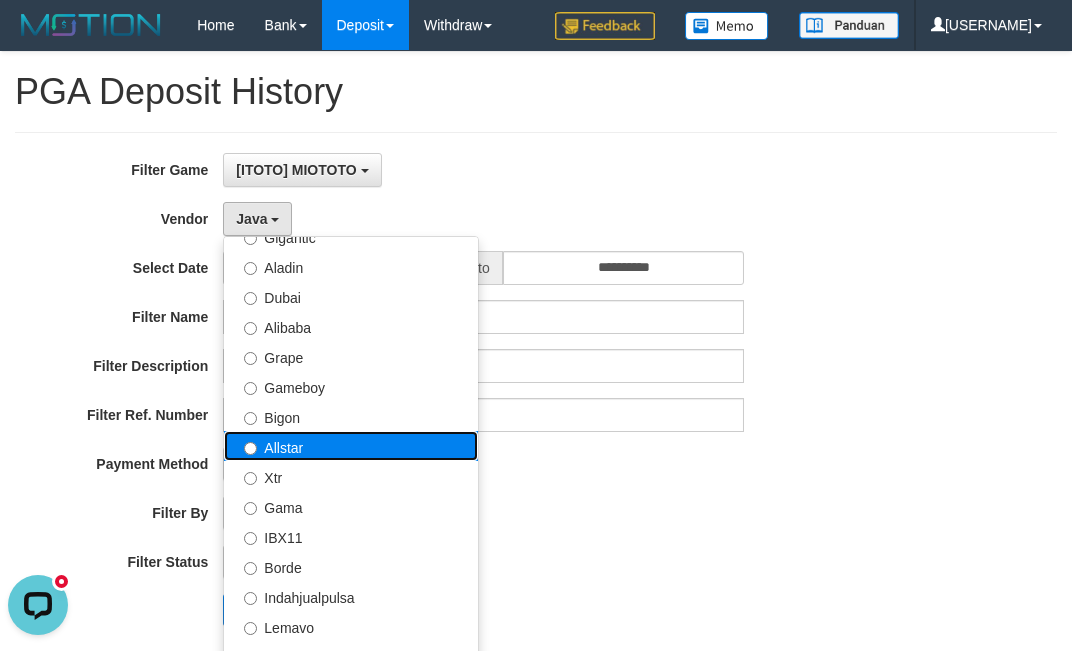 click on "Allstar" at bounding box center (351, 446) 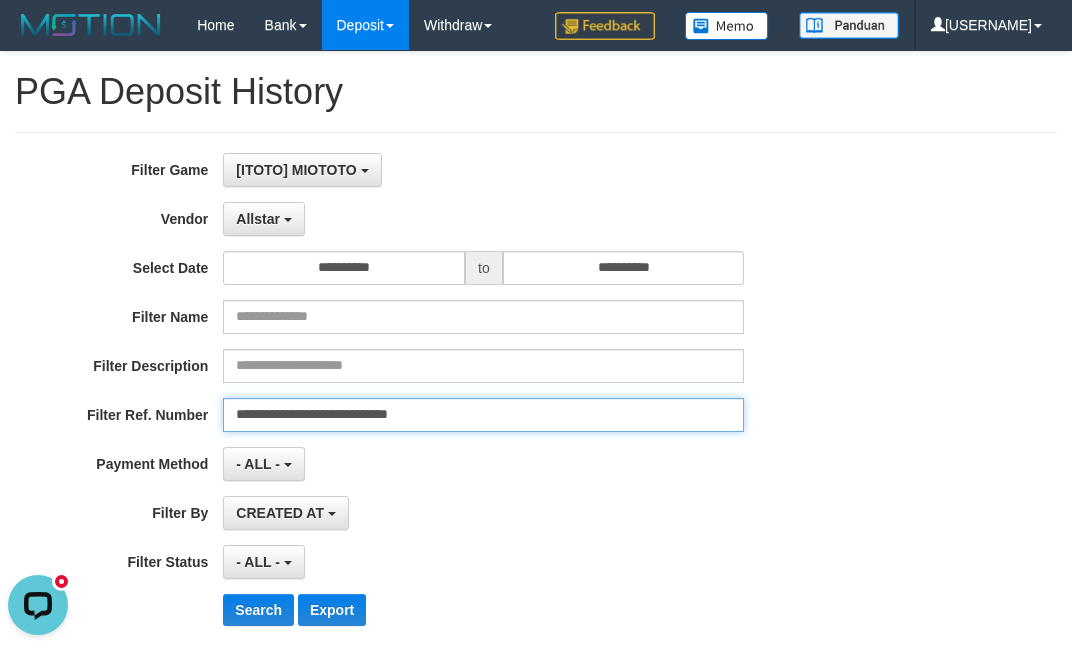 click on "**********" at bounding box center [483, 415] 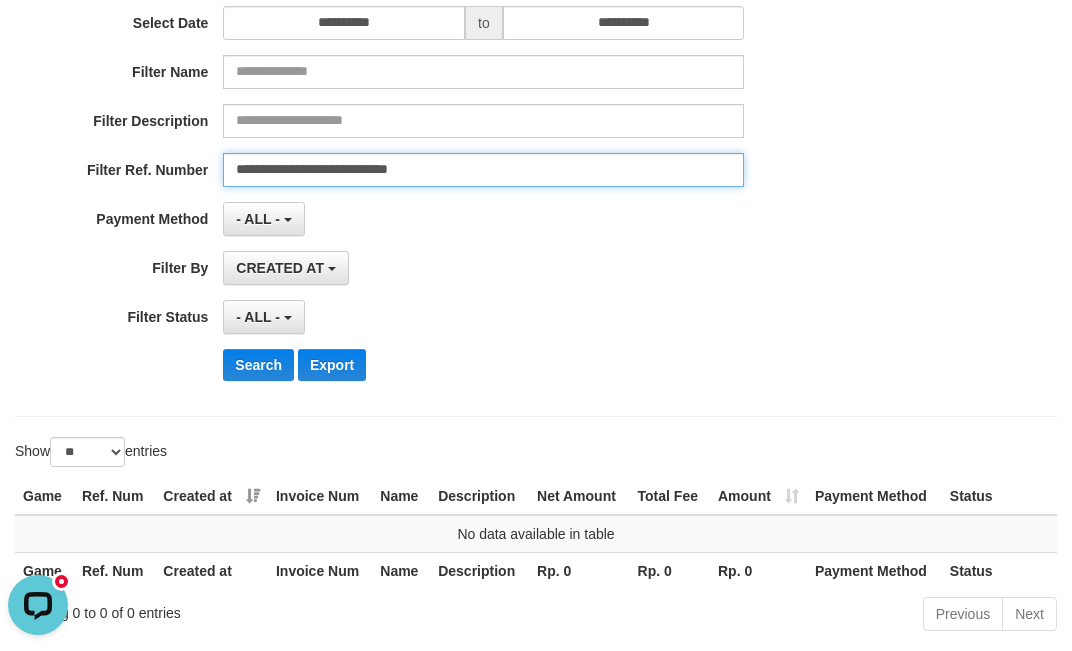scroll, scrollTop: 200, scrollLeft: 0, axis: vertical 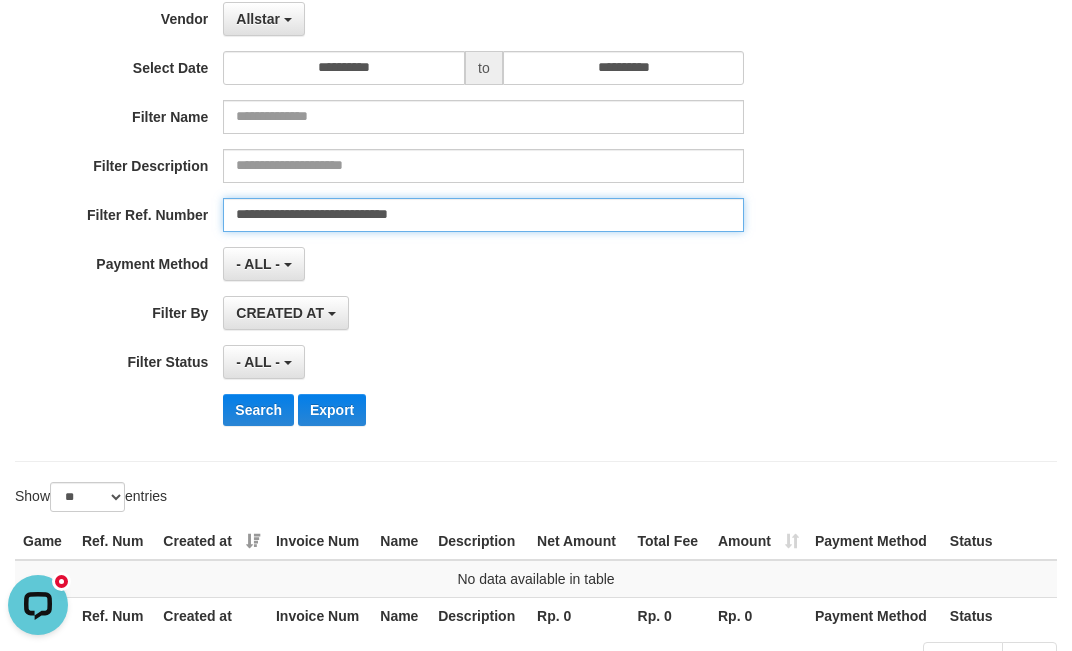 click on "**********" at bounding box center (483, 215) 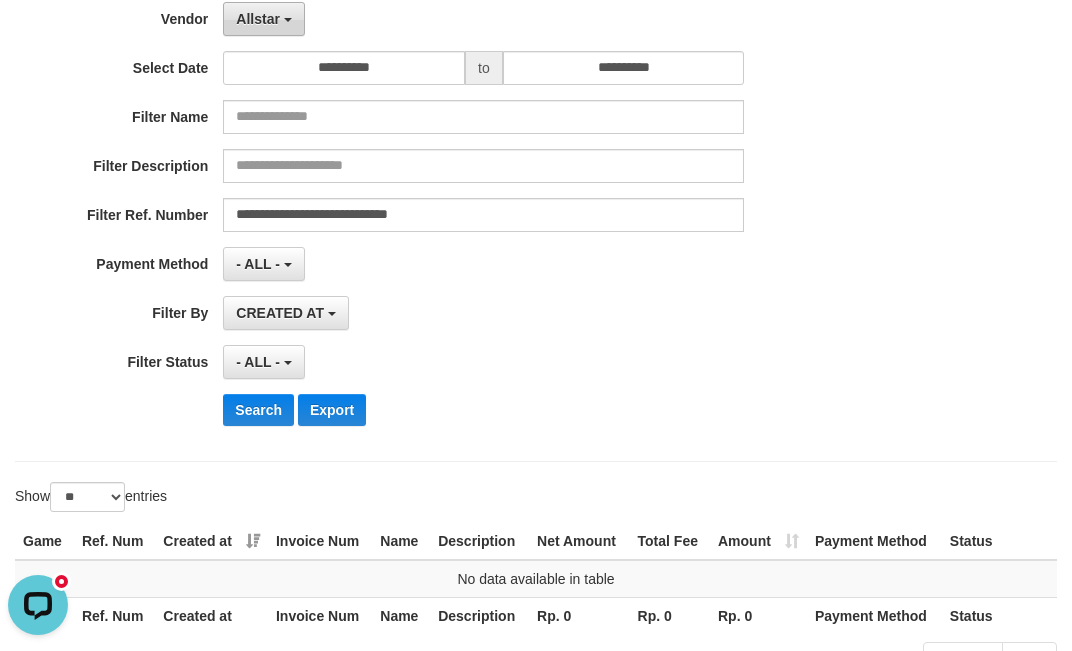 click on "Allstar" at bounding box center [263, 19] 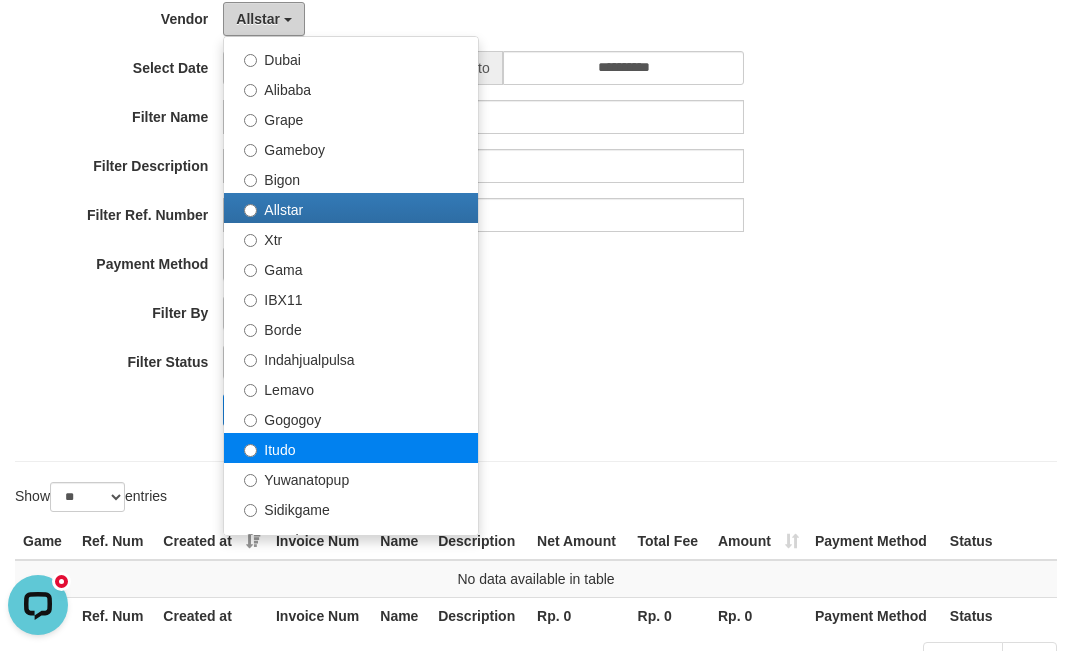 scroll, scrollTop: 400, scrollLeft: 0, axis: vertical 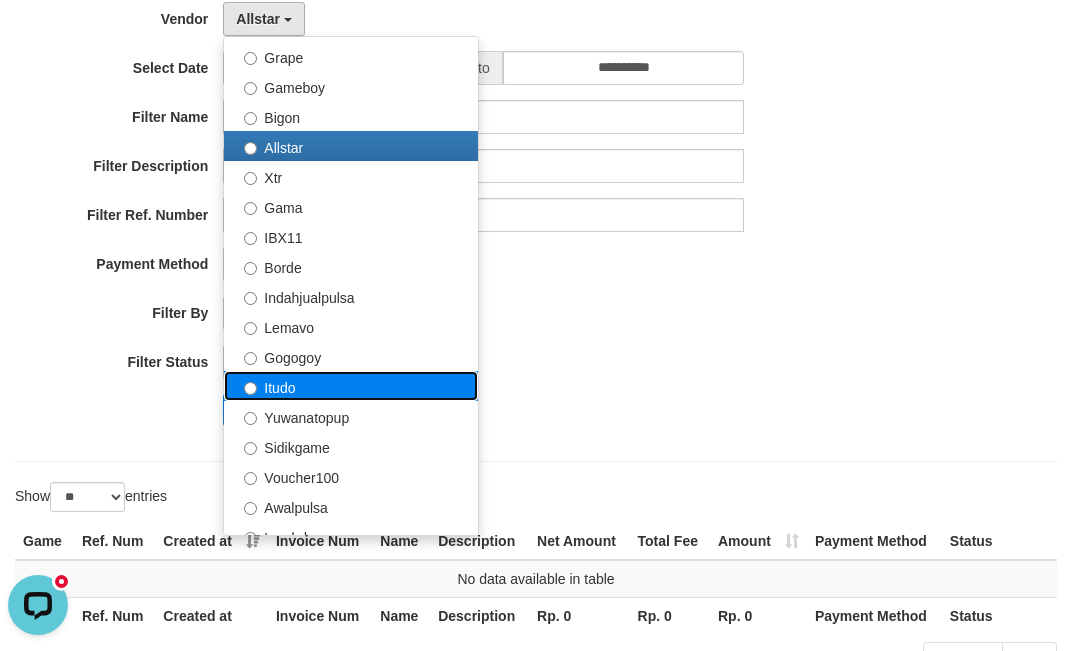 click on "Itudo" at bounding box center (351, 386) 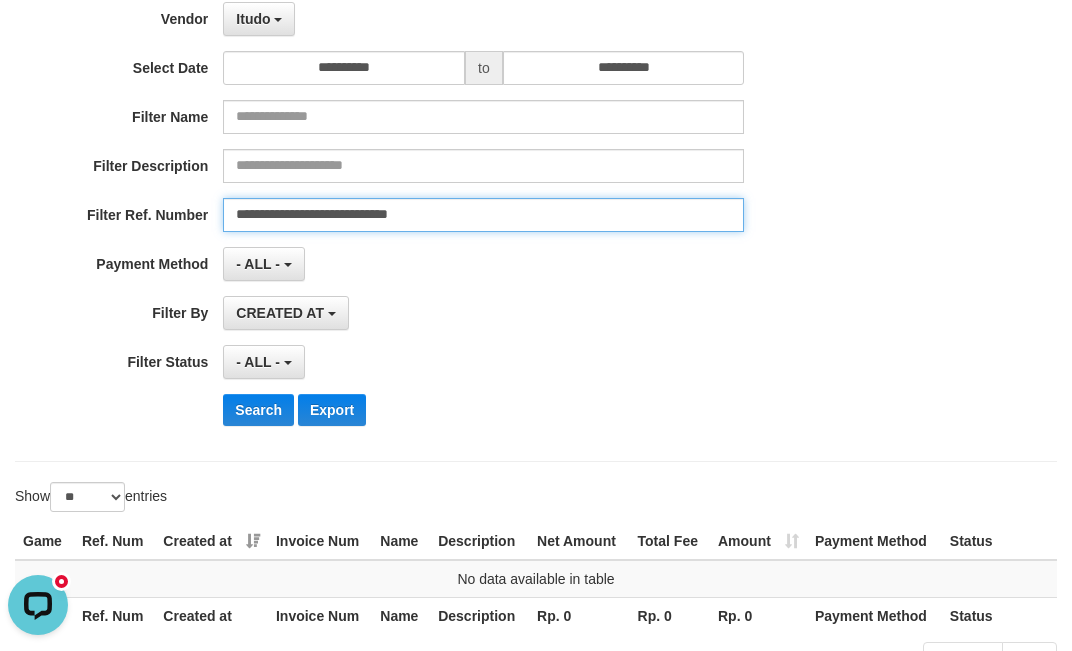 click on "**********" at bounding box center (483, 215) 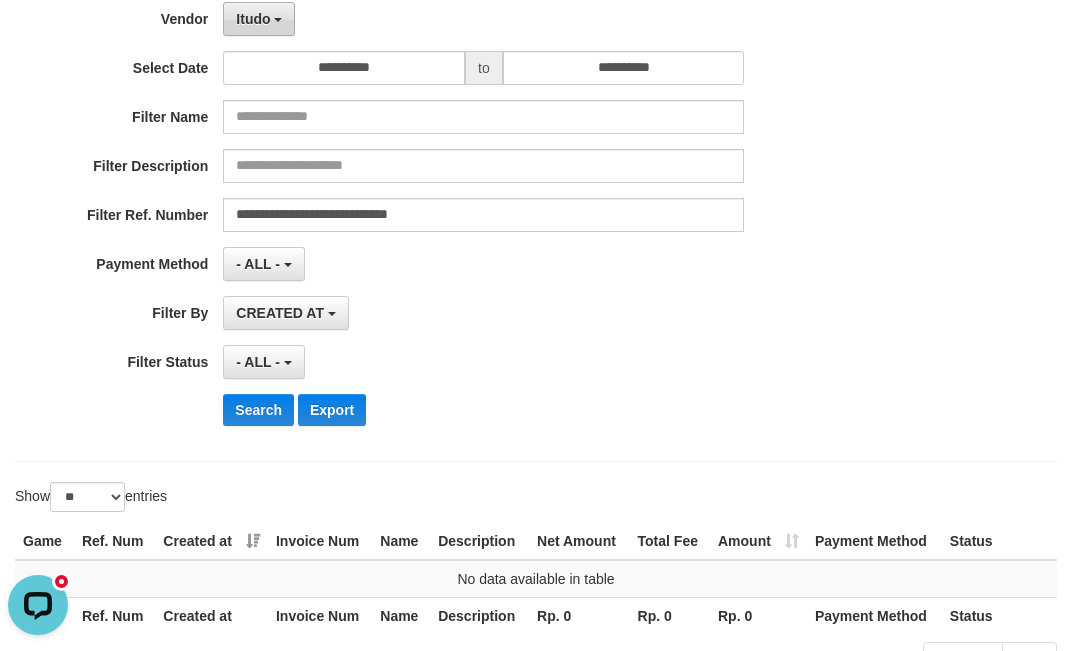 click on "Itudo" at bounding box center [259, 19] 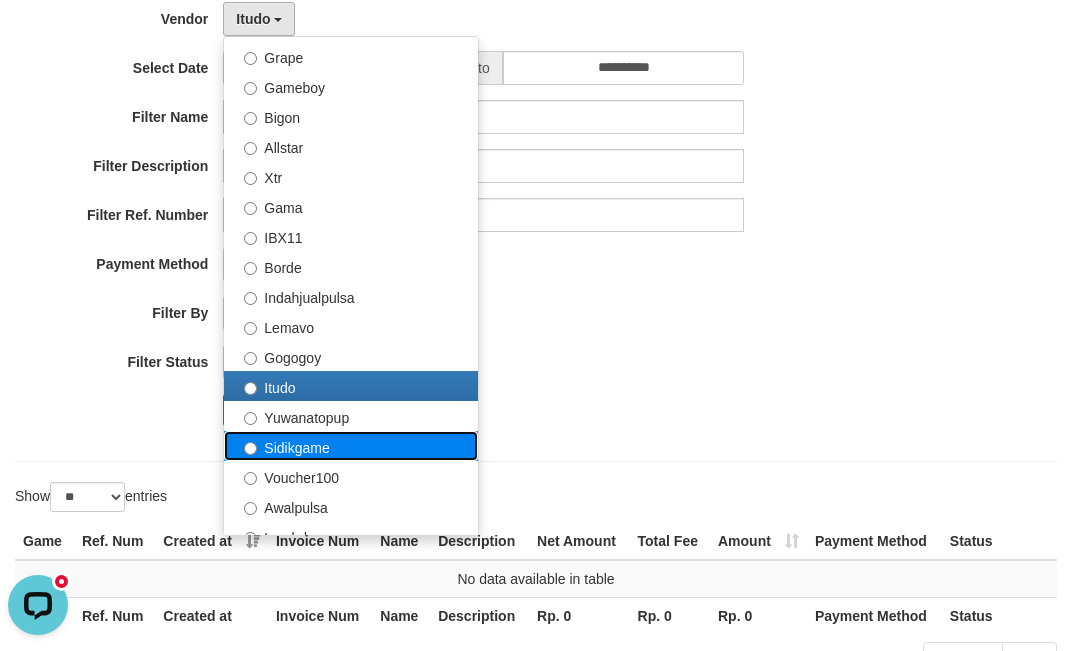 click on "Sidikgame" at bounding box center [351, 446] 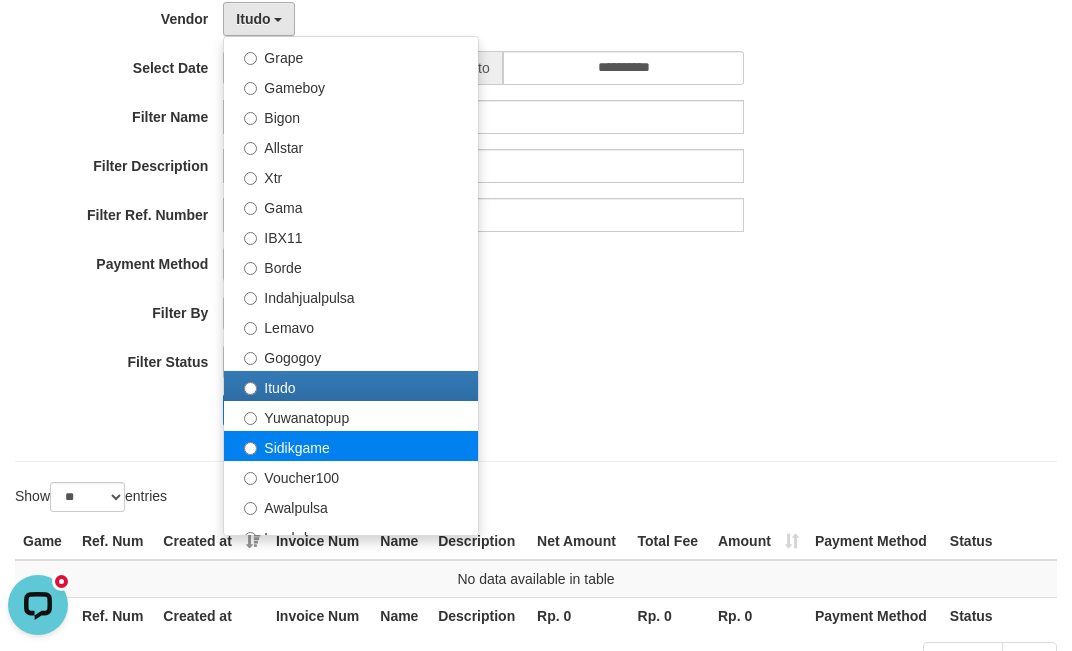 select on "**********" 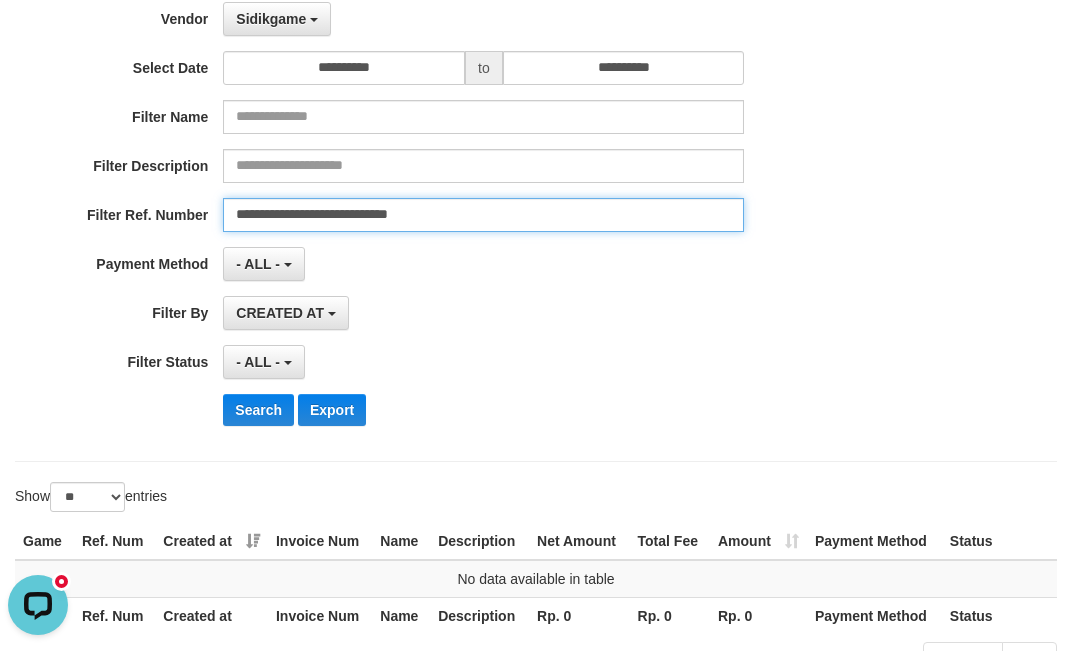 click on "**********" at bounding box center [483, 215] 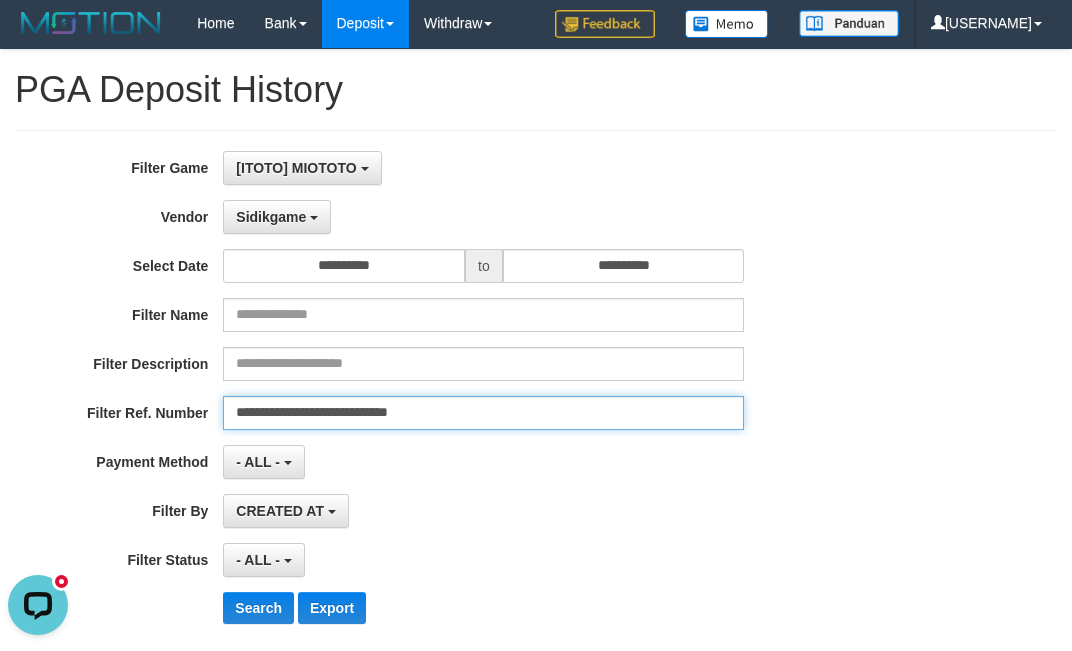 scroll, scrollTop: 0, scrollLeft: 0, axis: both 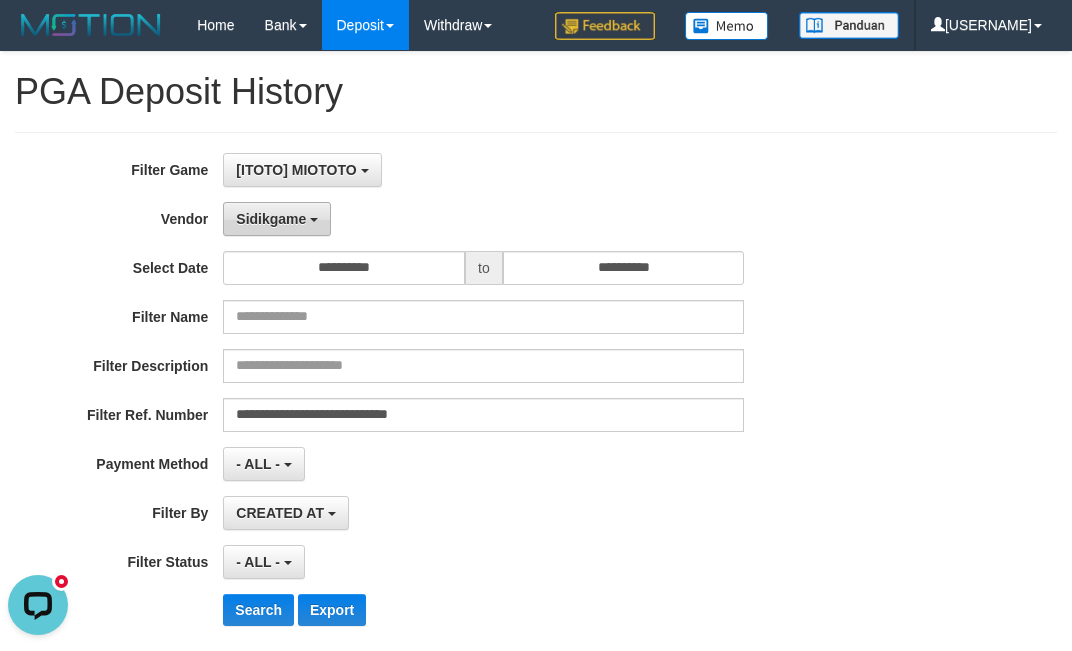 click on "Sidikgame" at bounding box center (277, 219) 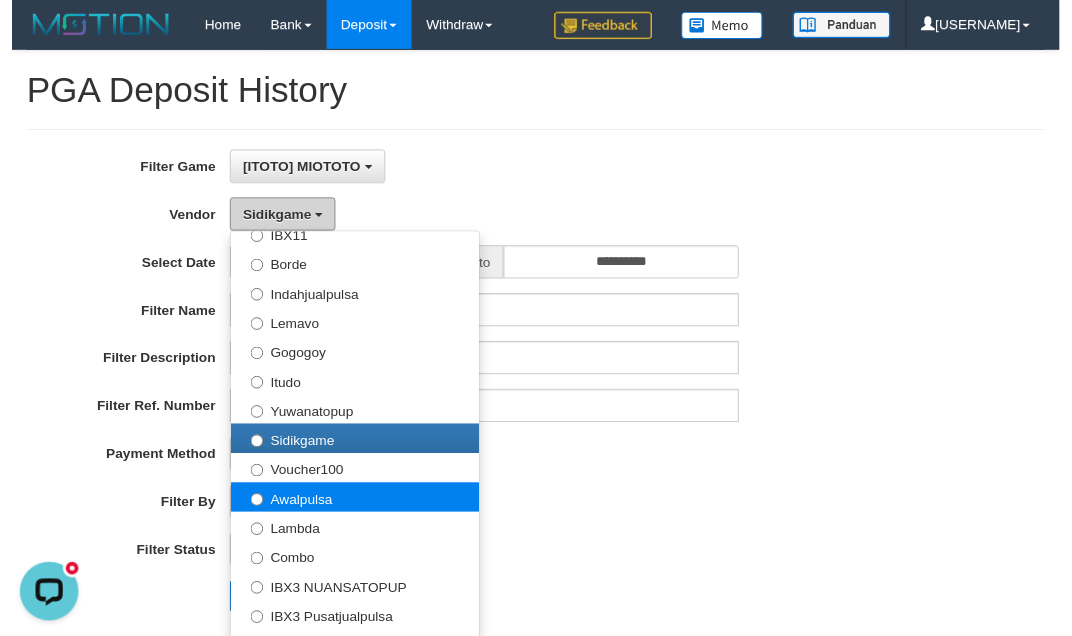 scroll, scrollTop: 600, scrollLeft: 0, axis: vertical 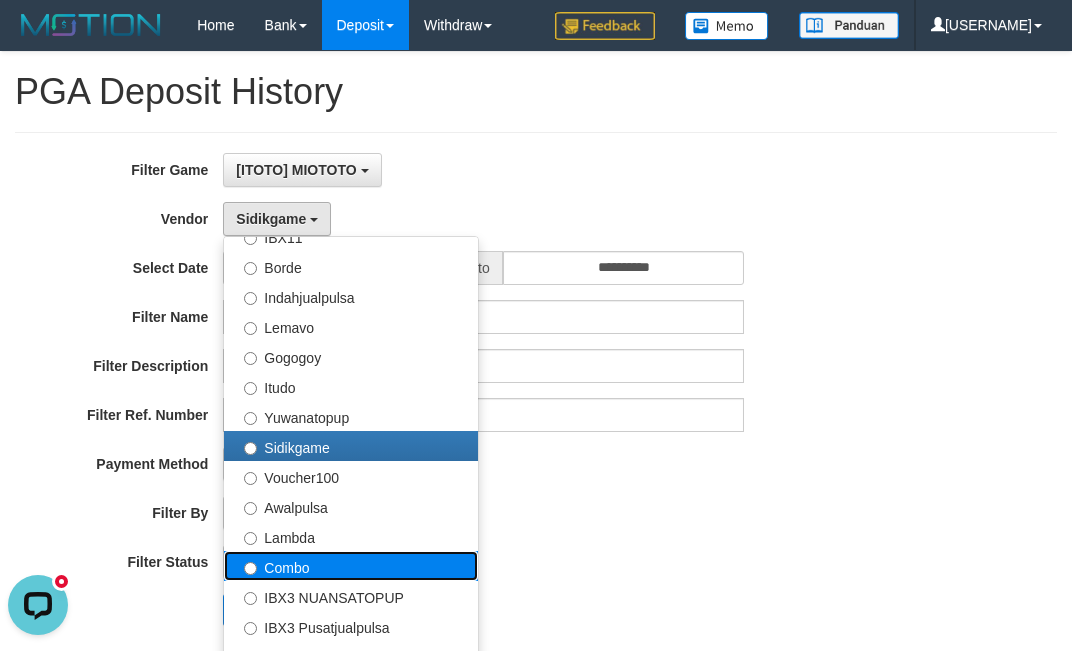 click on "Combo" at bounding box center [351, 566] 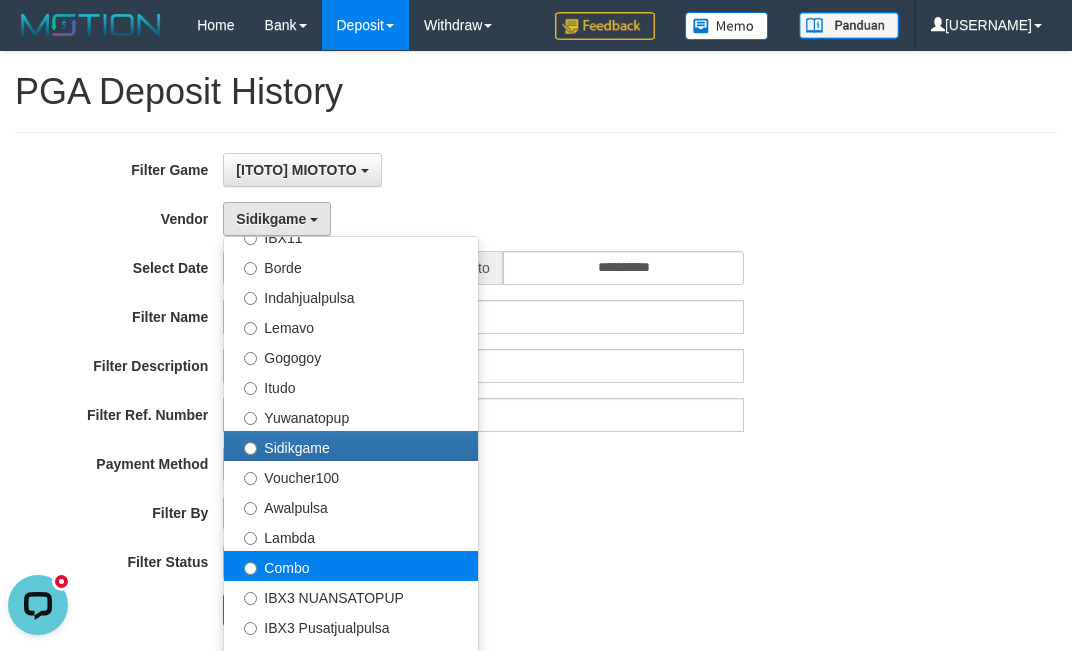 select on "**********" 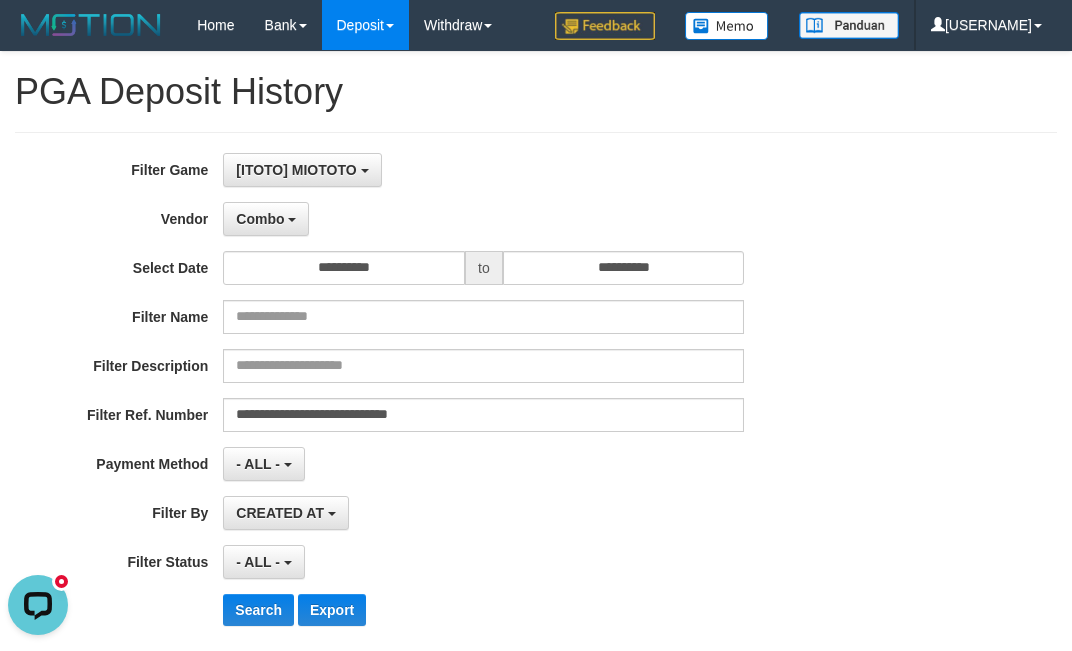 click on "**********" at bounding box center [446, 397] 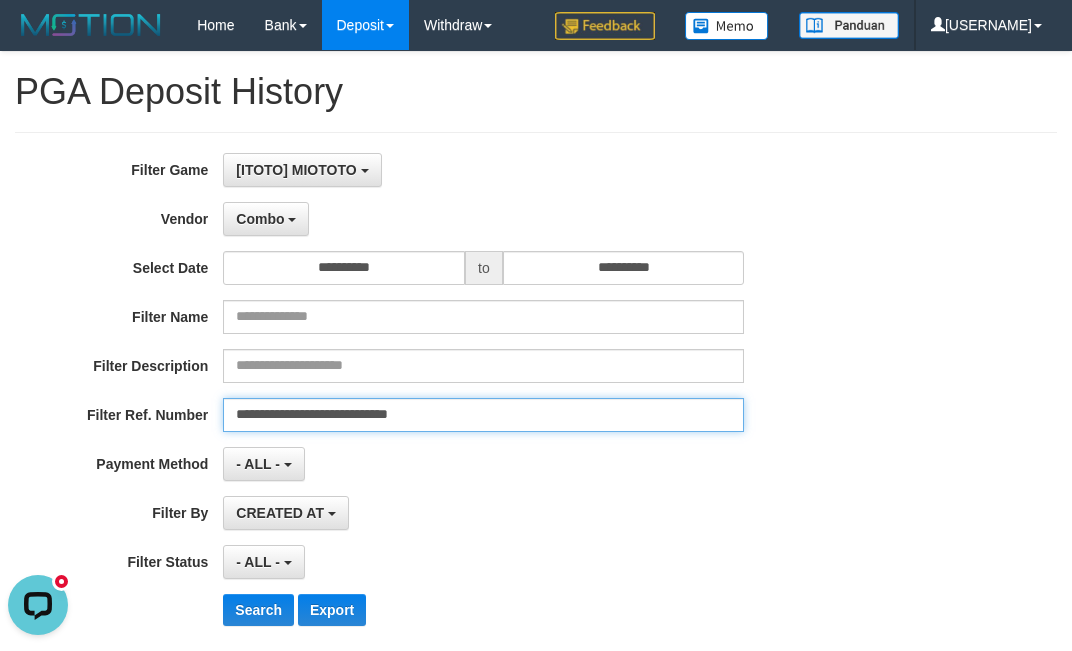 click on "**********" at bounding box center [483, 415] 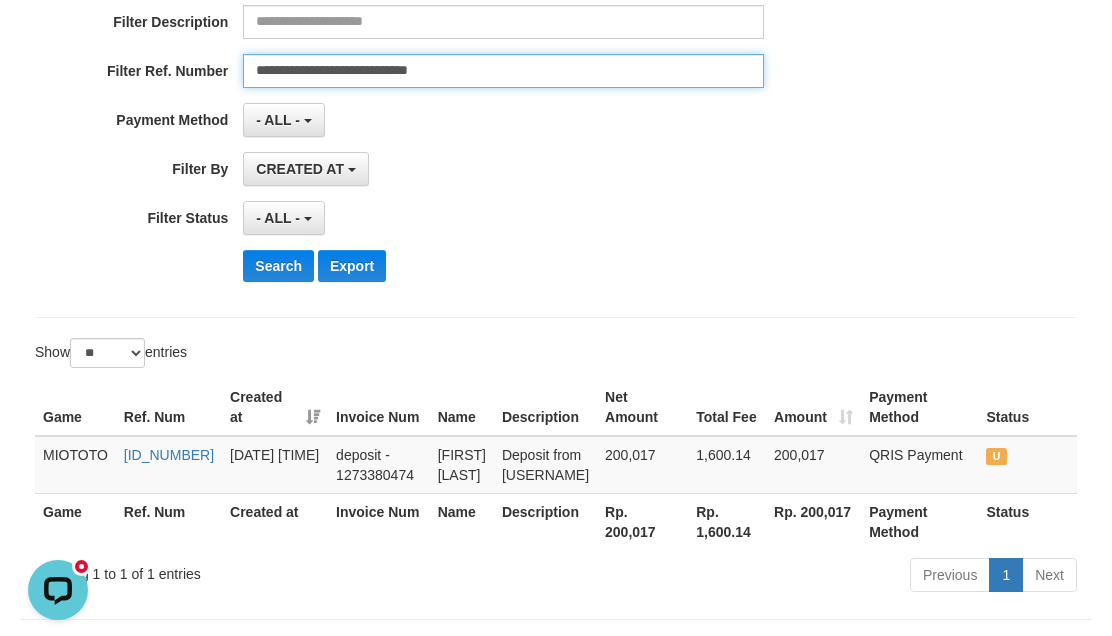 scroll, scrollTop: 400, scrollLeft: 0, axis: vertical 